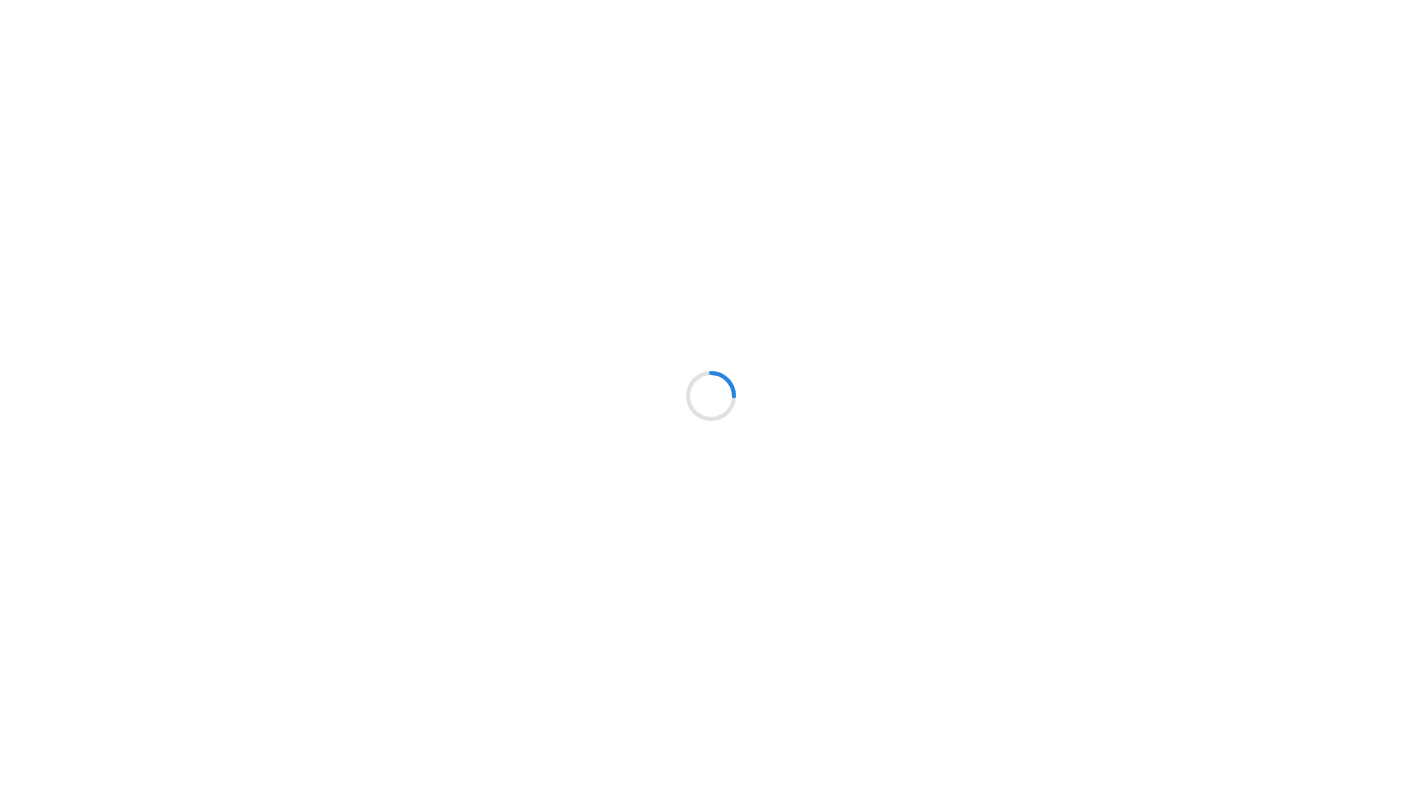 scroll, scrollTop: 0, scrollLeft: 0, axis: both 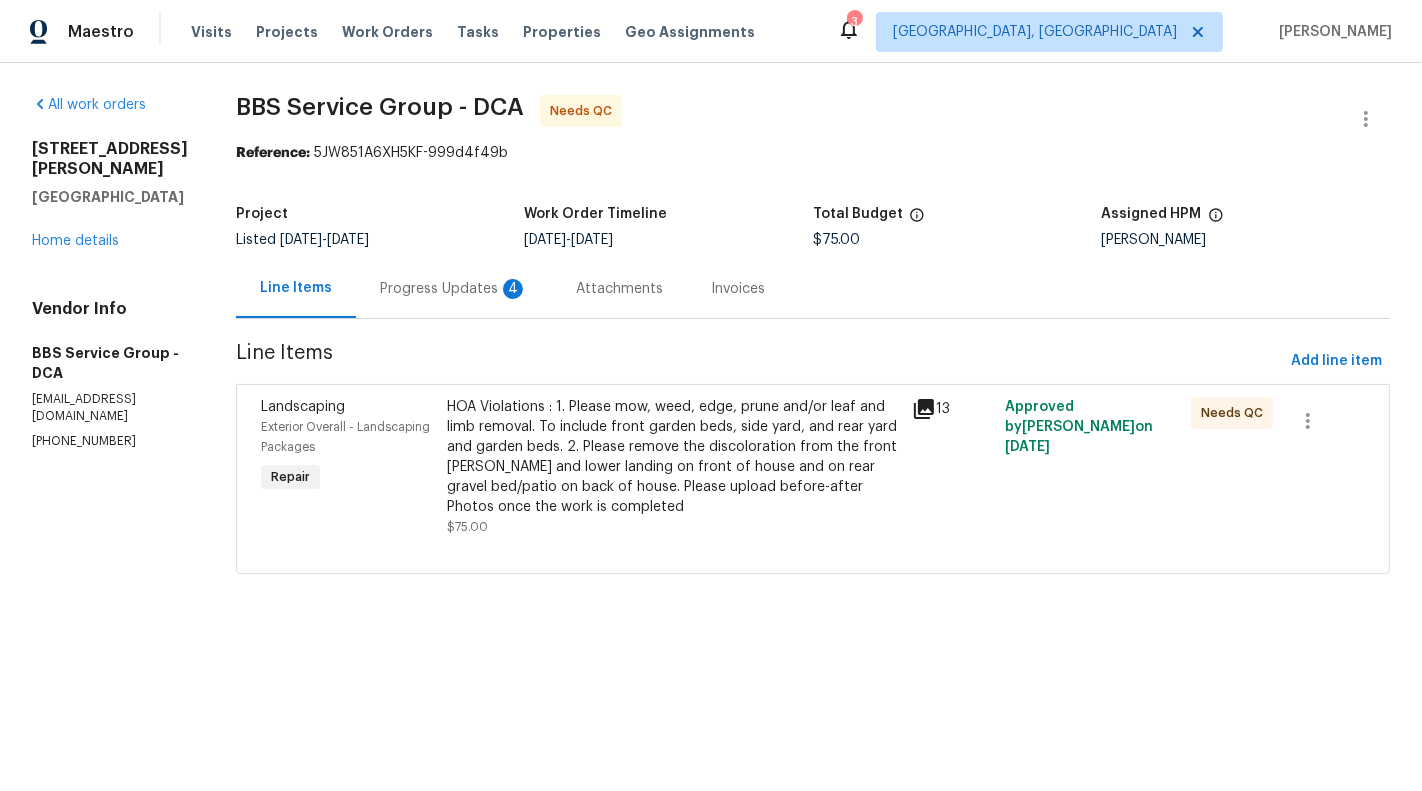click on "Progress Updates 4" at bounding box center (454, 288) 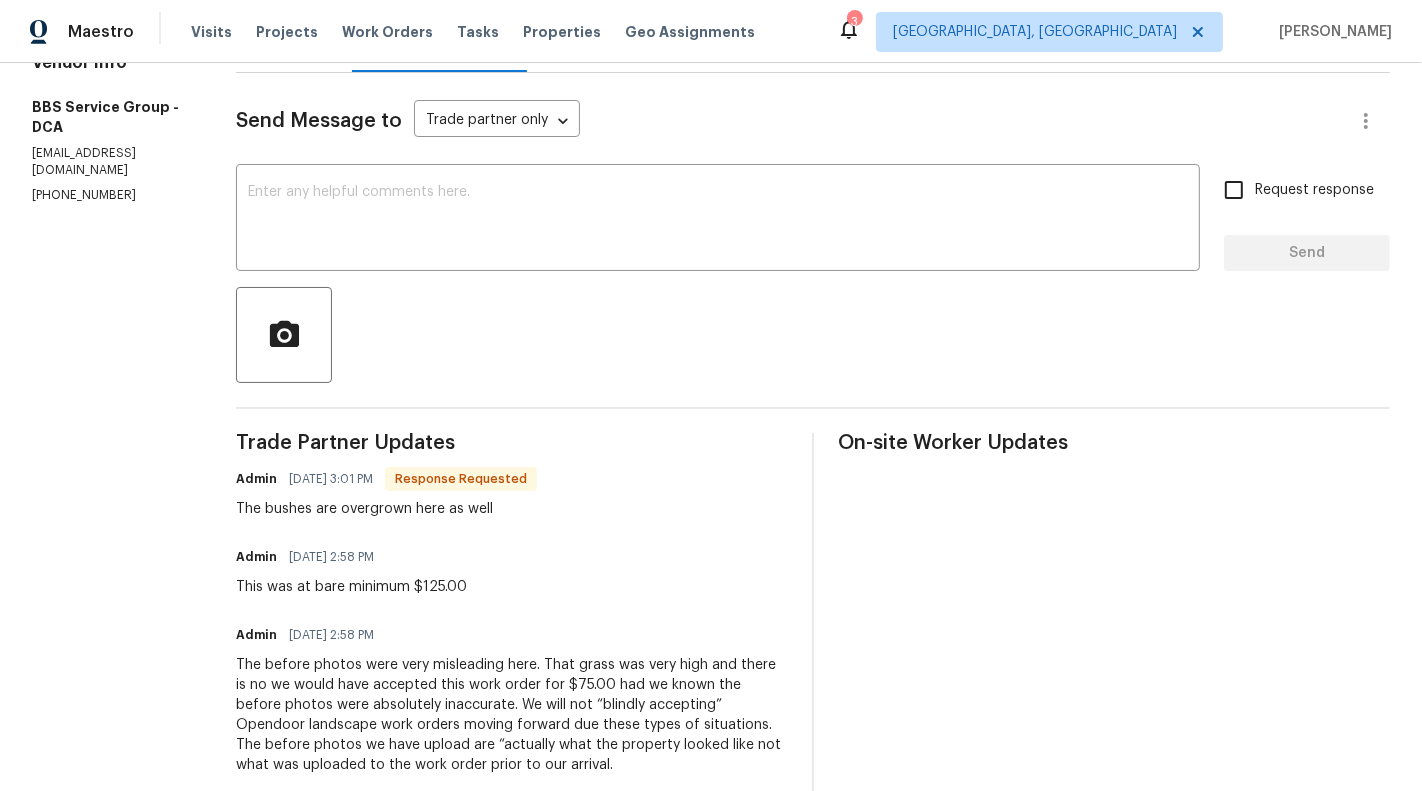 scroll, scrollTop: 232, scrollLeft: 0, axis: vertical 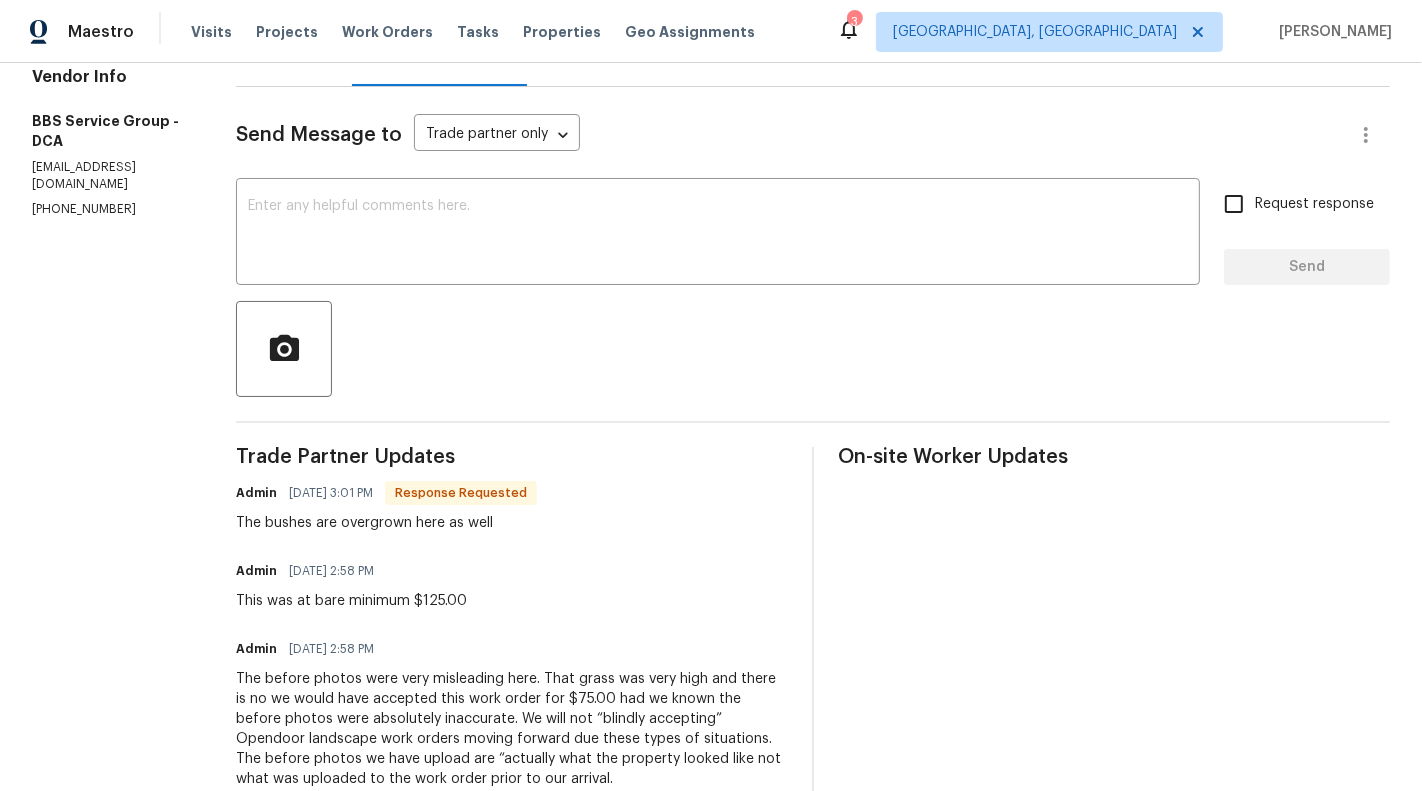 click on "Send Message to Trade partner only Trade partner only ​" at bounding box center [789, 135] 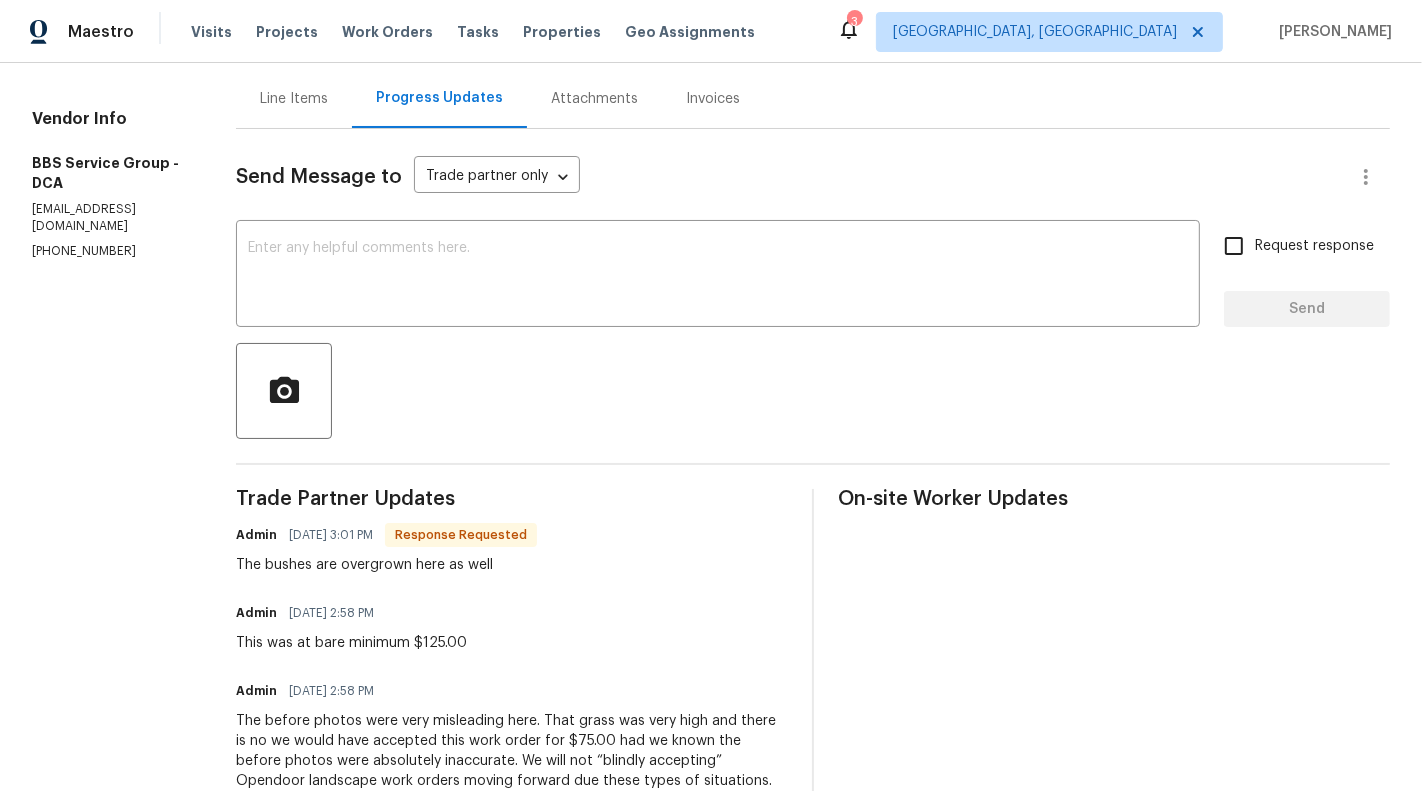 scroll, scrollTop: 175, scrollLeft: 0, axis: vertical 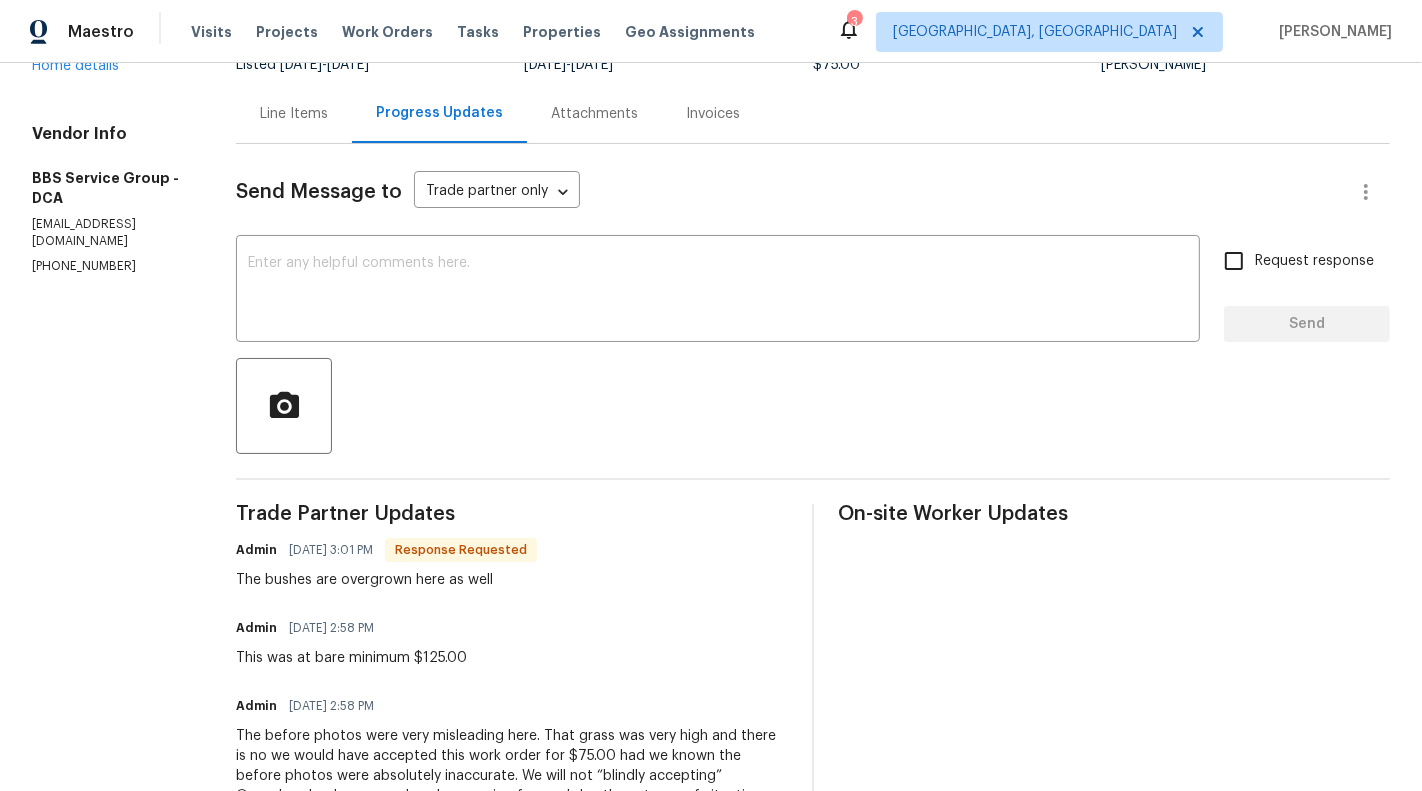 click on "Line Items" at bounding box center (294, 114) 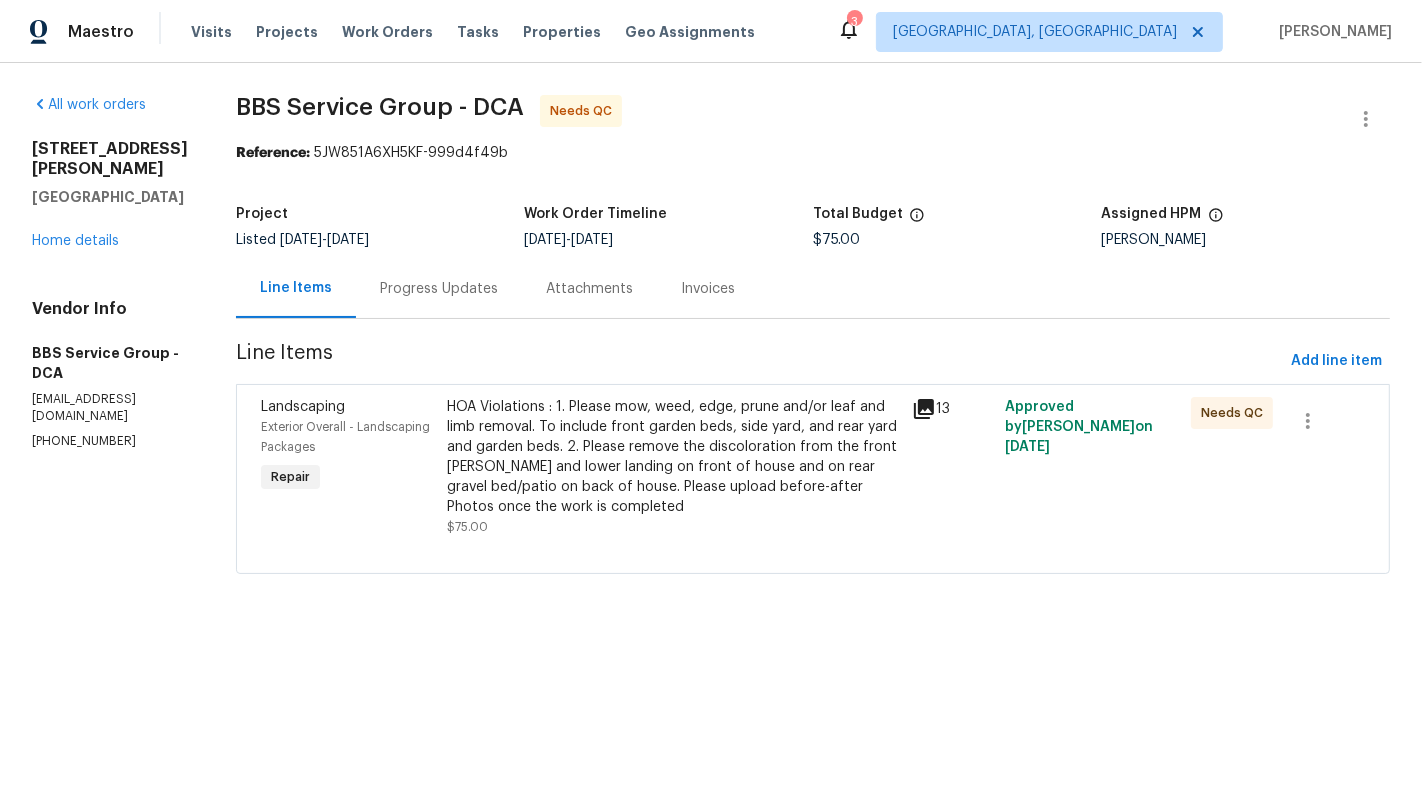 click on "HOA Violations : 1. Please mow, weed, edge, prune and/or
leaf and limb removal. To include front garden beds, side yard, and rear yard and garden beds.
2. Please remove the discoloration from the front [PERSON_NAME] and lower landing on front of house and on rear gravel
bed/patio on back of house.
Please upload before-after Photos once the work is completed" at bounding box center [673, 457] 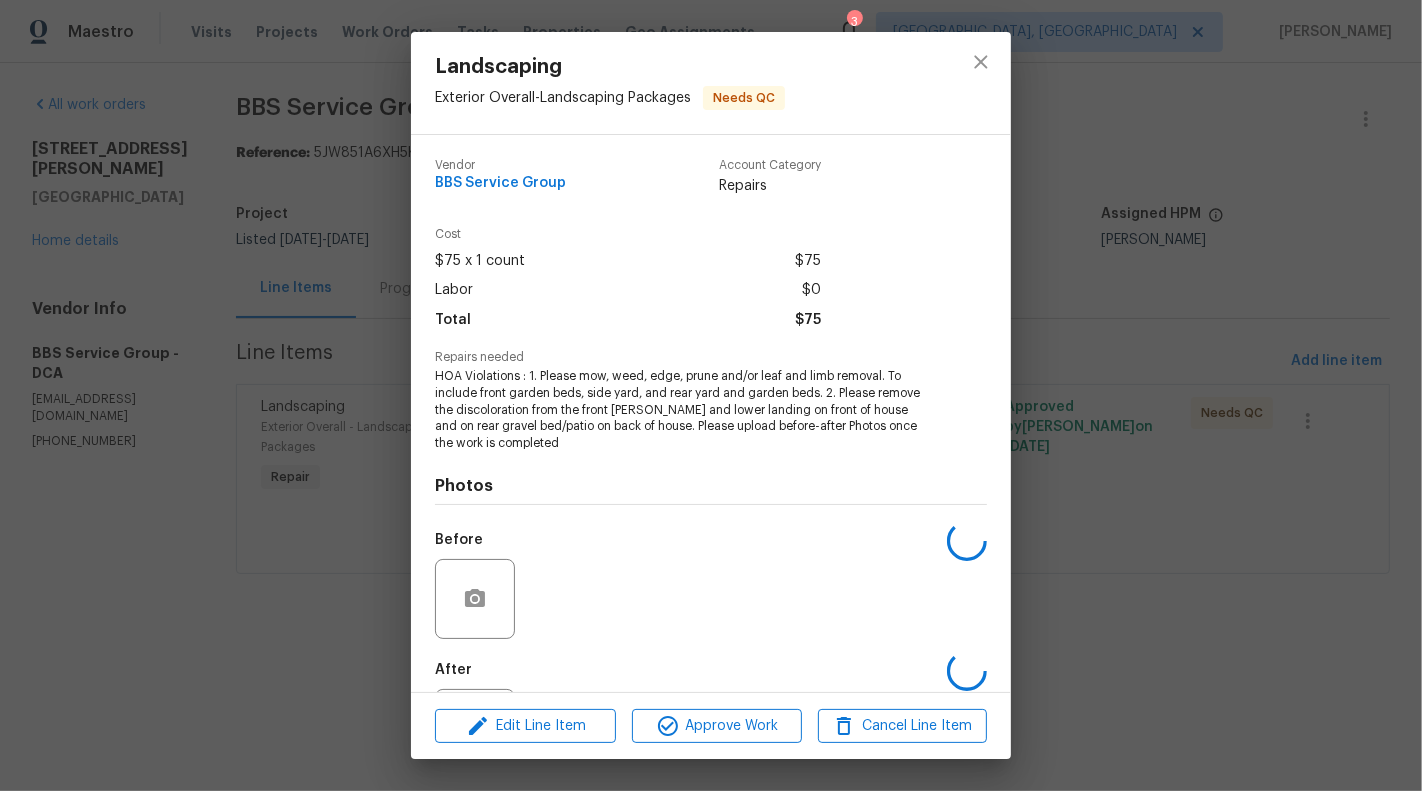 scroll, scrollTop: 97, scrollLeft: 0, axis: vertical 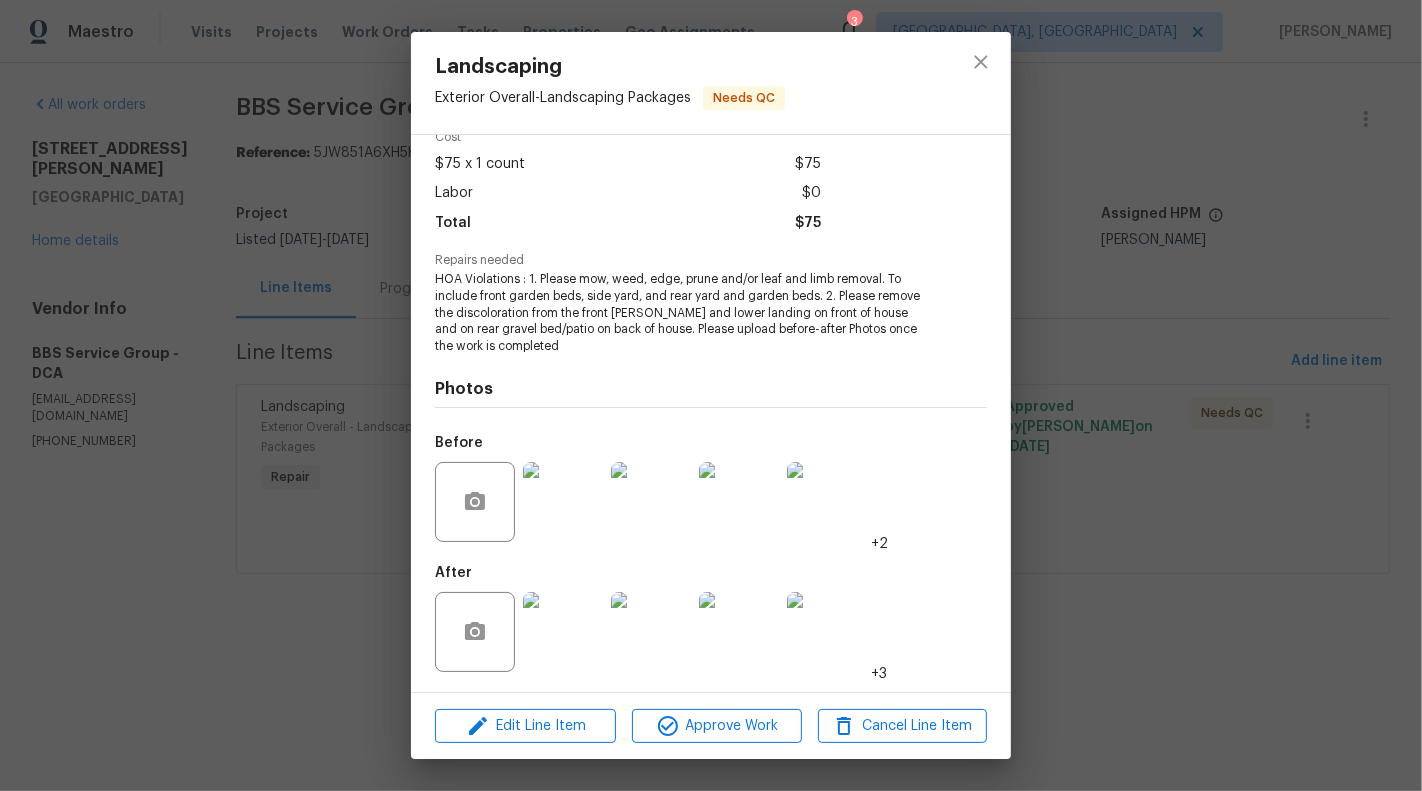 click at bounding box center [563, 502] 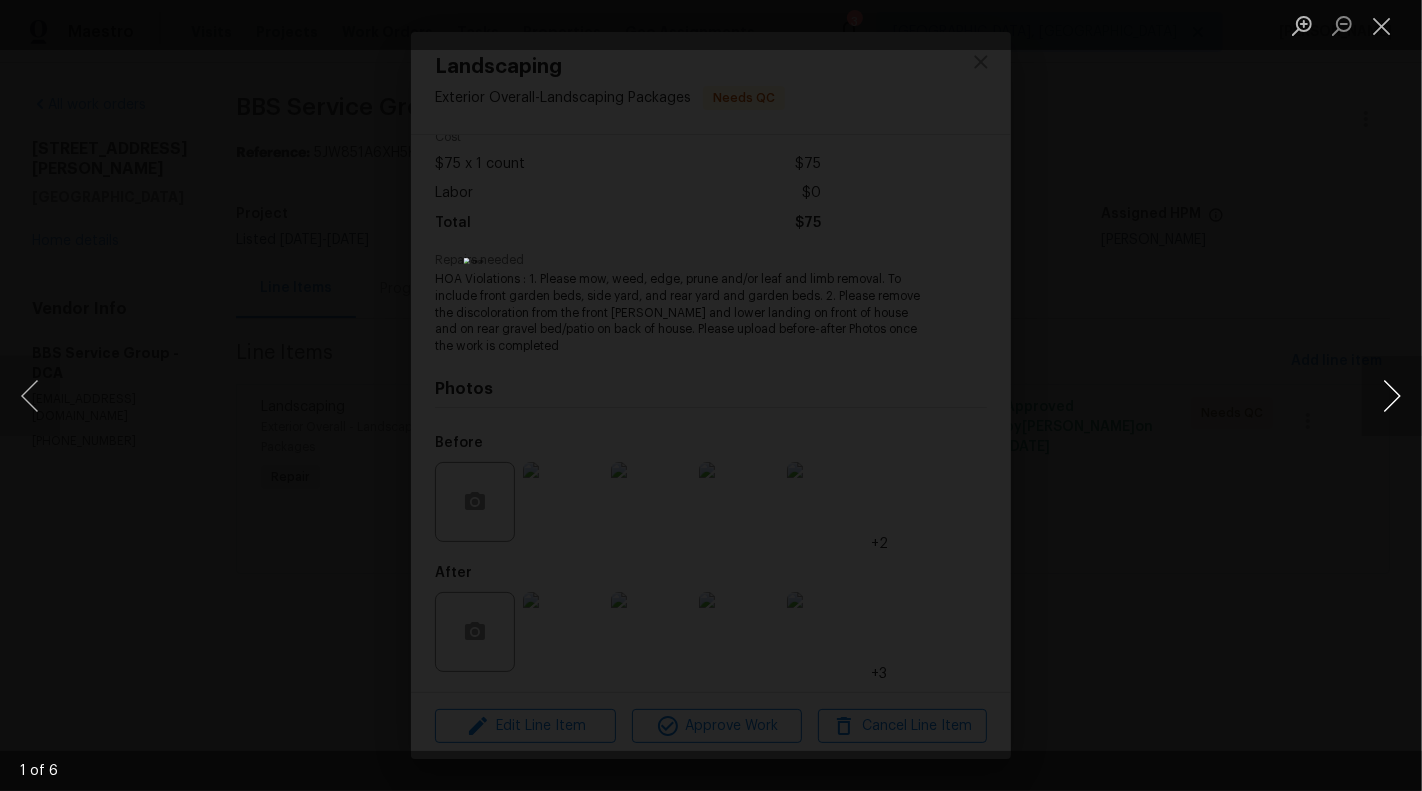 click at bounding box center (1392, 396) 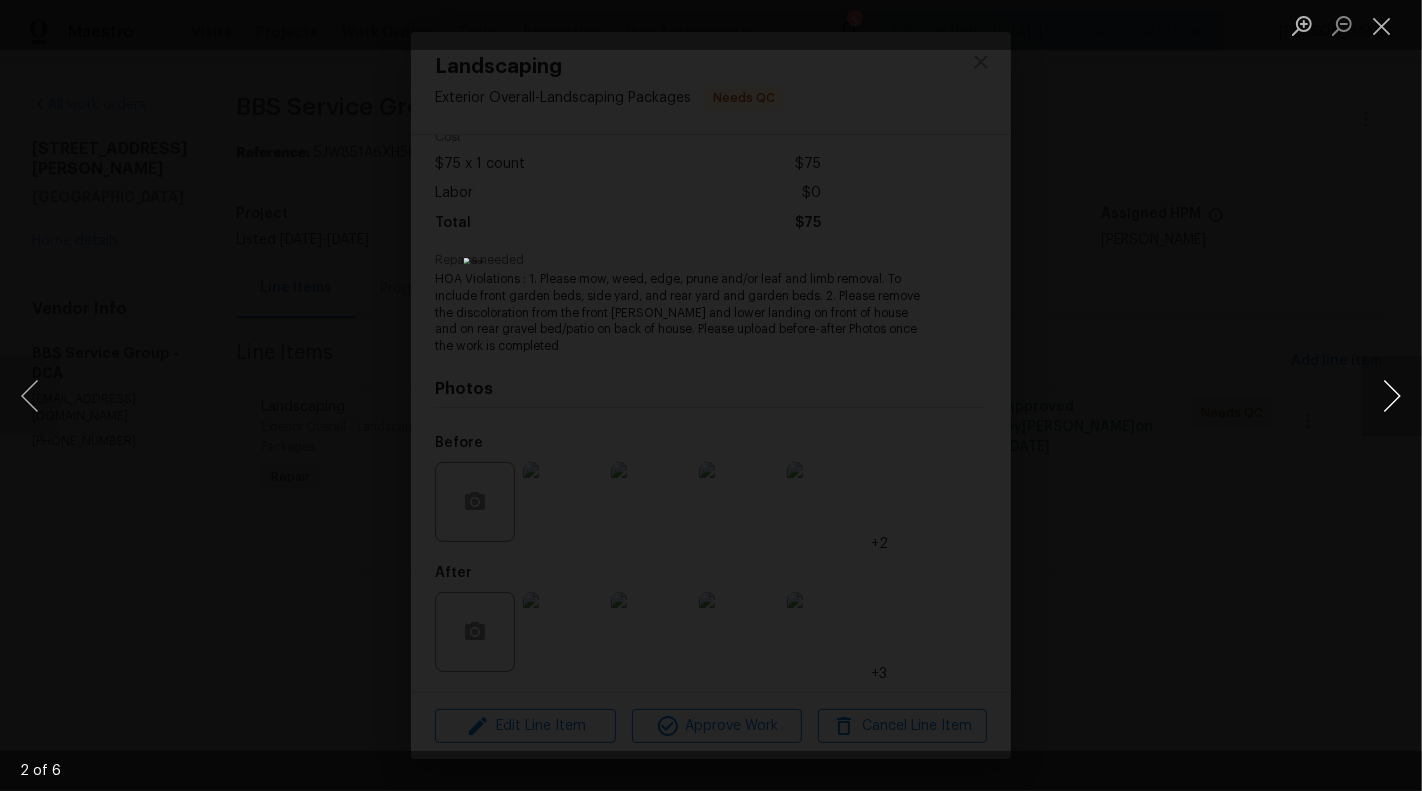 click at bounding box center (1392, 396) 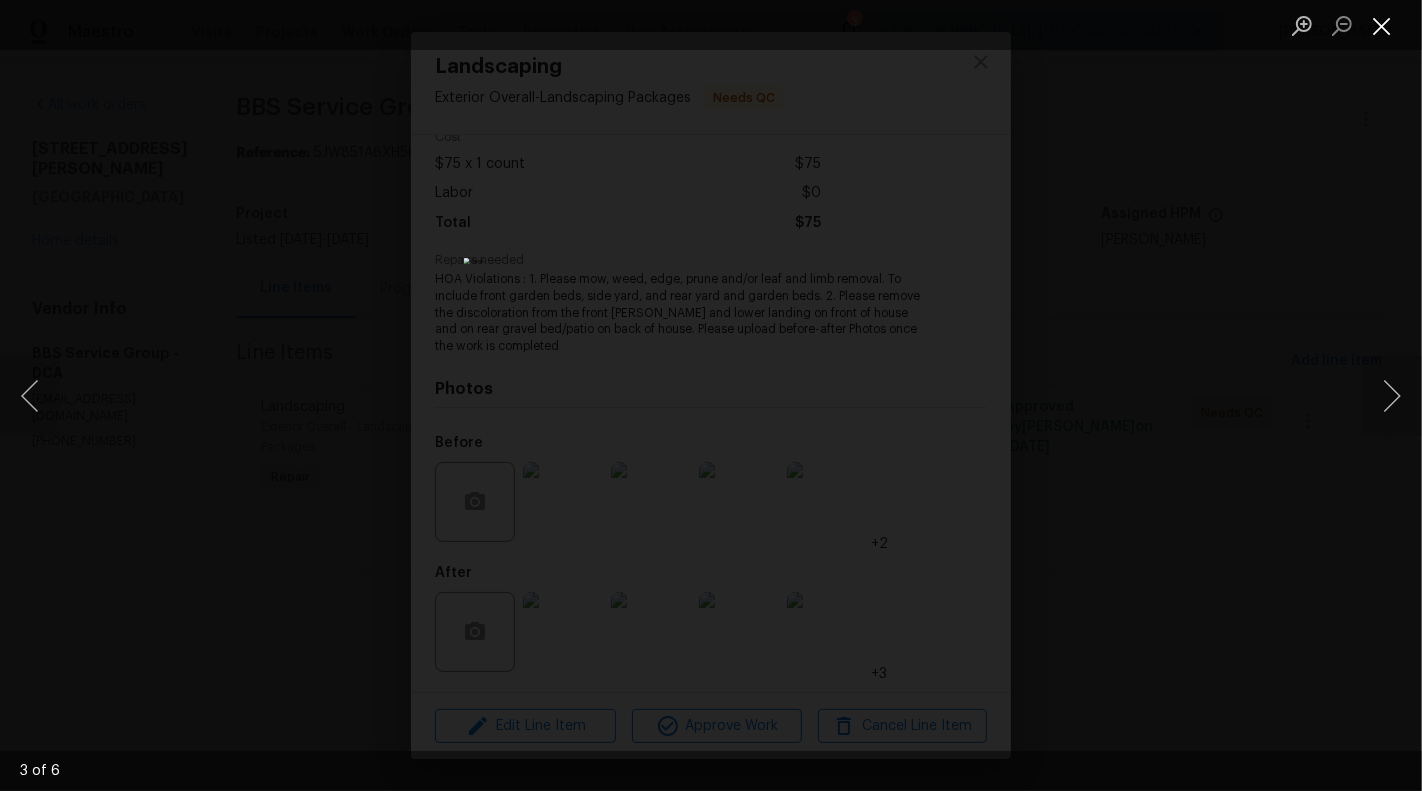 click at bounding box center [1382, 25] 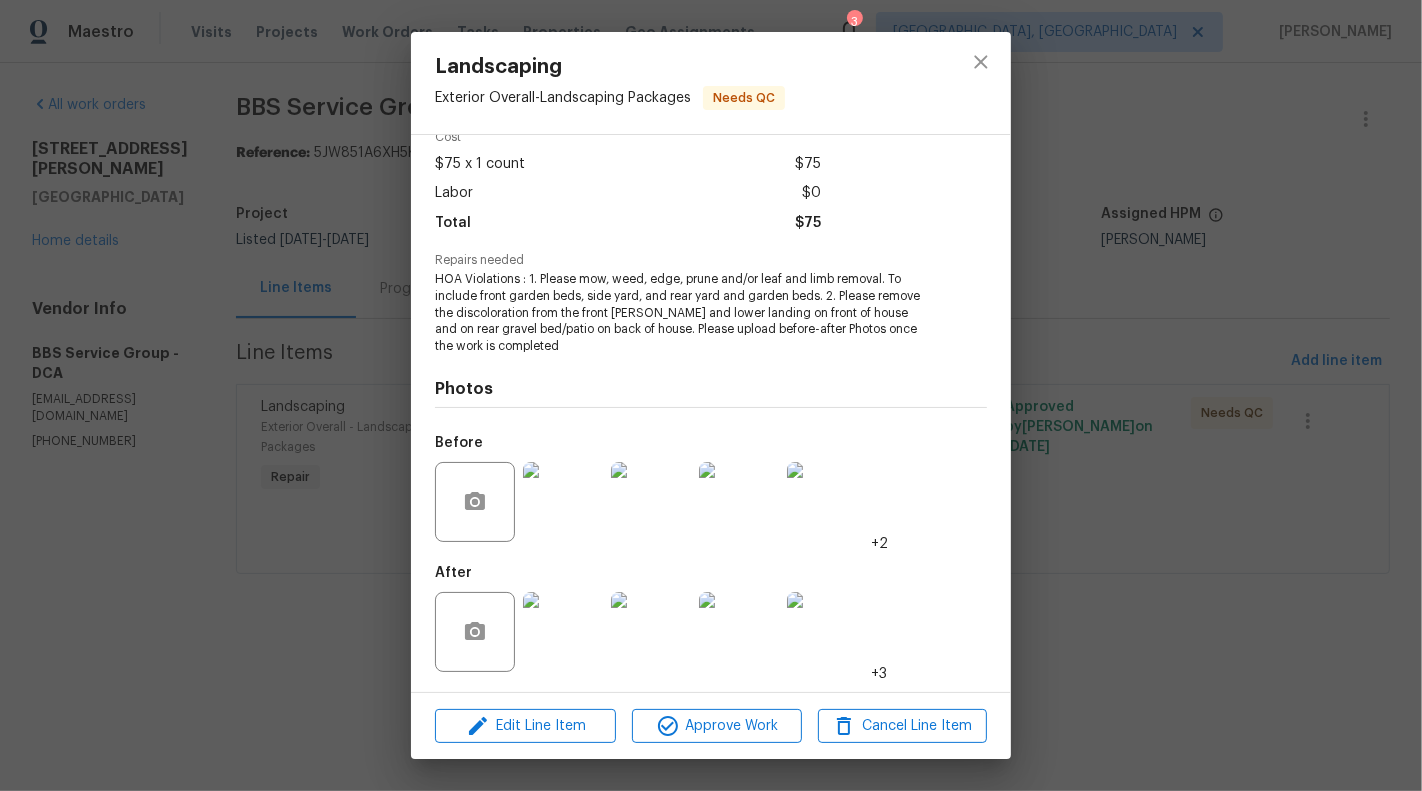 click at bounding box center (563, 632) 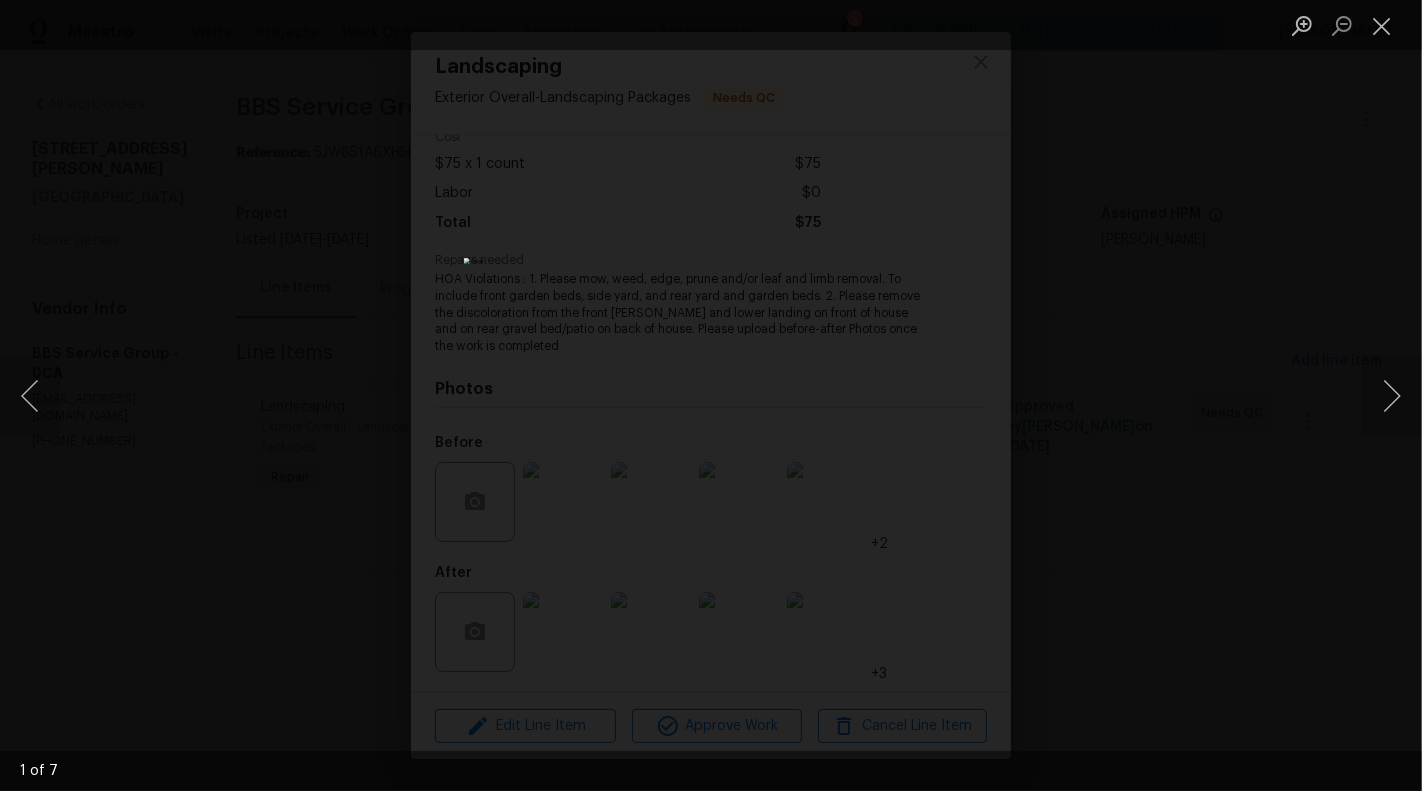 click at bounding box center (711, 395) 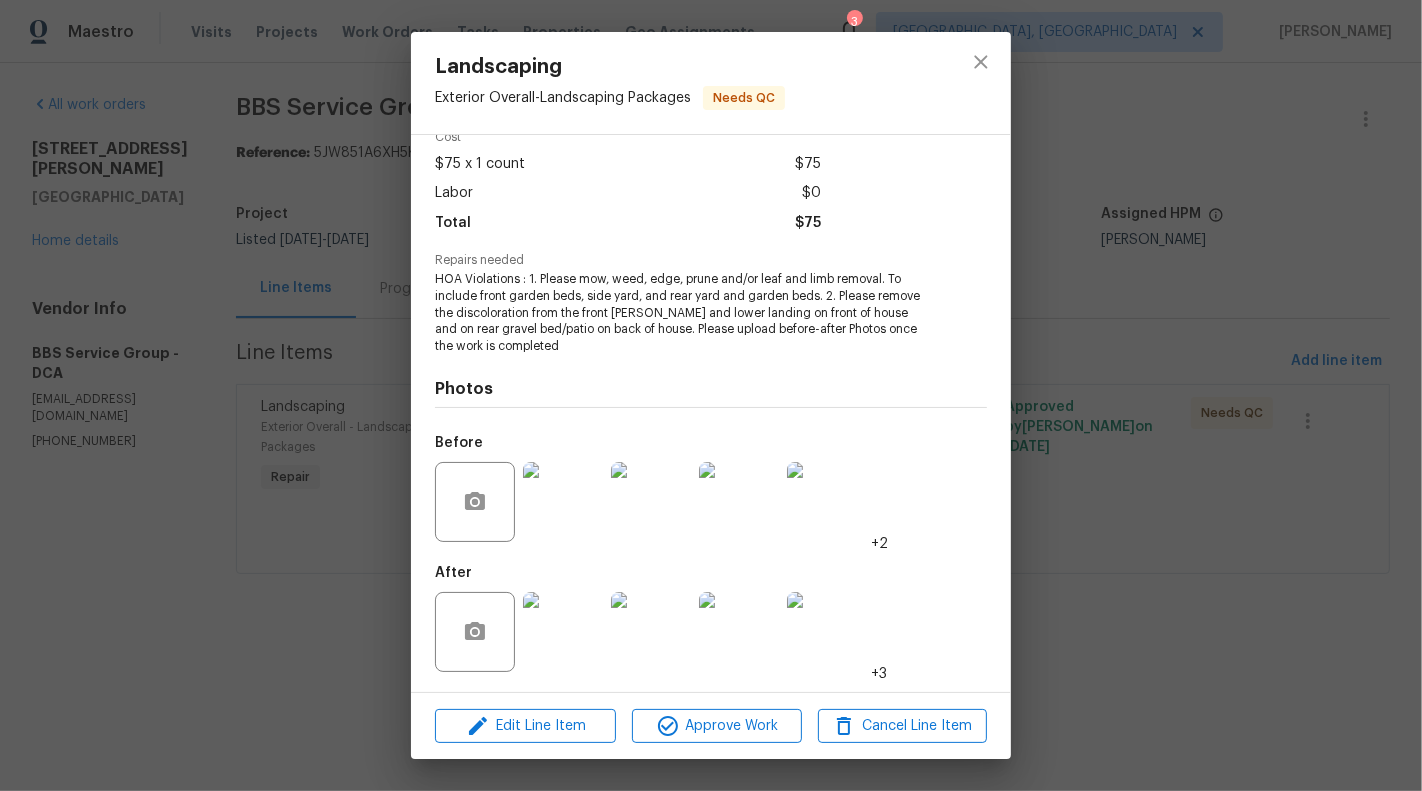 click at bounding box center (563, 632) 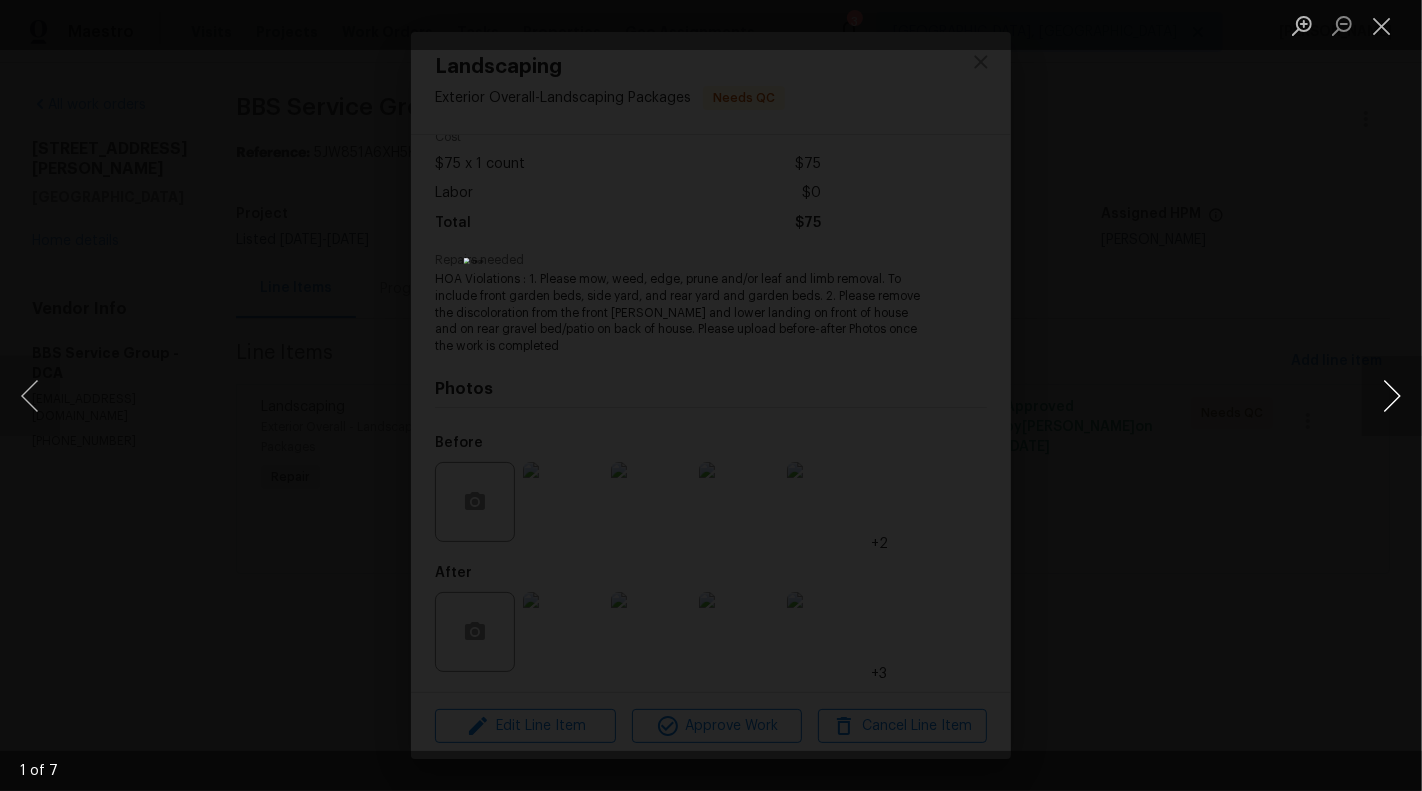 click at bounding box center [1392, 396] 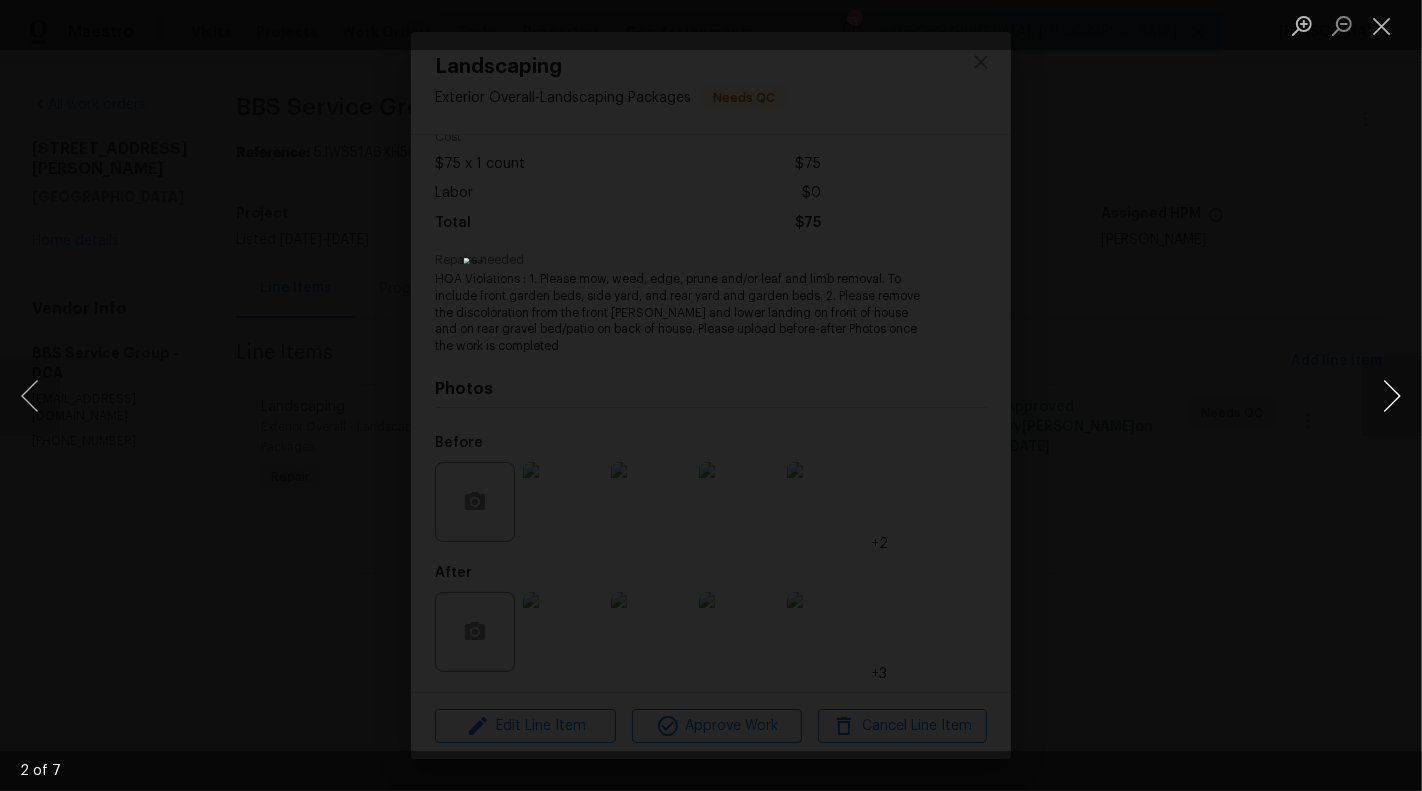 click at bounding box center [1392, 396] 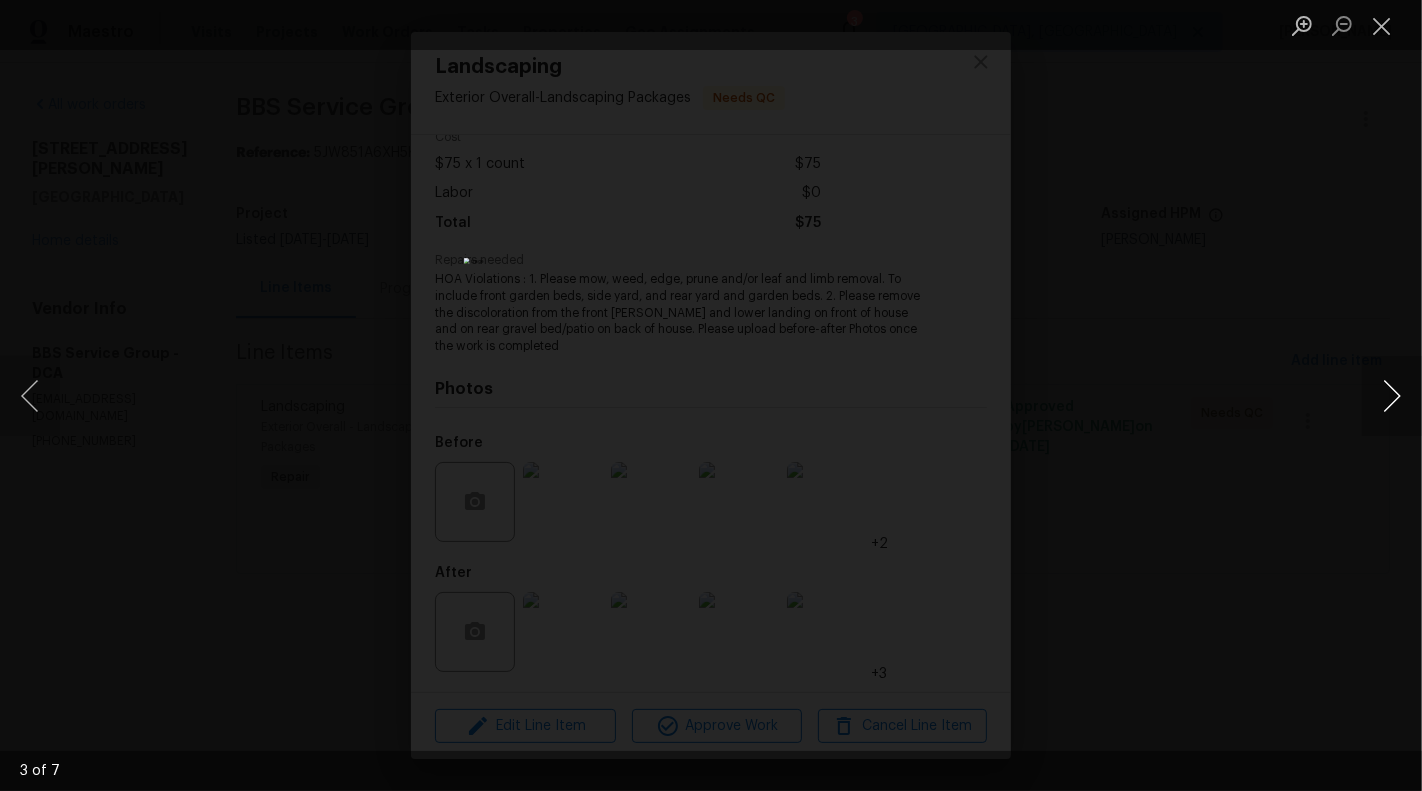click at bounding box center [1392, 396] 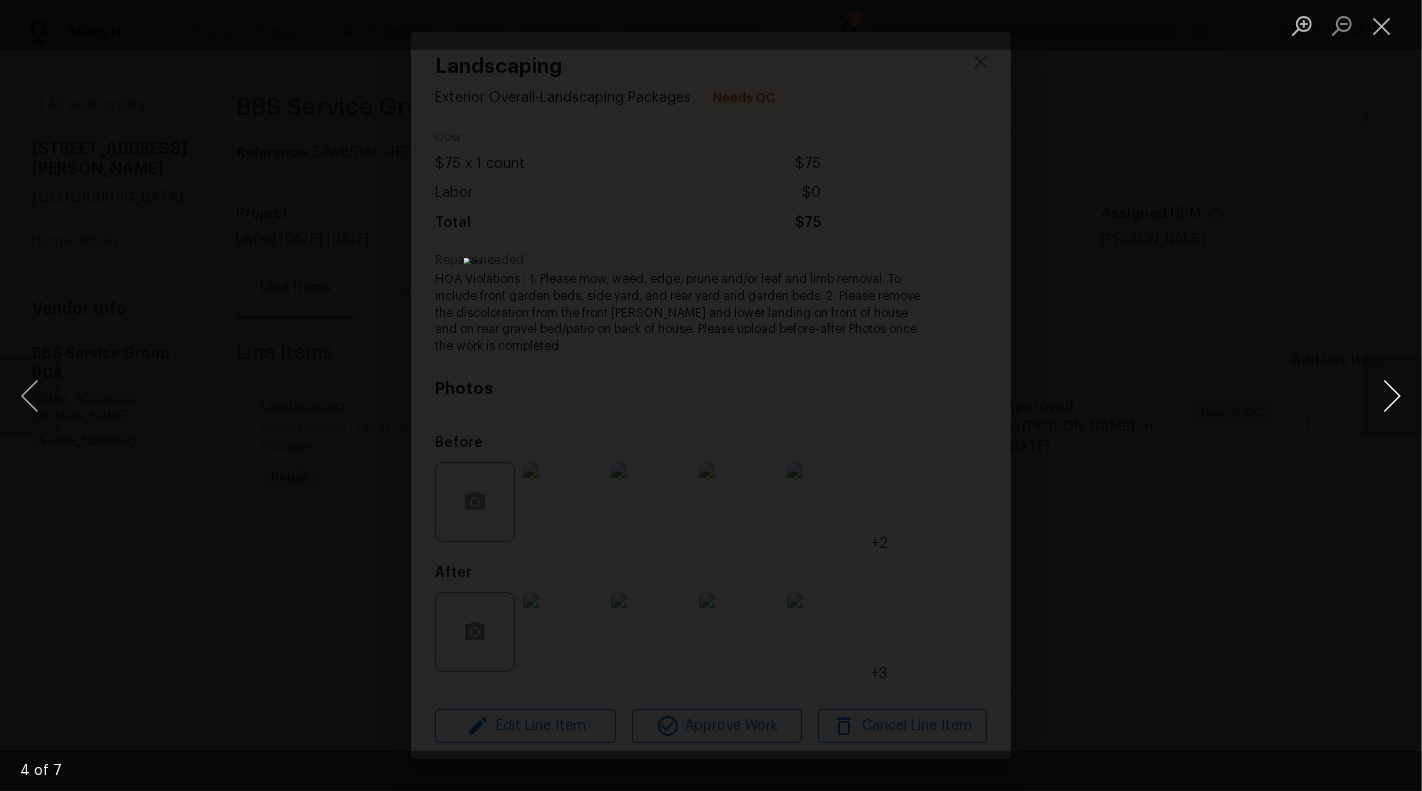 click at bounding box center [1392, 396] 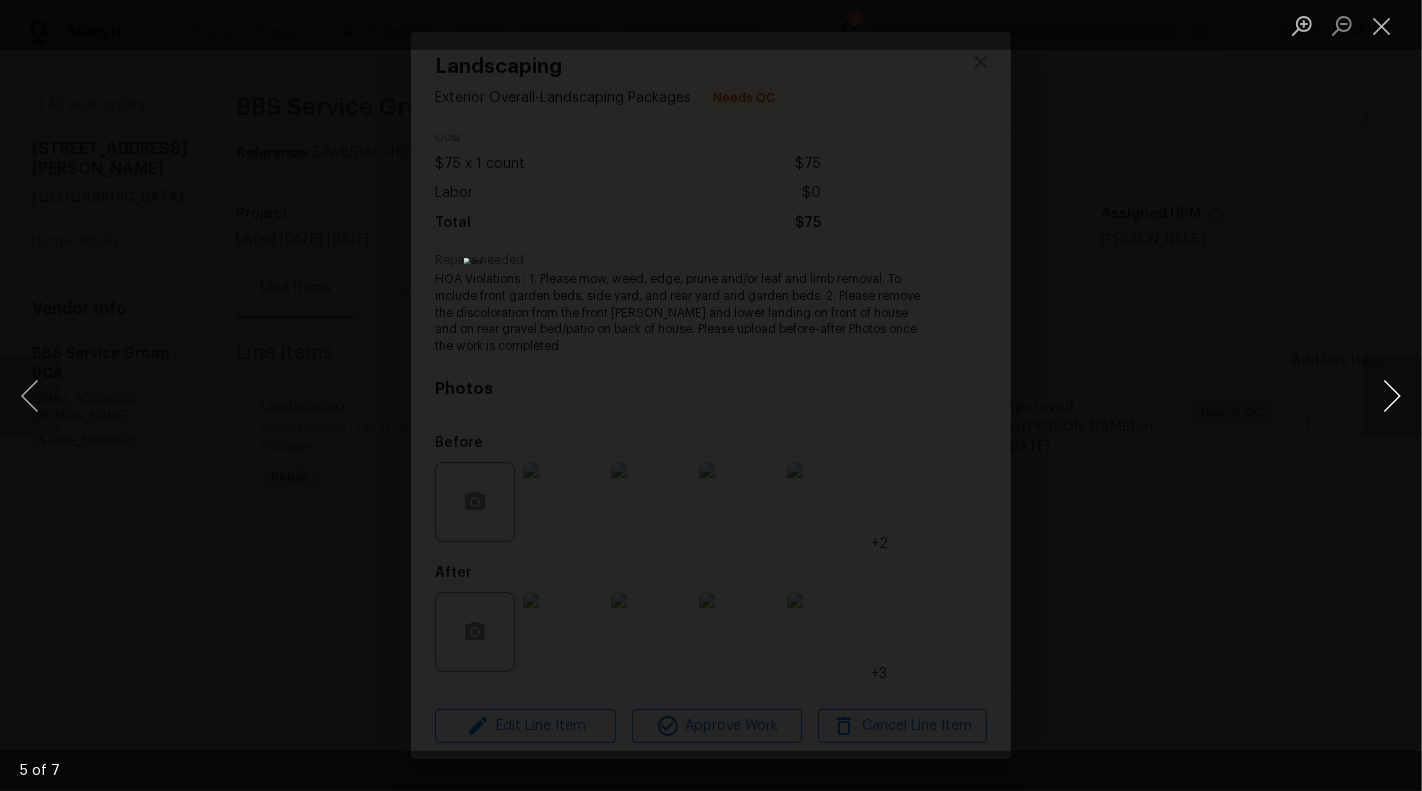 click at bounding box center (1392, 396) 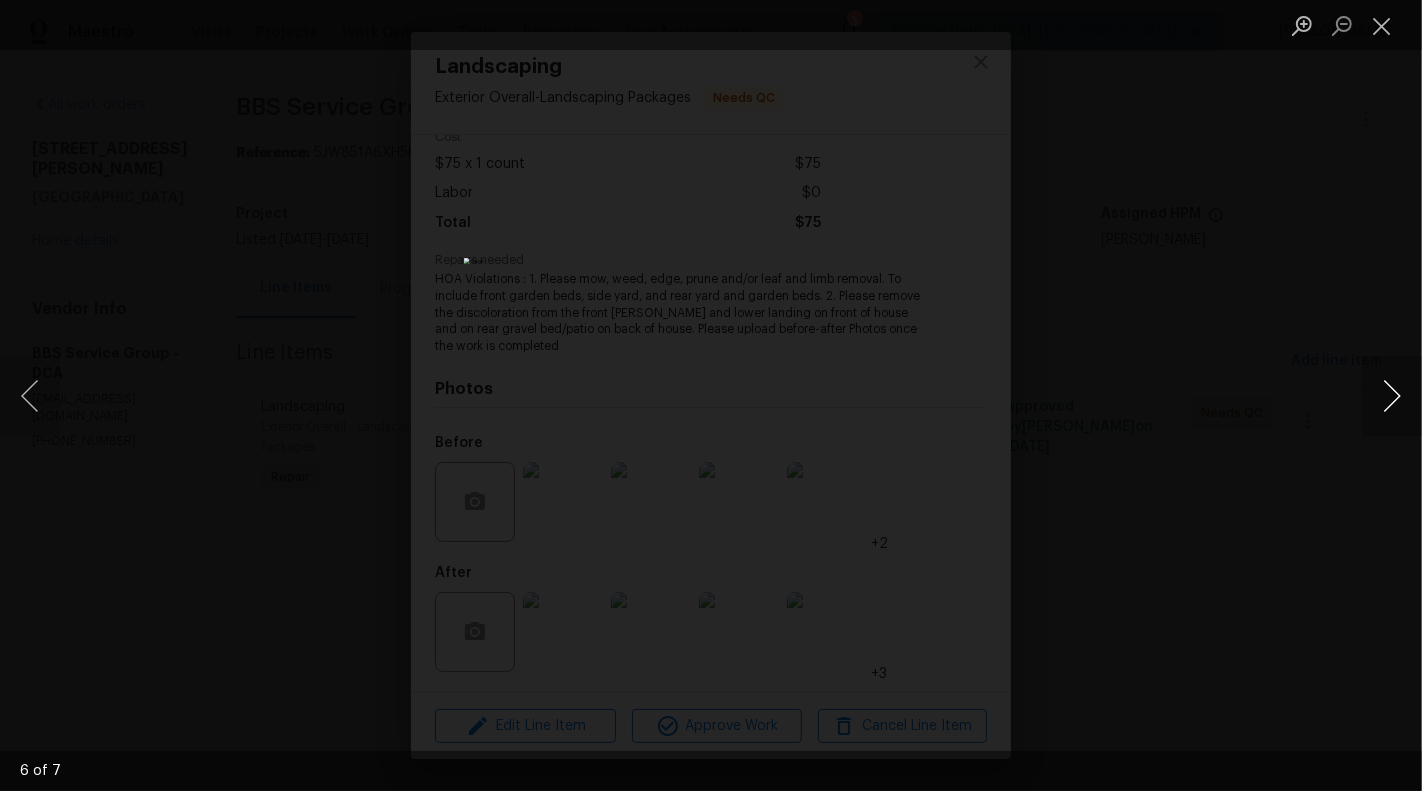 click at bounding box center (1392, 396) 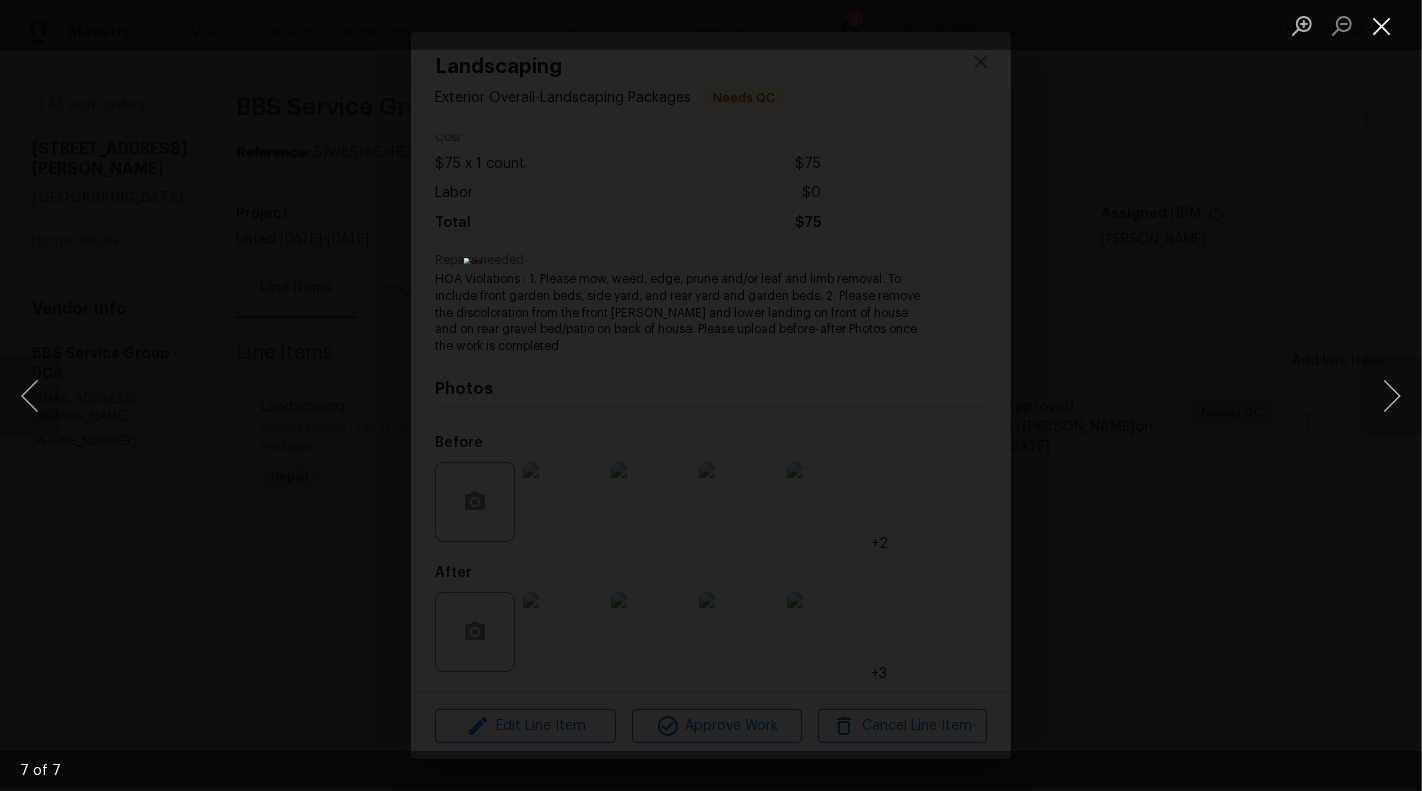 click at bounding box center (1382, 25) 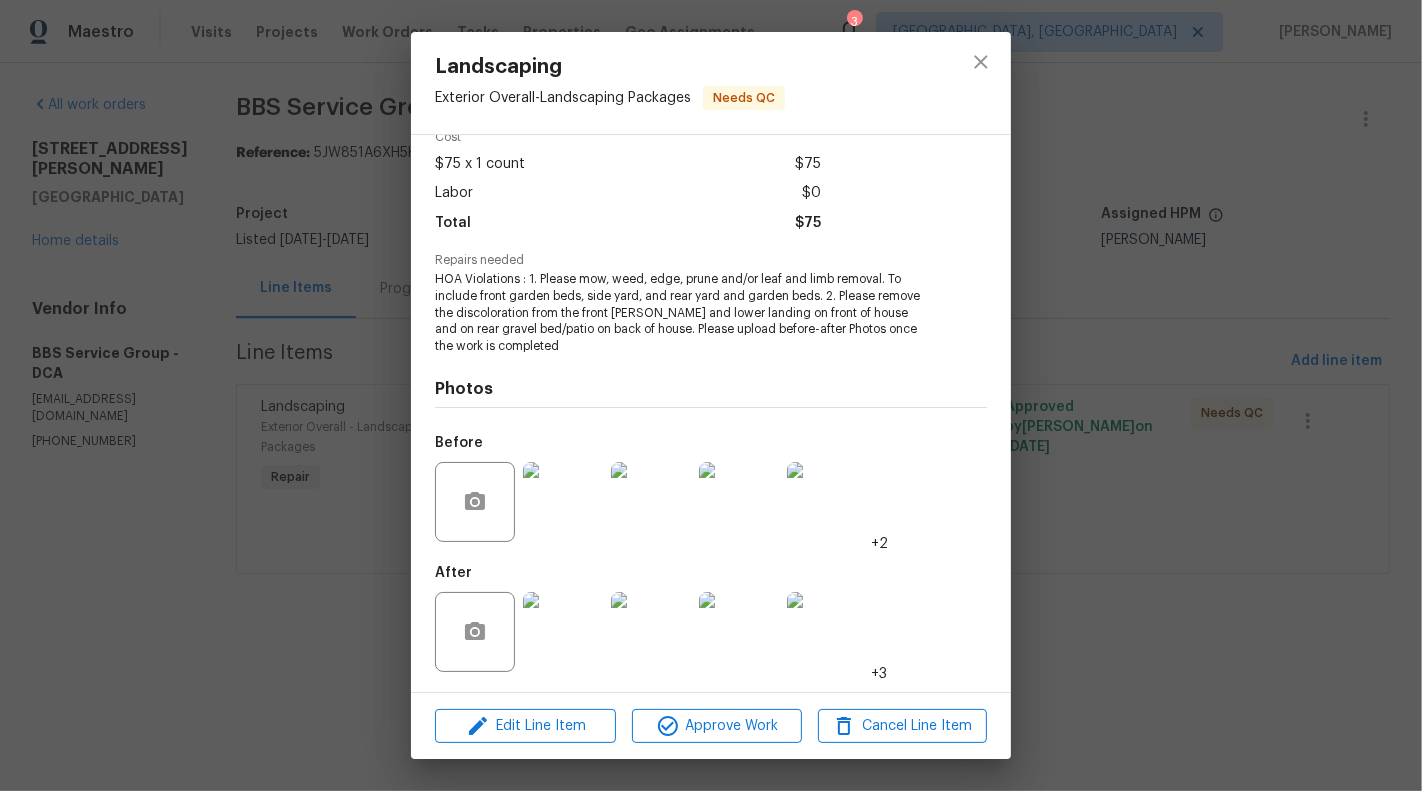 click on "Landscaping Exterior Overall  -  Landscaping Packages Needs QC Vendor BBS Service Group Account Category Repairs Cost $75 x 1 count $75 Labor $0 Total $75 Repairs needed HOA Violations : 1. Please mow, weed, edge, prune and/or
leaf and limb removal. To include front garden beds, side yard, and rear yard and garden beds.
2. Please remove the discoloration from the front [PERSON_NAME] and lower landing on front of house and on rear gravel
bed/patio on back of house.
Please upload before-after Photos once the work is completed Photos Before  +2 After  +3  Edit Line Item  Approve Work  Cancel Line Item" at bounding box center [711, 395] 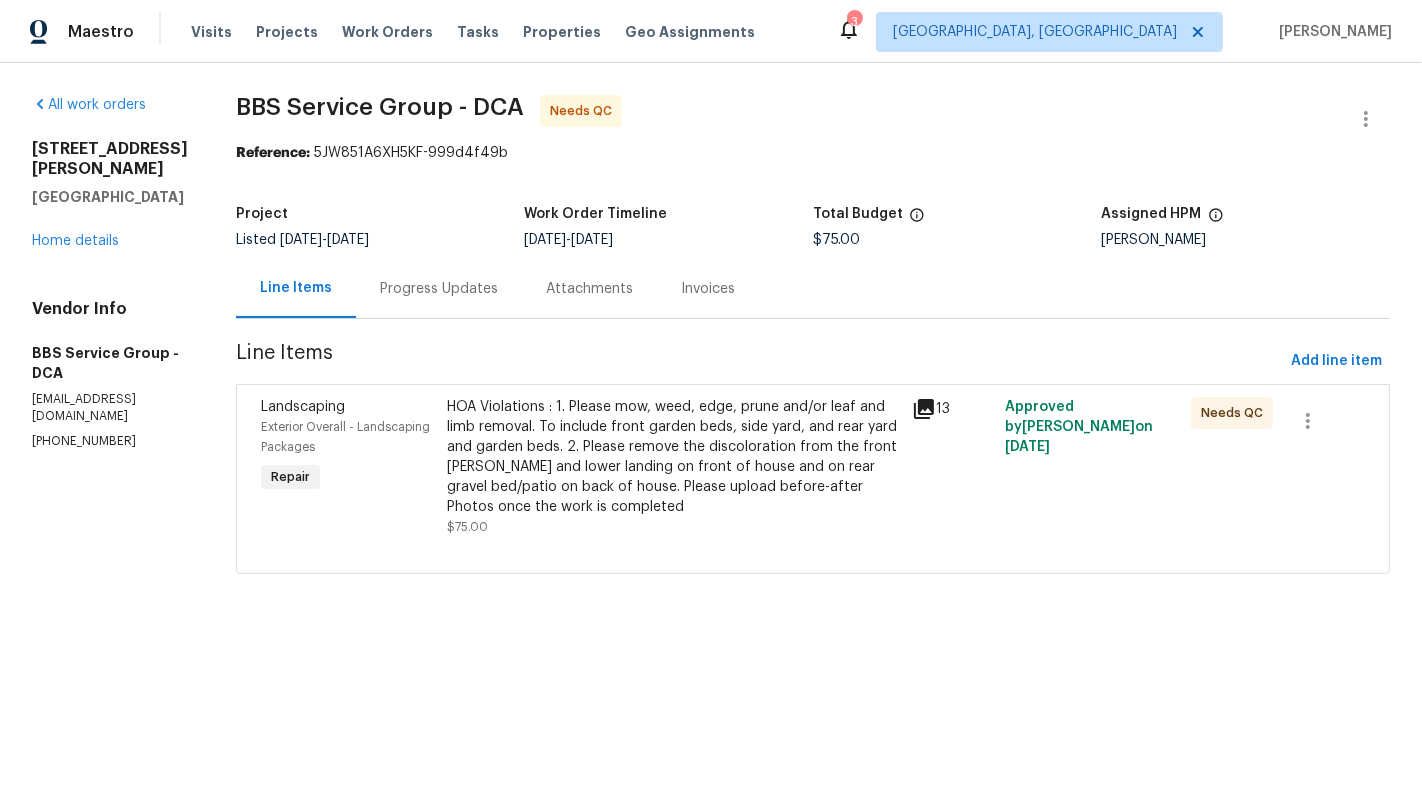 click at bounding box center (813, 549) 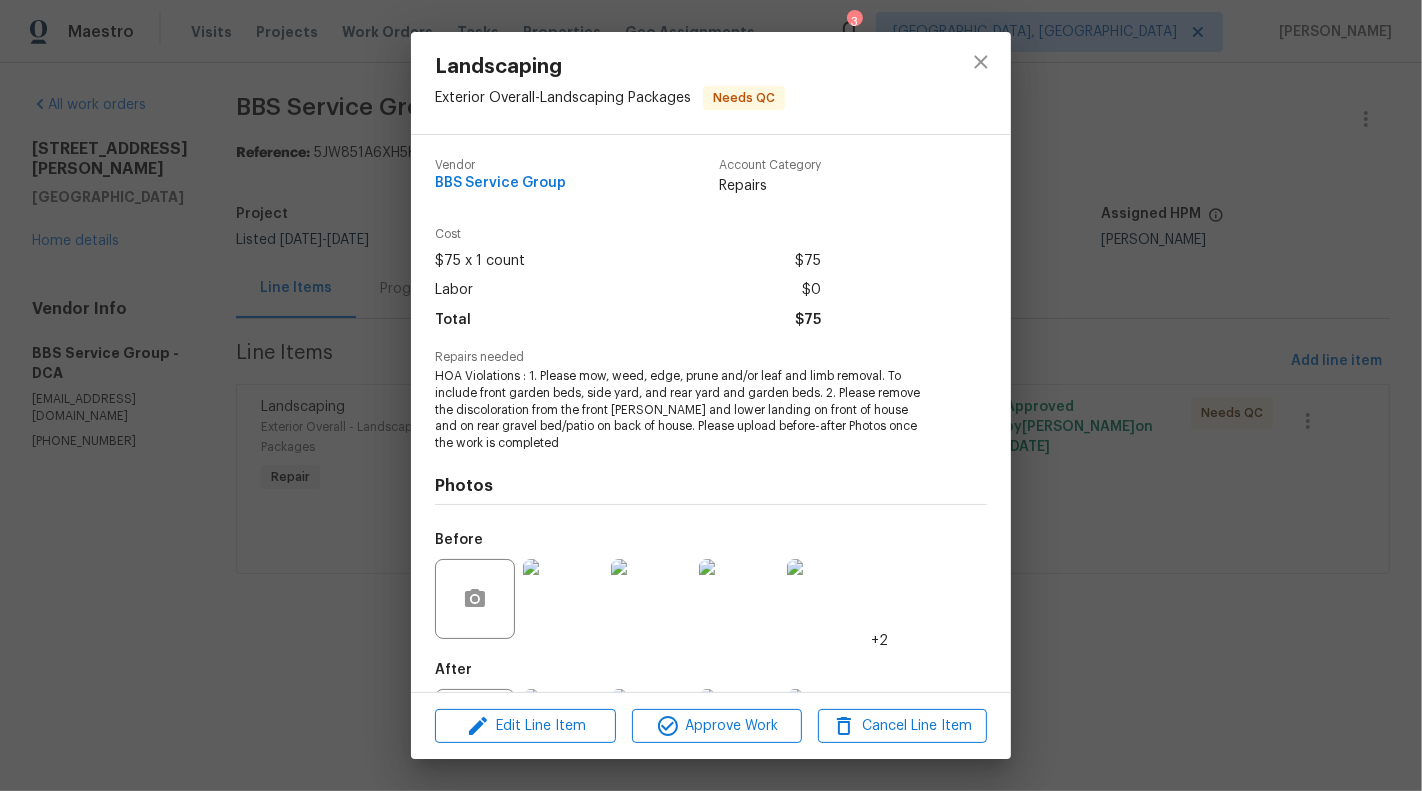 scroll, scrollTop: 97, scrollLeft: 0, axis: vertical 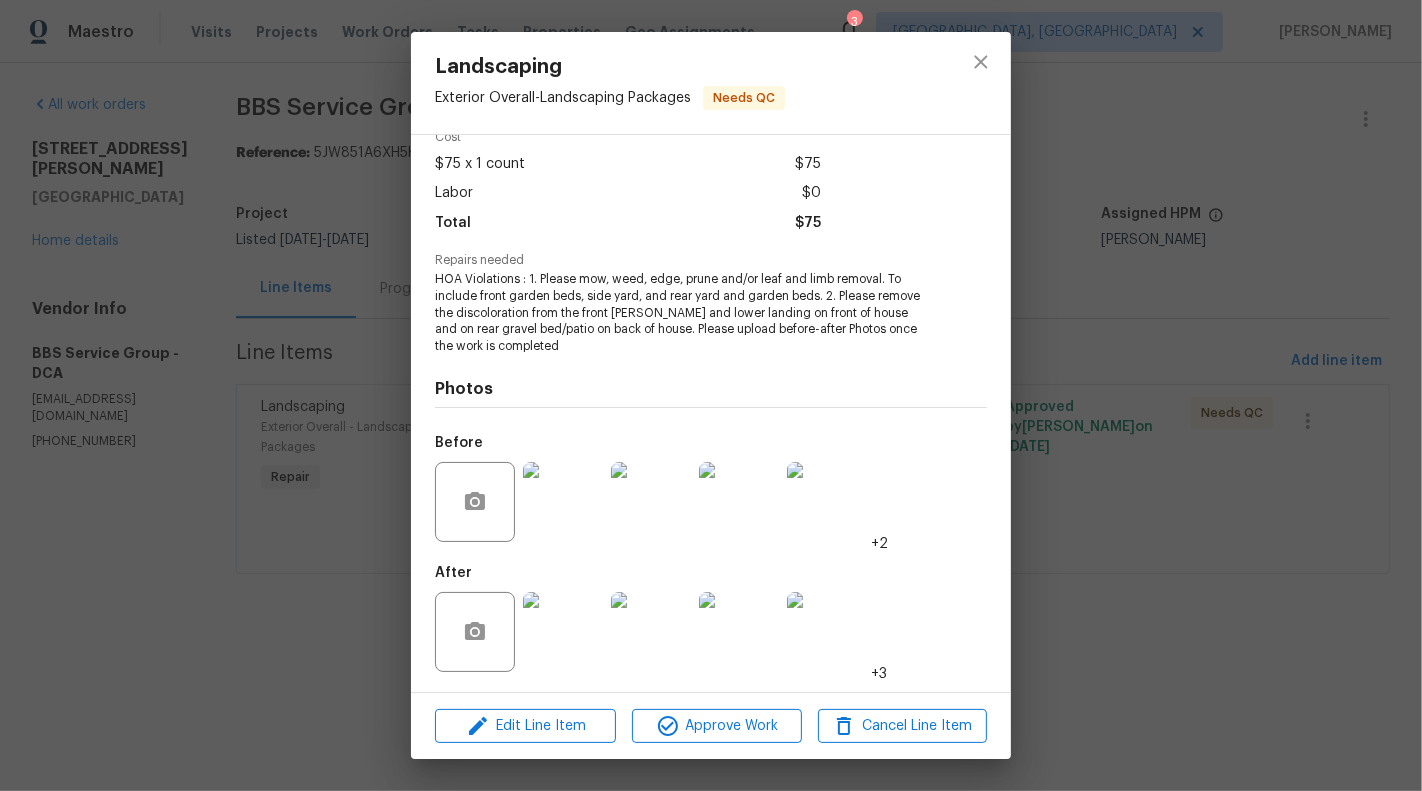 click at bounding box center [563, 502] 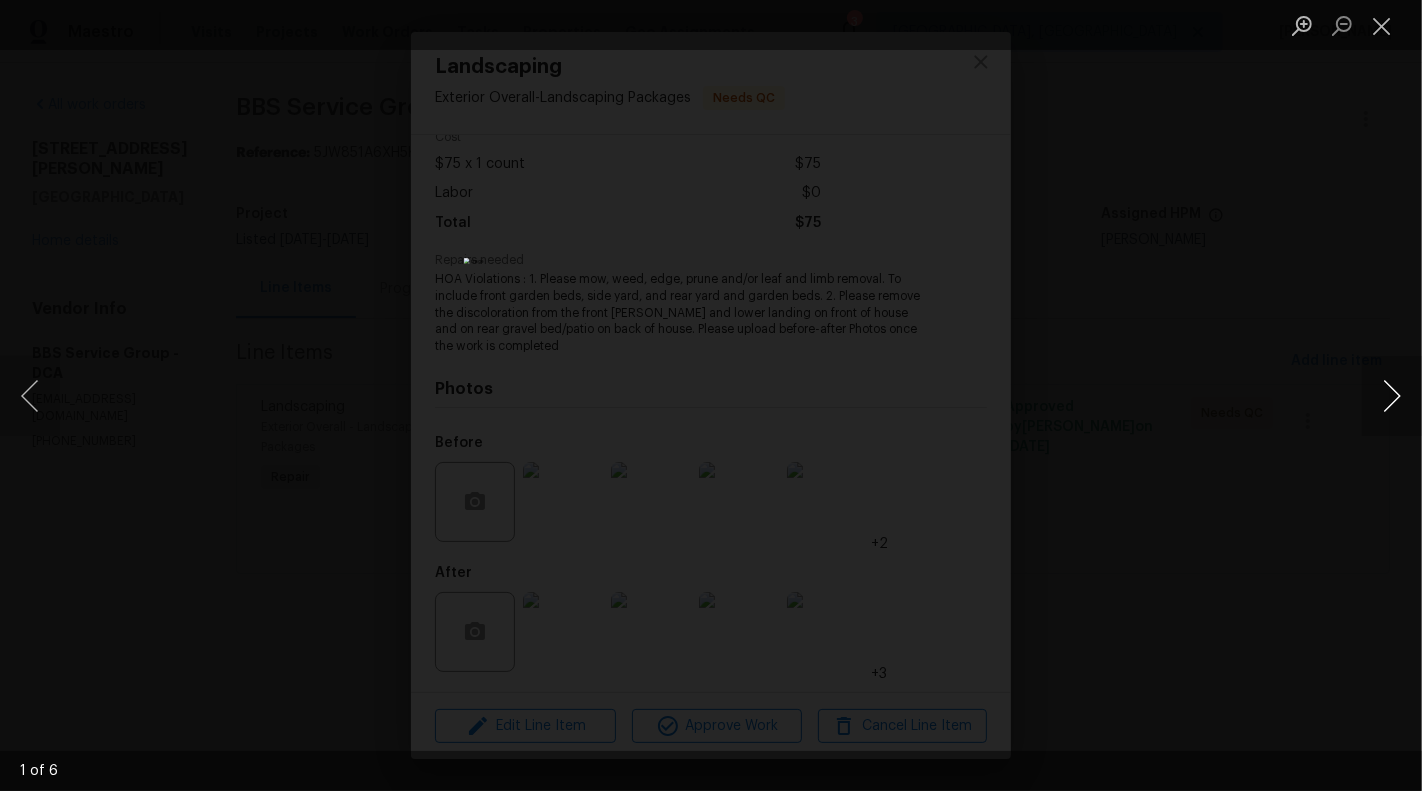 click at bounding box center (1392, 396) 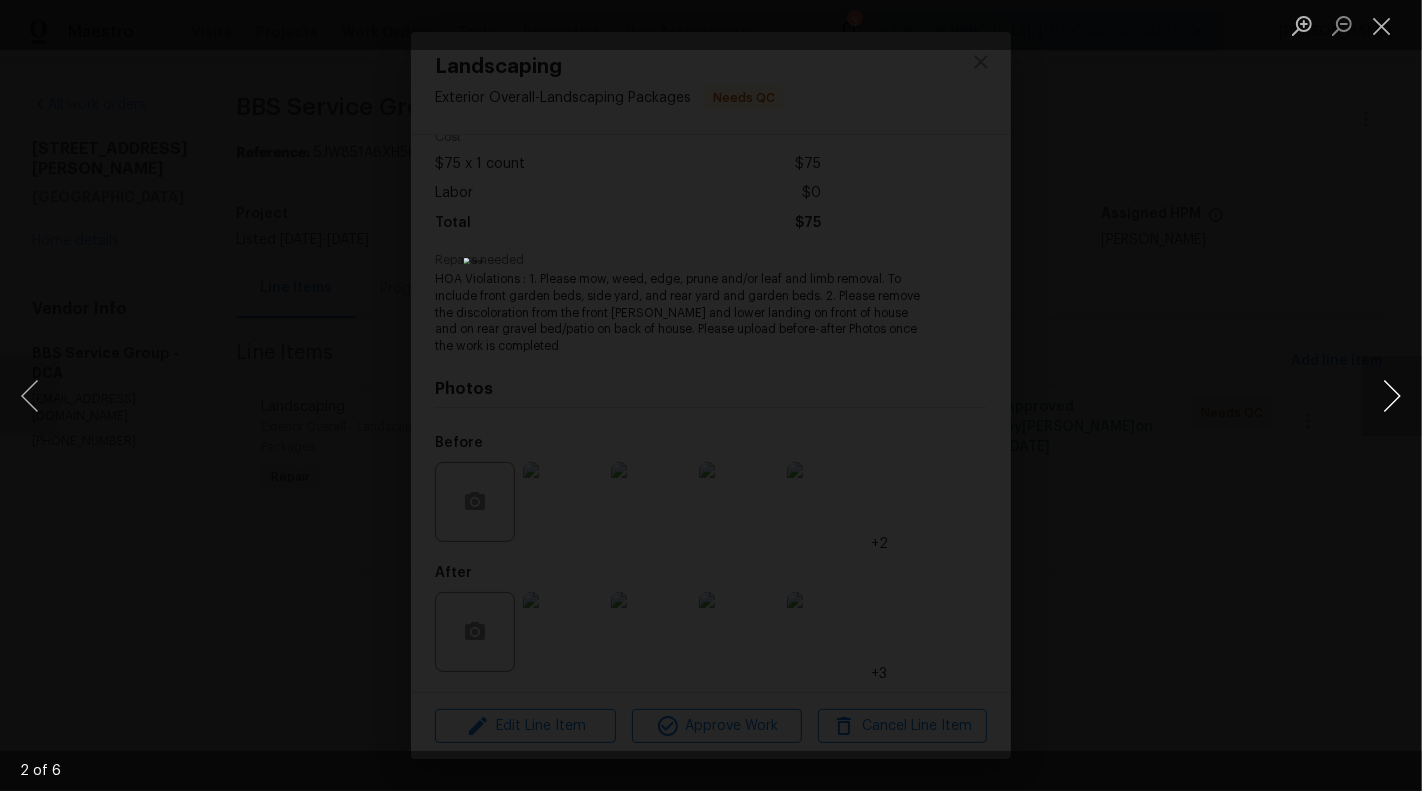 click at bounding box center (1392, 396) 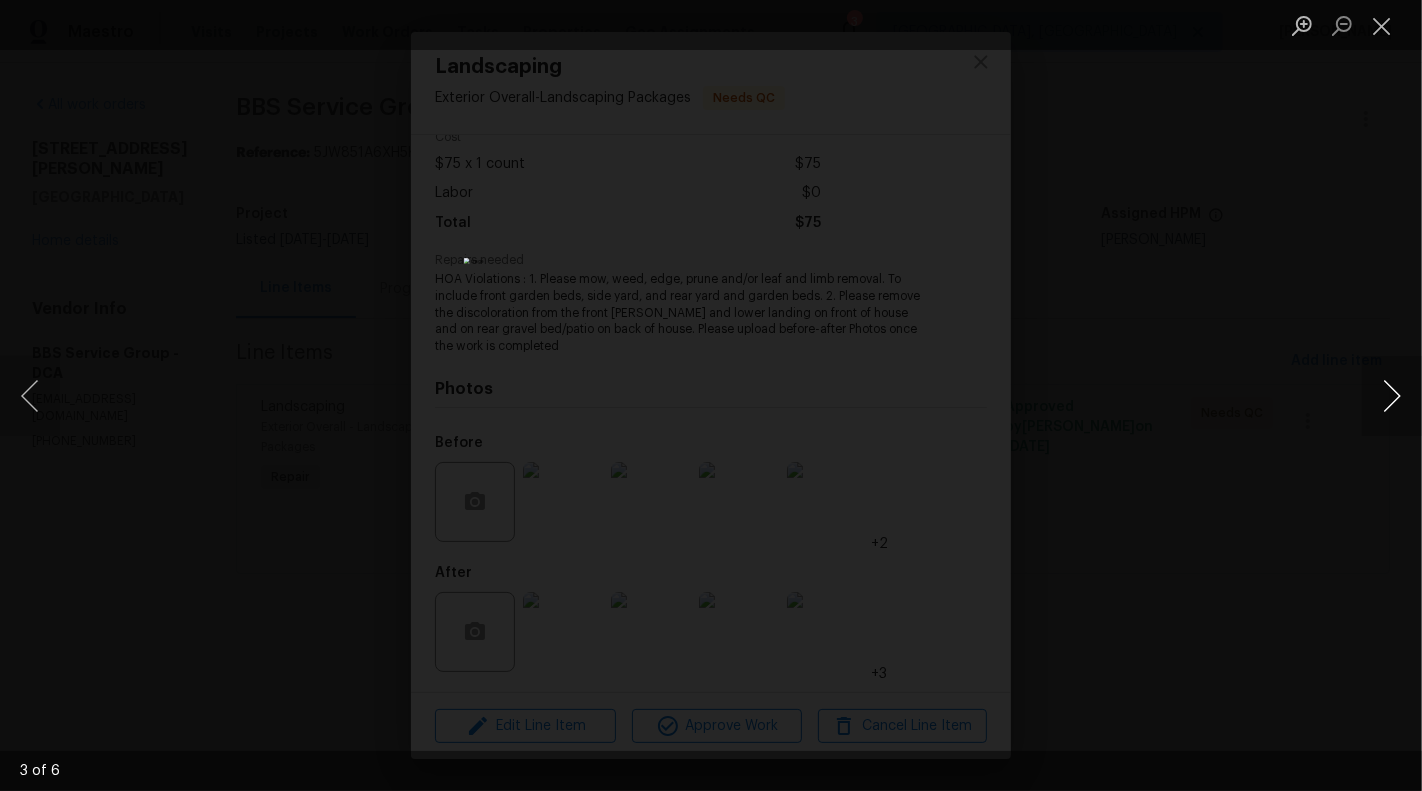 click at bounding box center (1392, 396) 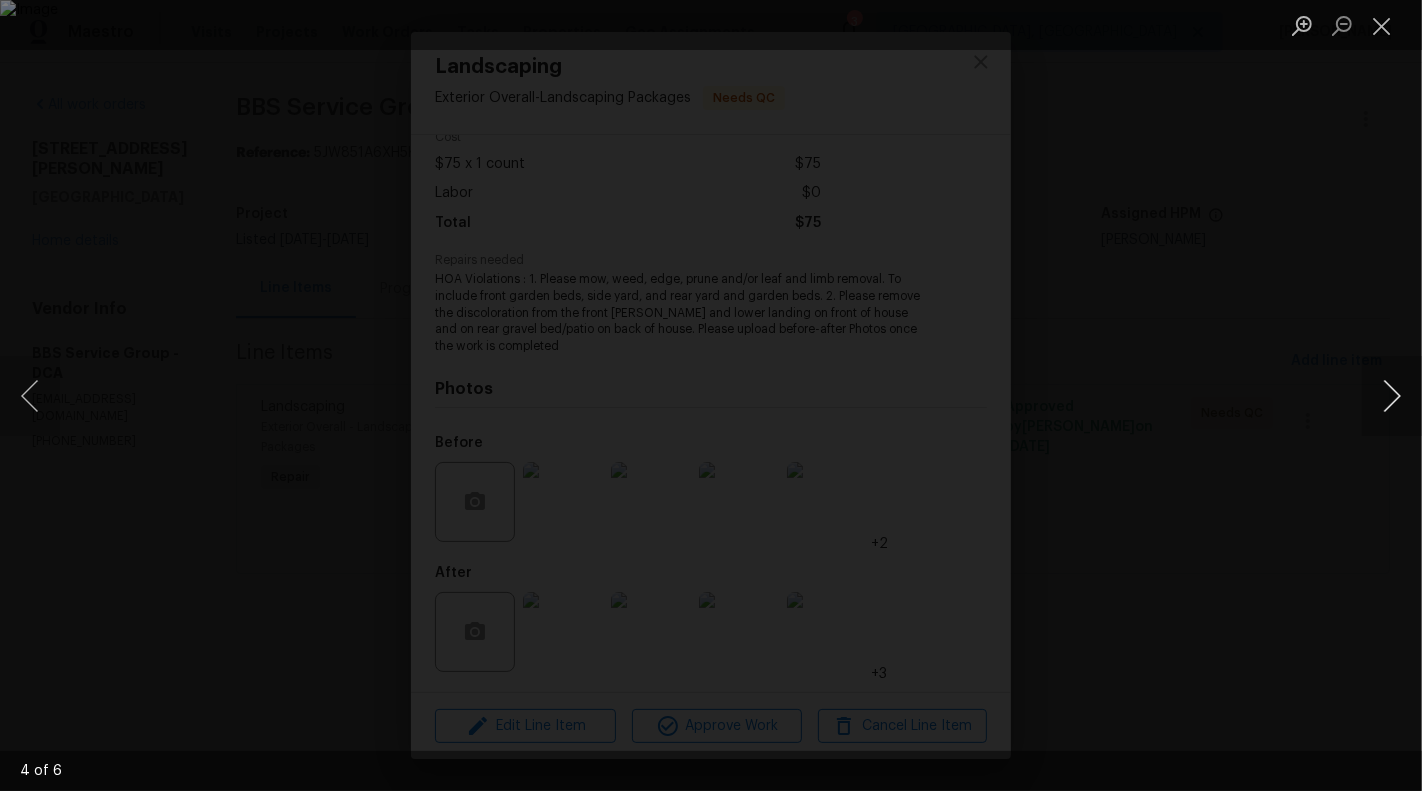 click at bounding box center (1392, 396) 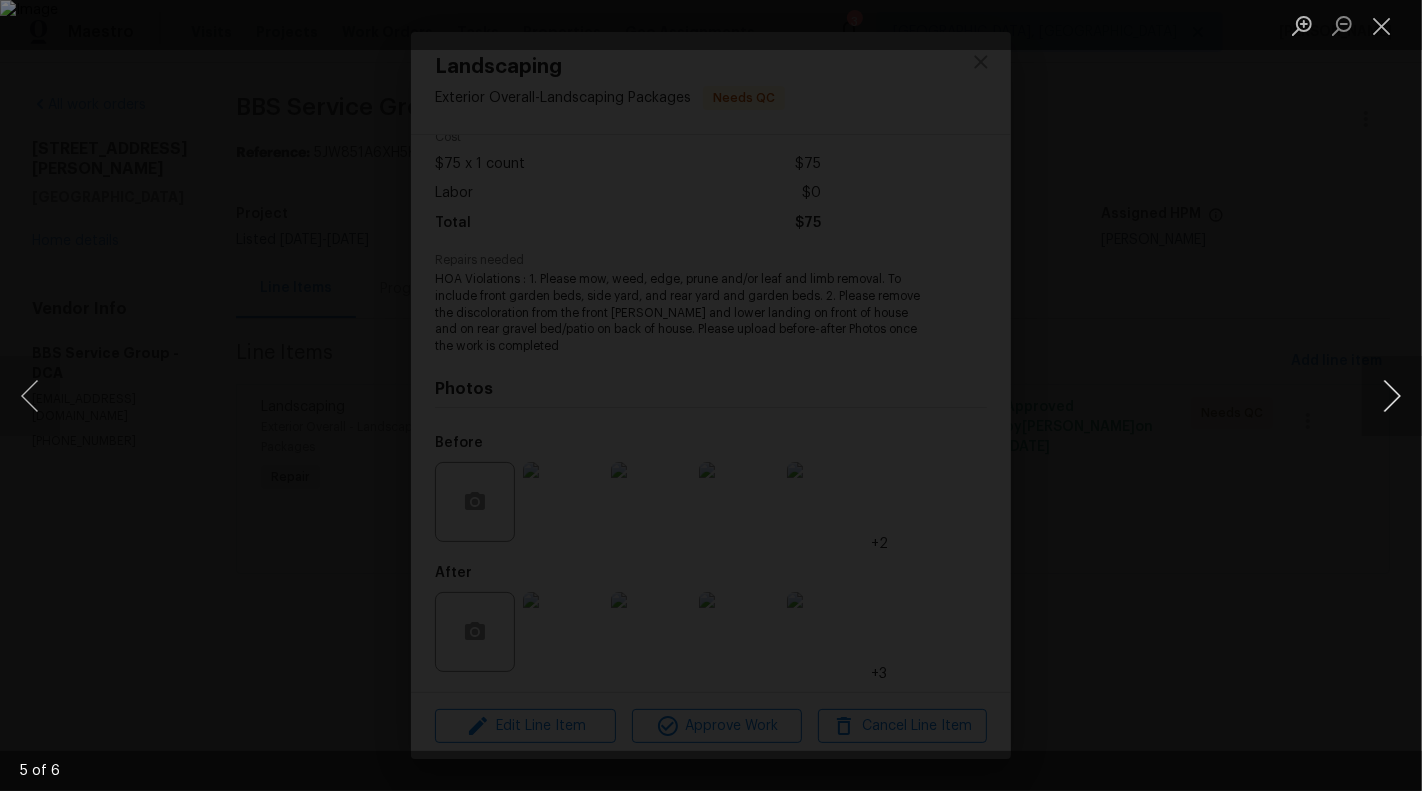 click at bounding box center [1392, 396] 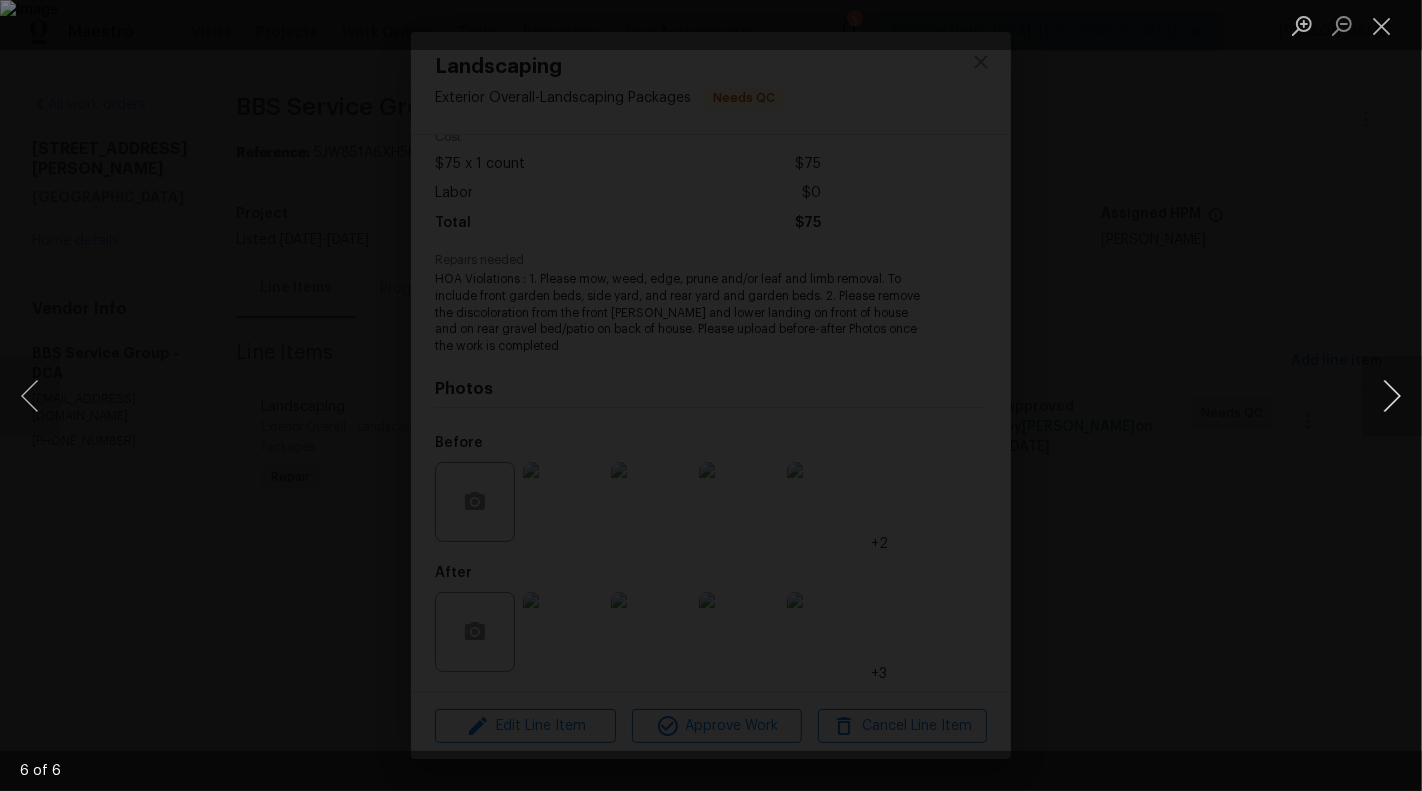 click at bounding box center [1392, 396] 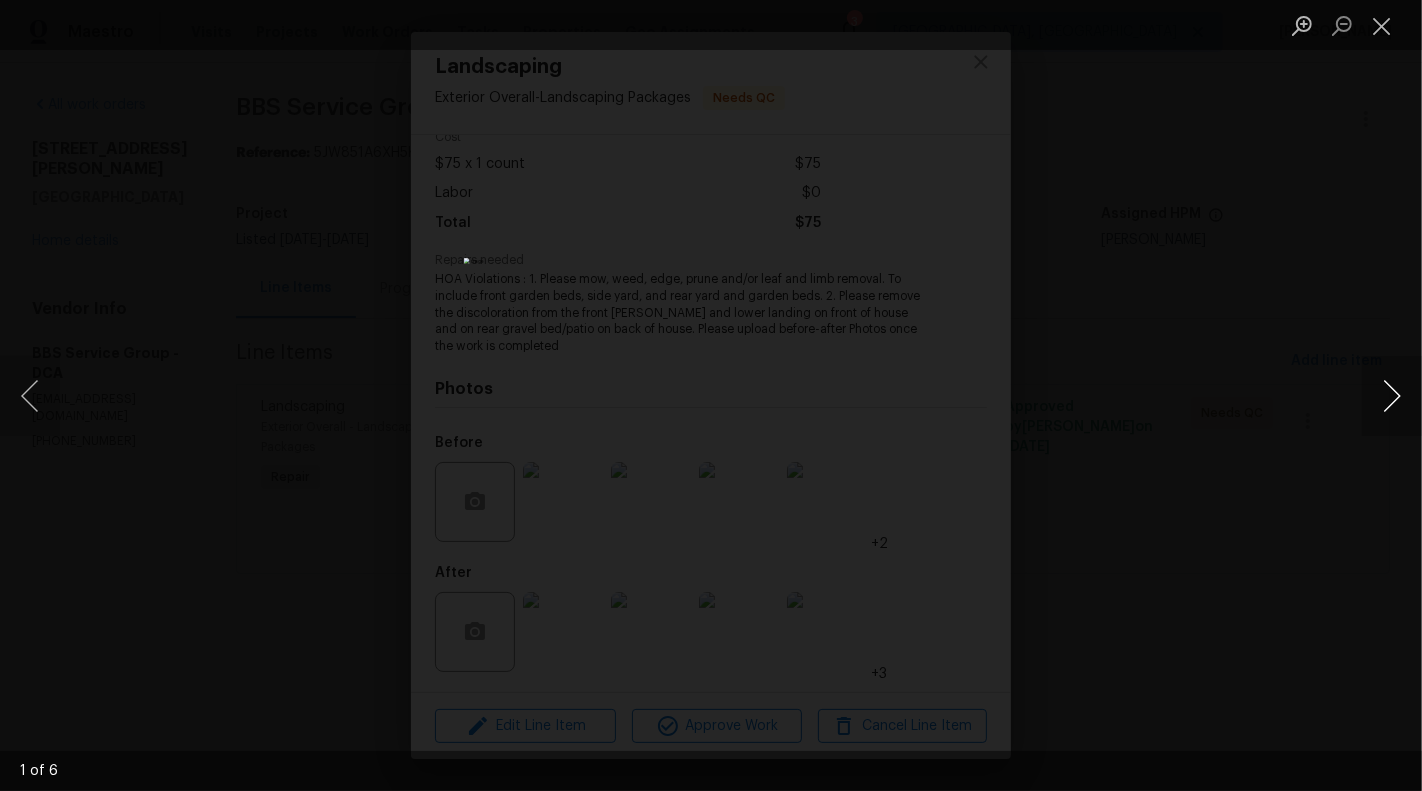 click at bounding box center (1392, 396) 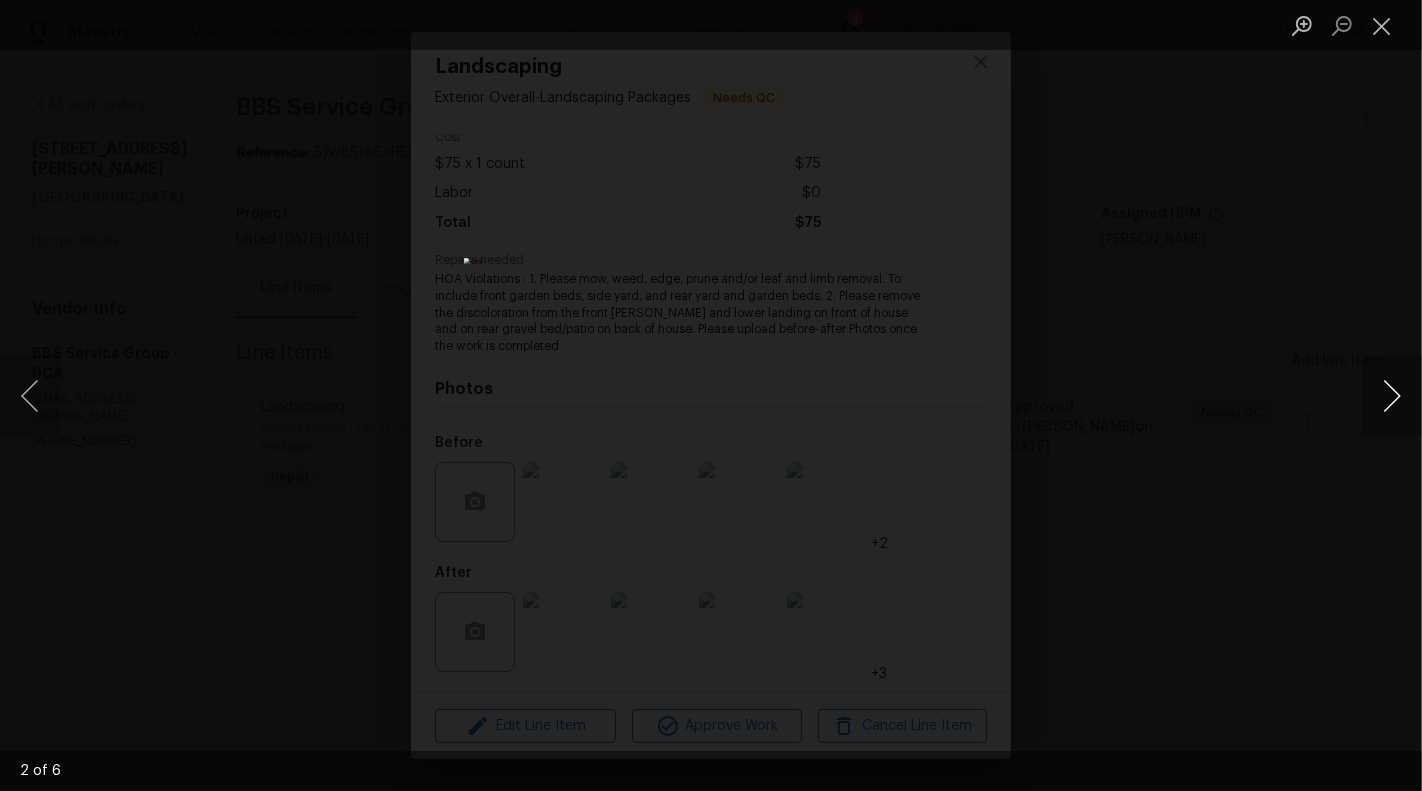 click at bounding box center (1392, 396) 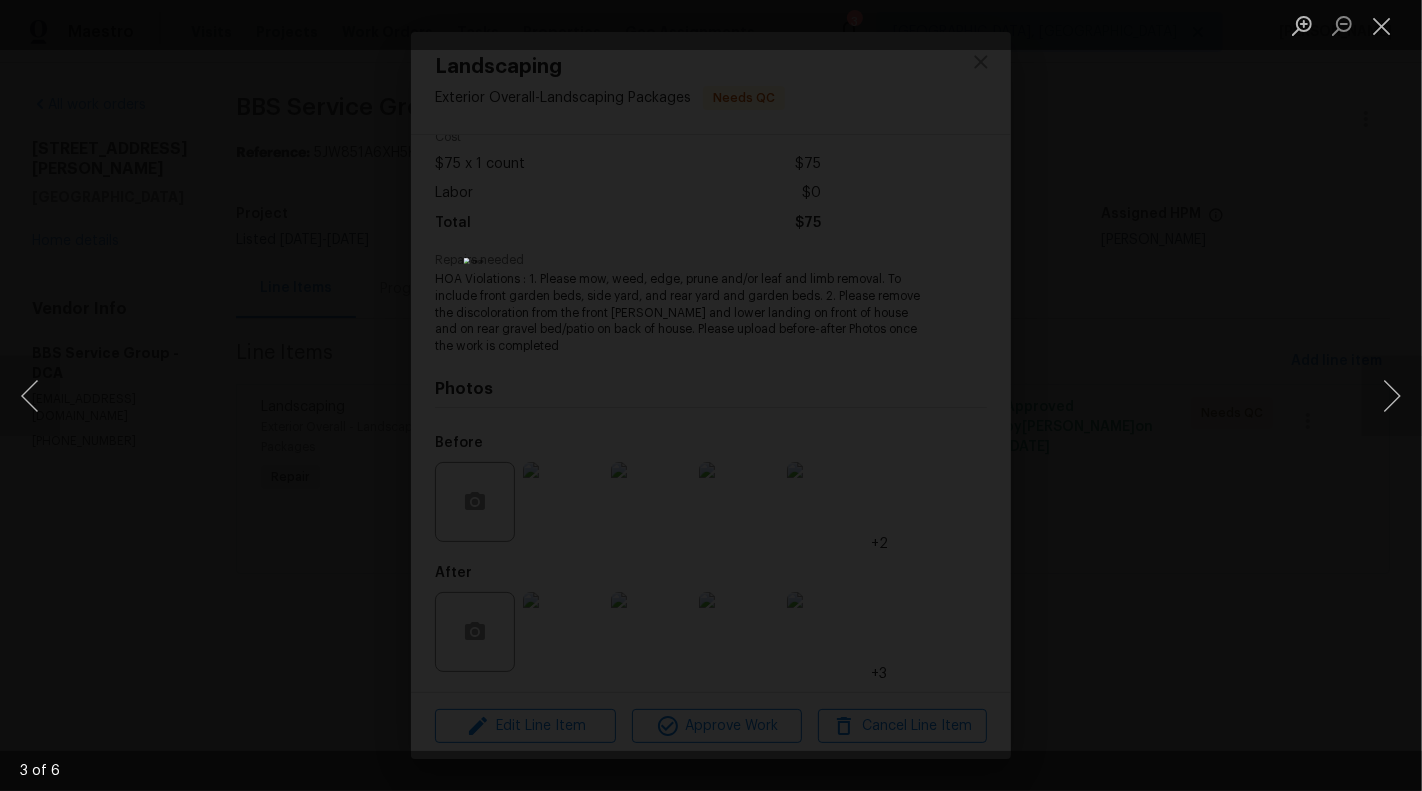click at bounding box center (711, 395) 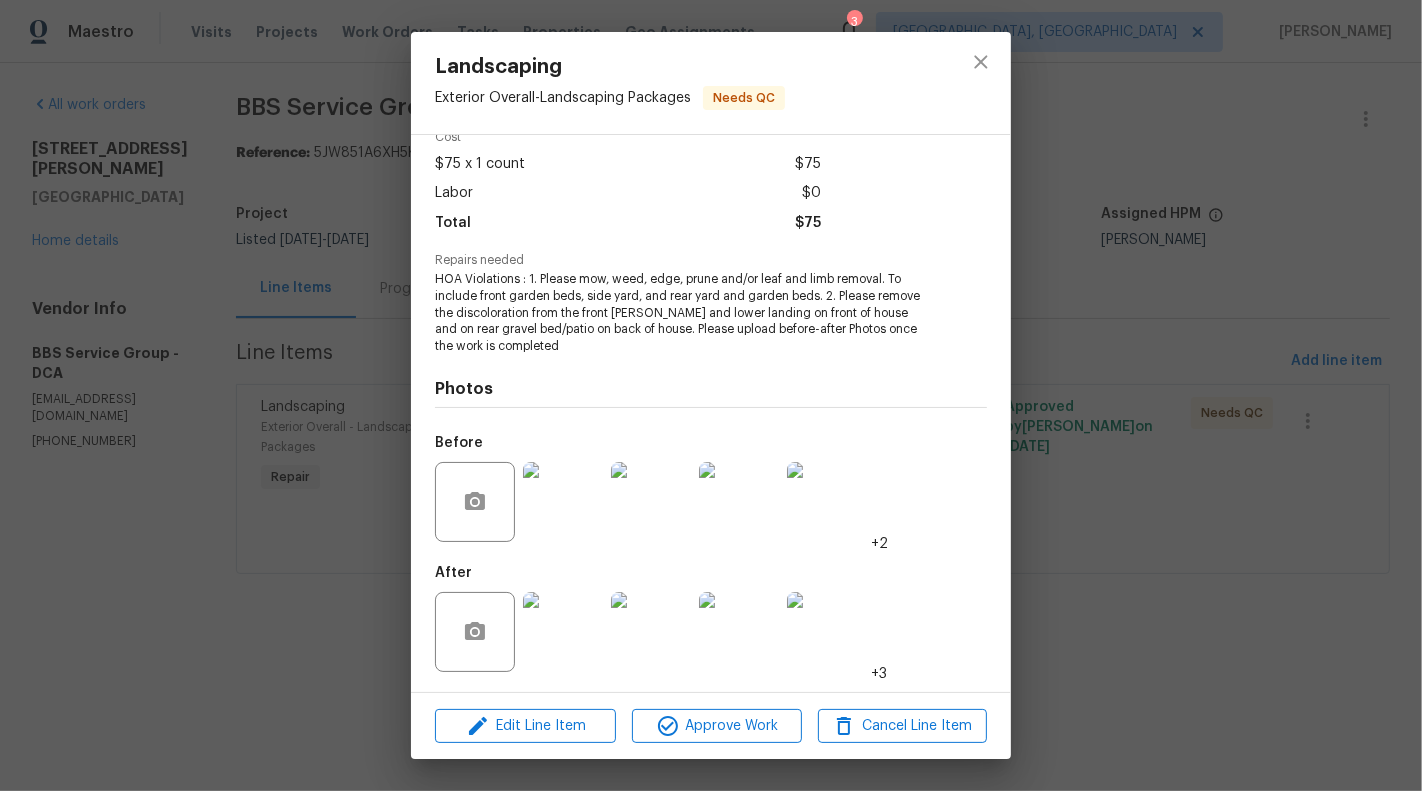 click at bounding box center [563, 632] 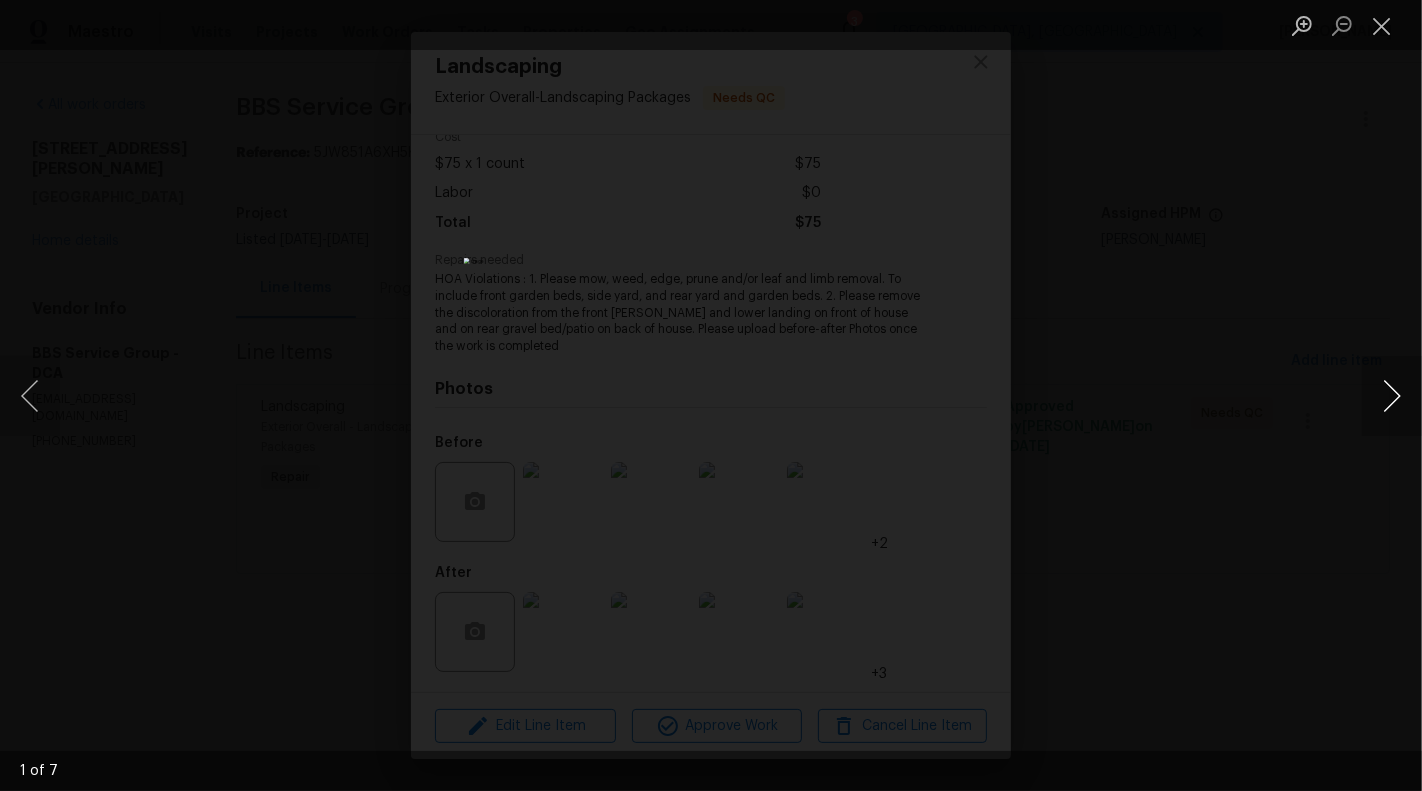 click at bounding box center [1392, 396] 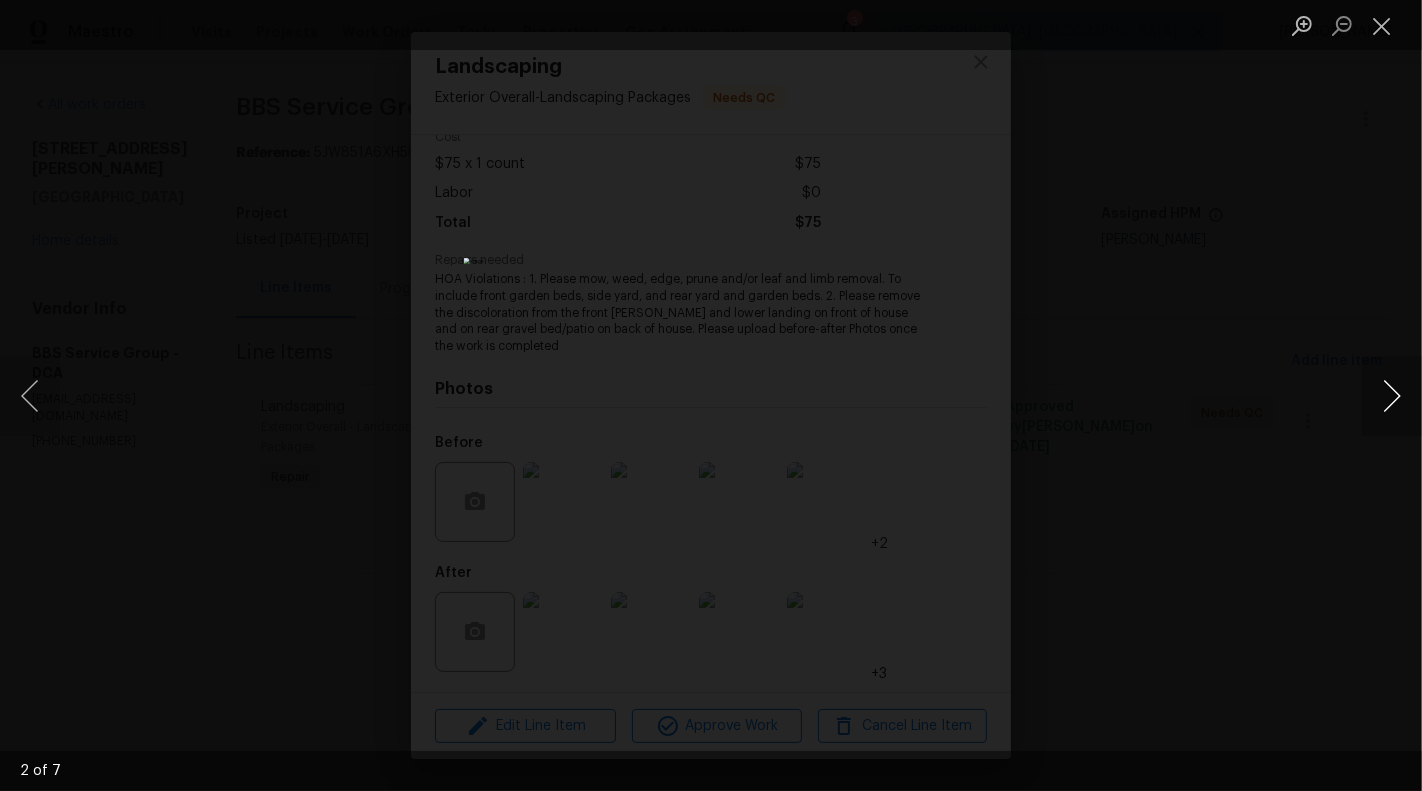 click at bounding box center [1392, 396] 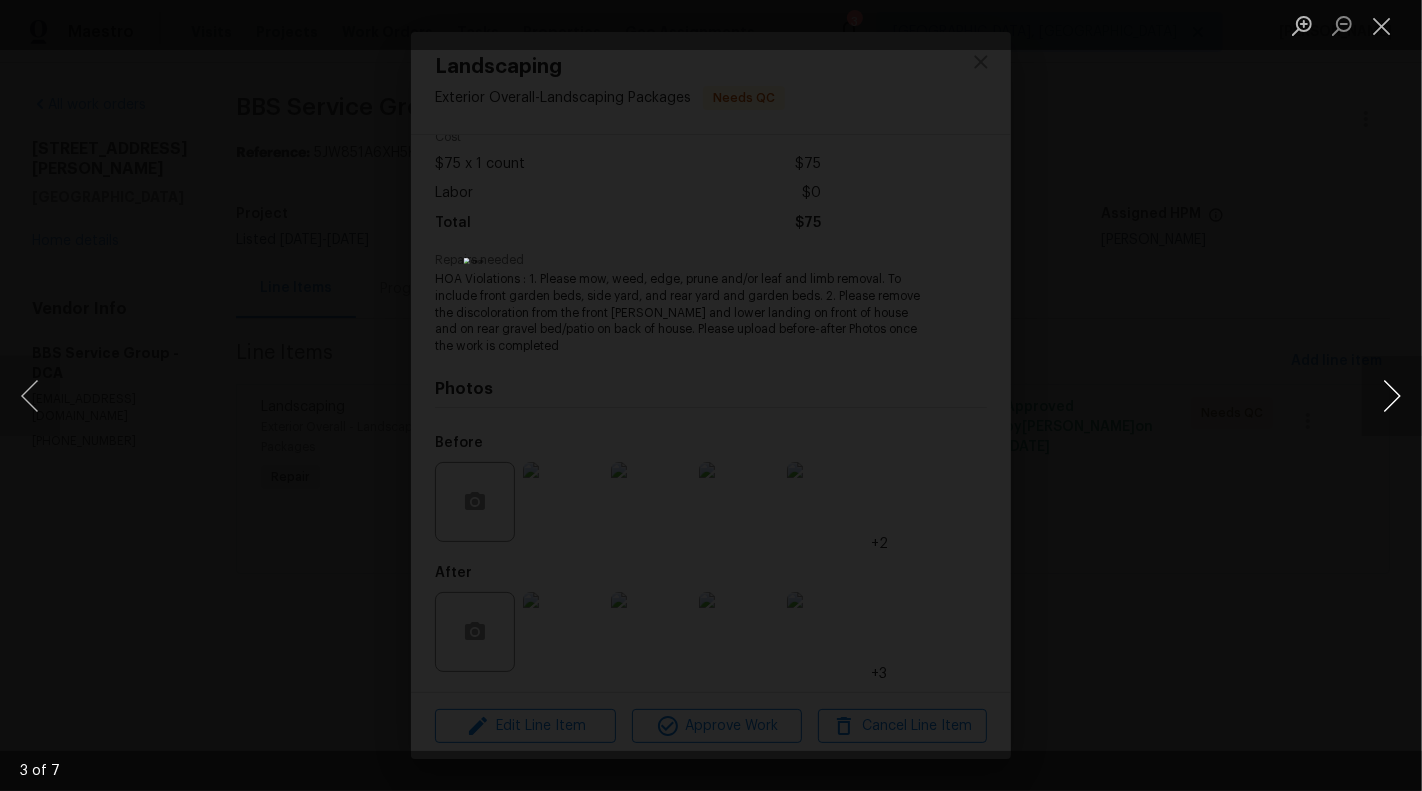 click at bounding box center (1392, 396) 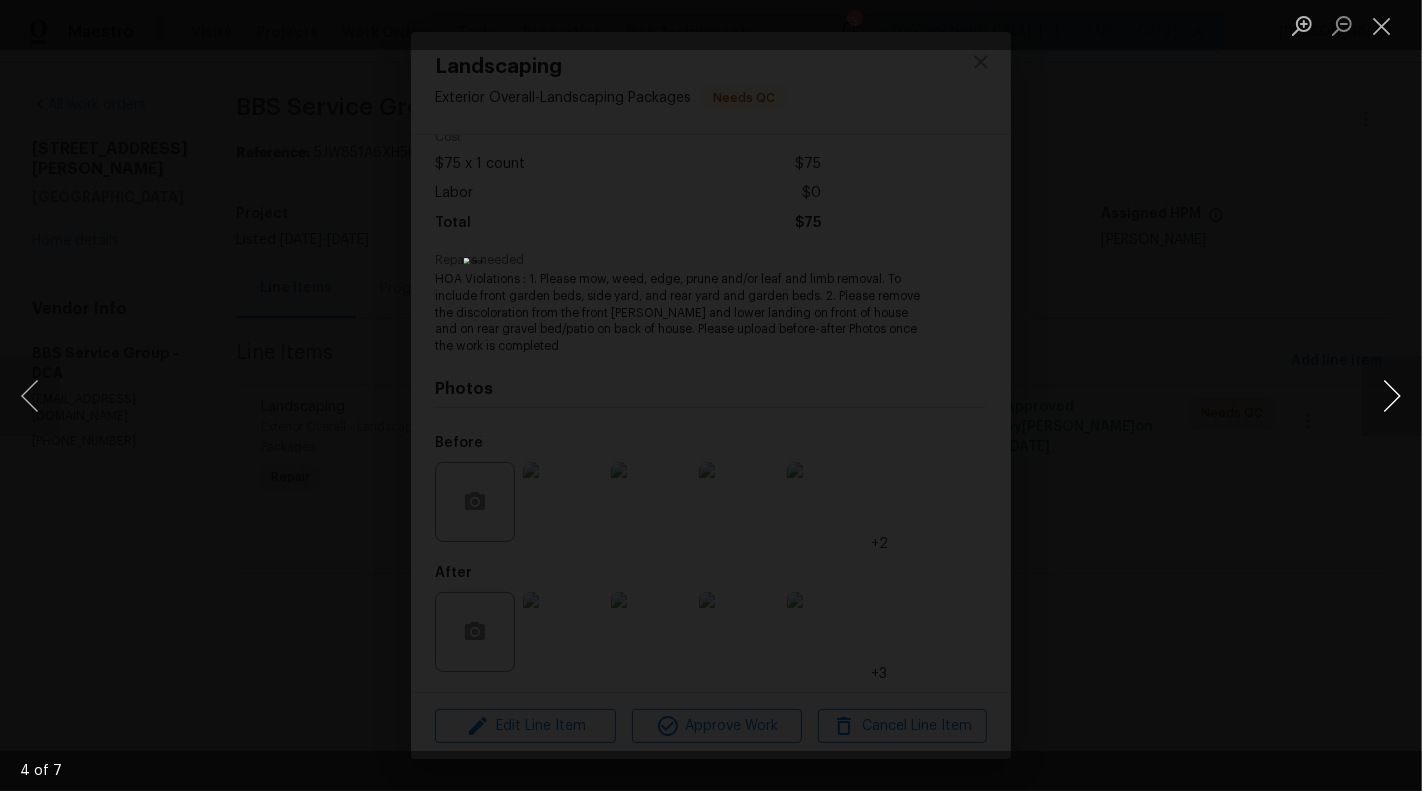 click at bounding box center [1392, 396] 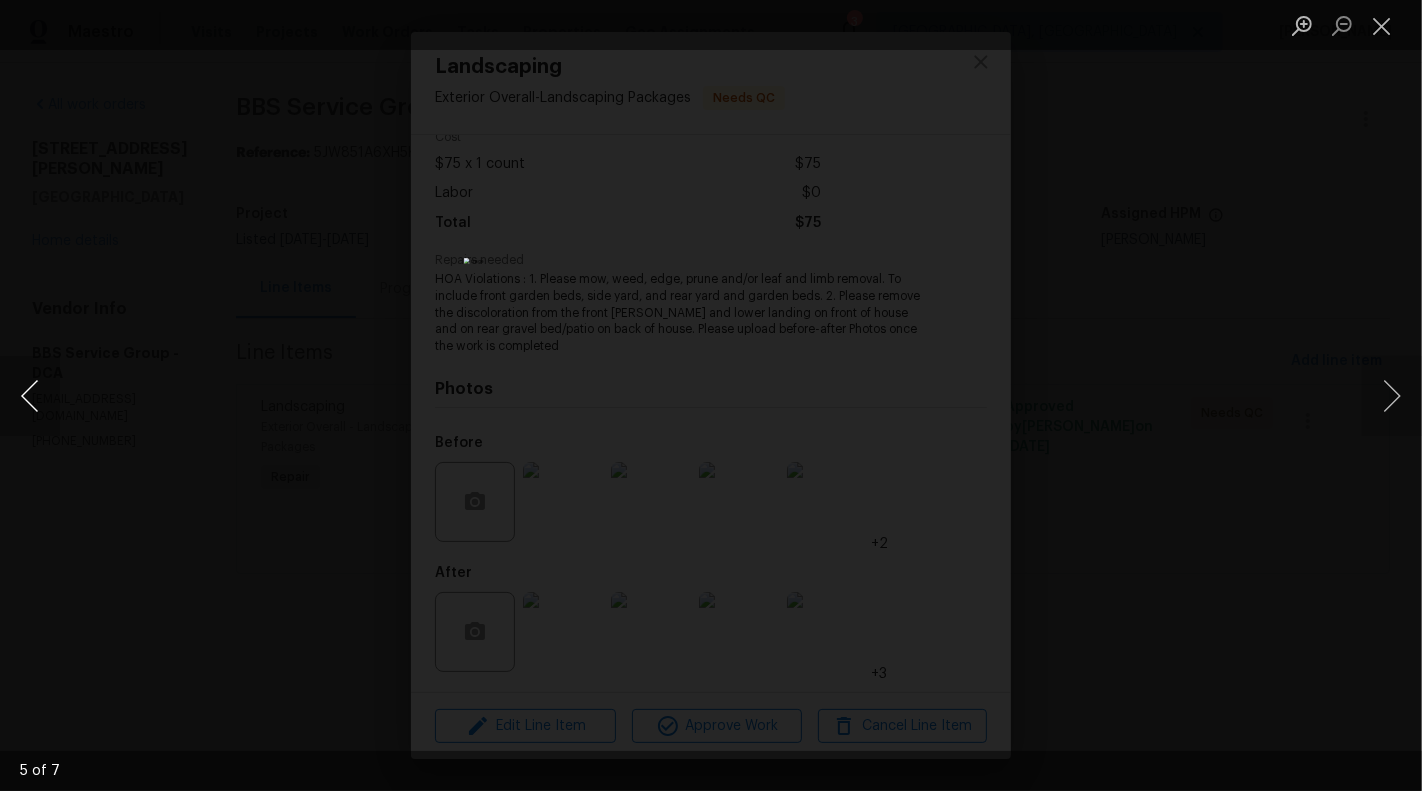 click at bounding box center [30, 396] 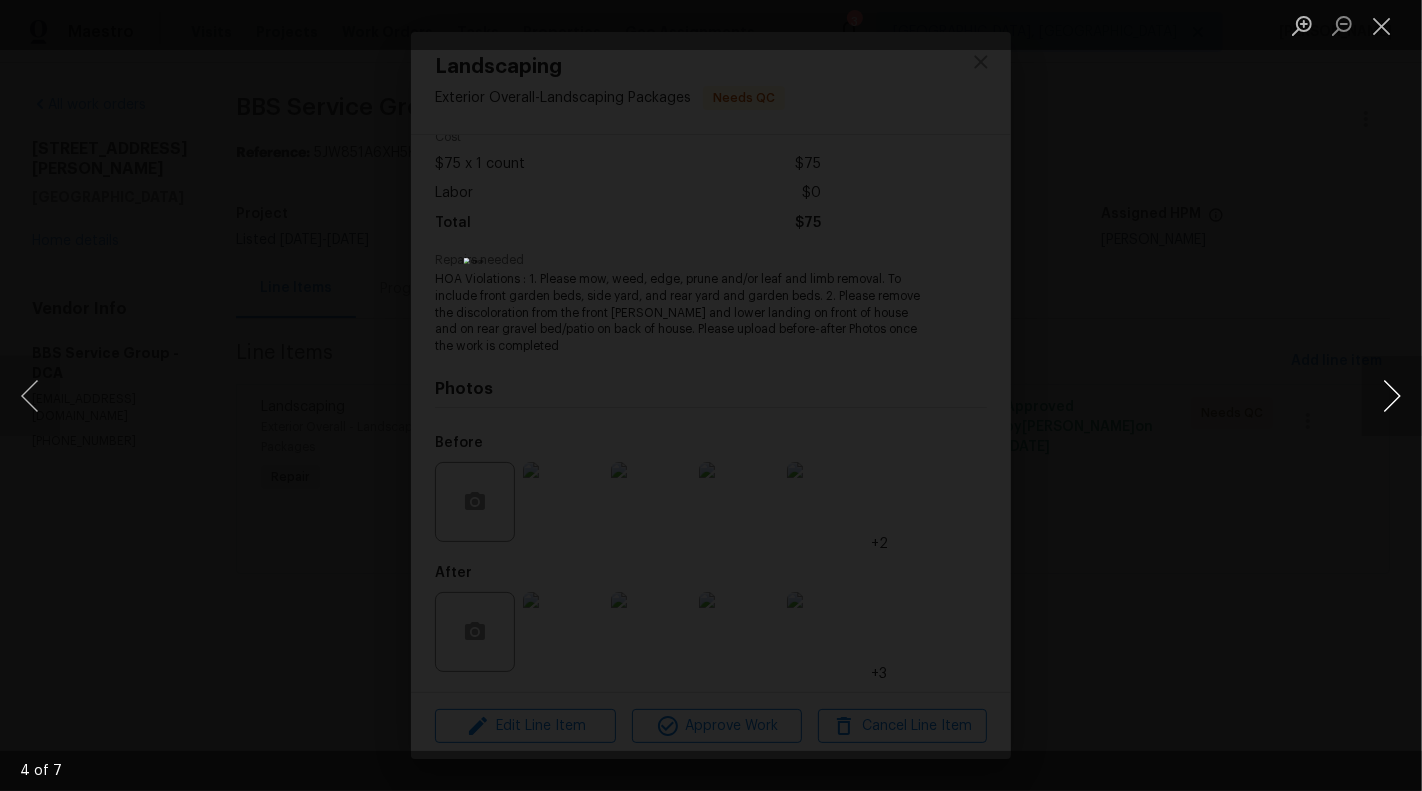 click at bounding box center (1392, 396) 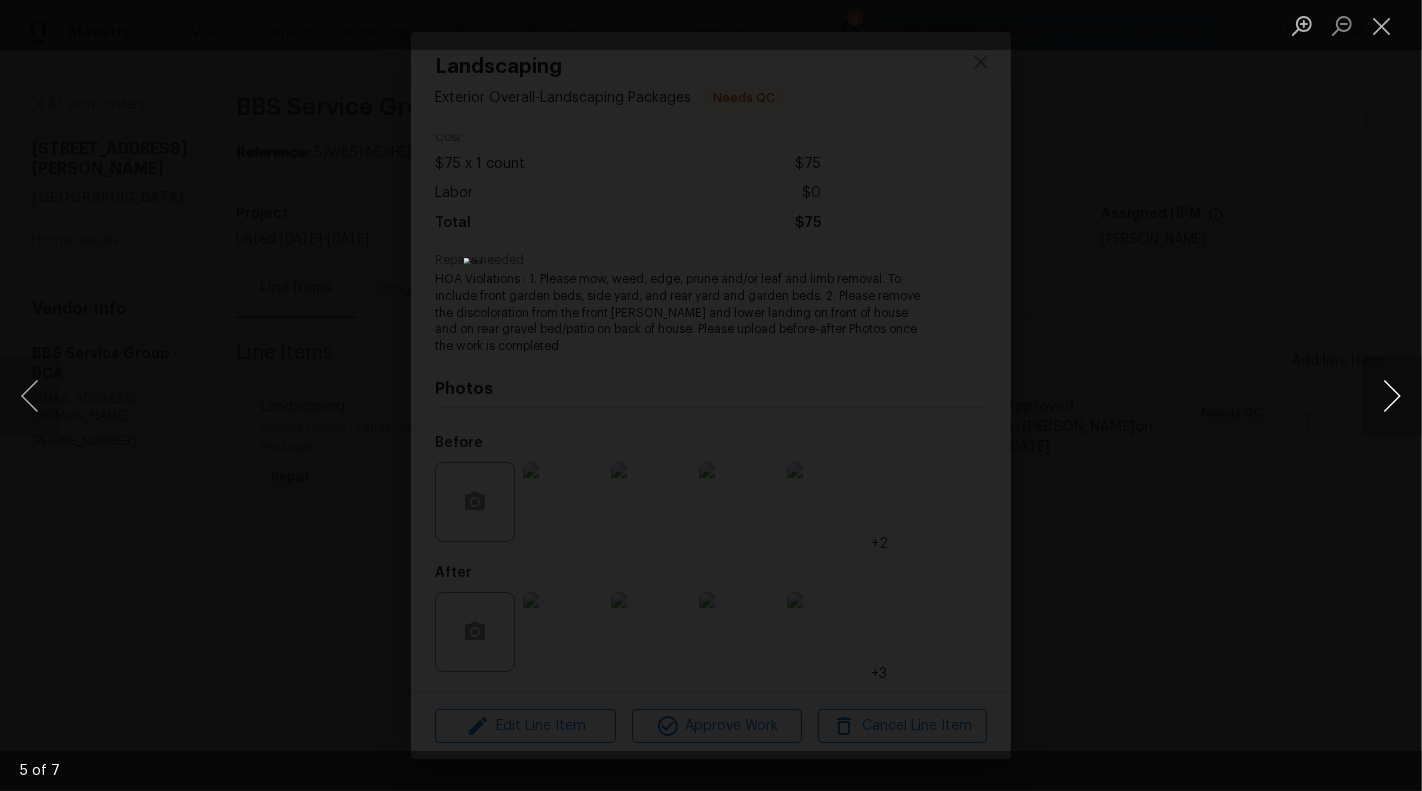click at bounding box center [1392, 396] 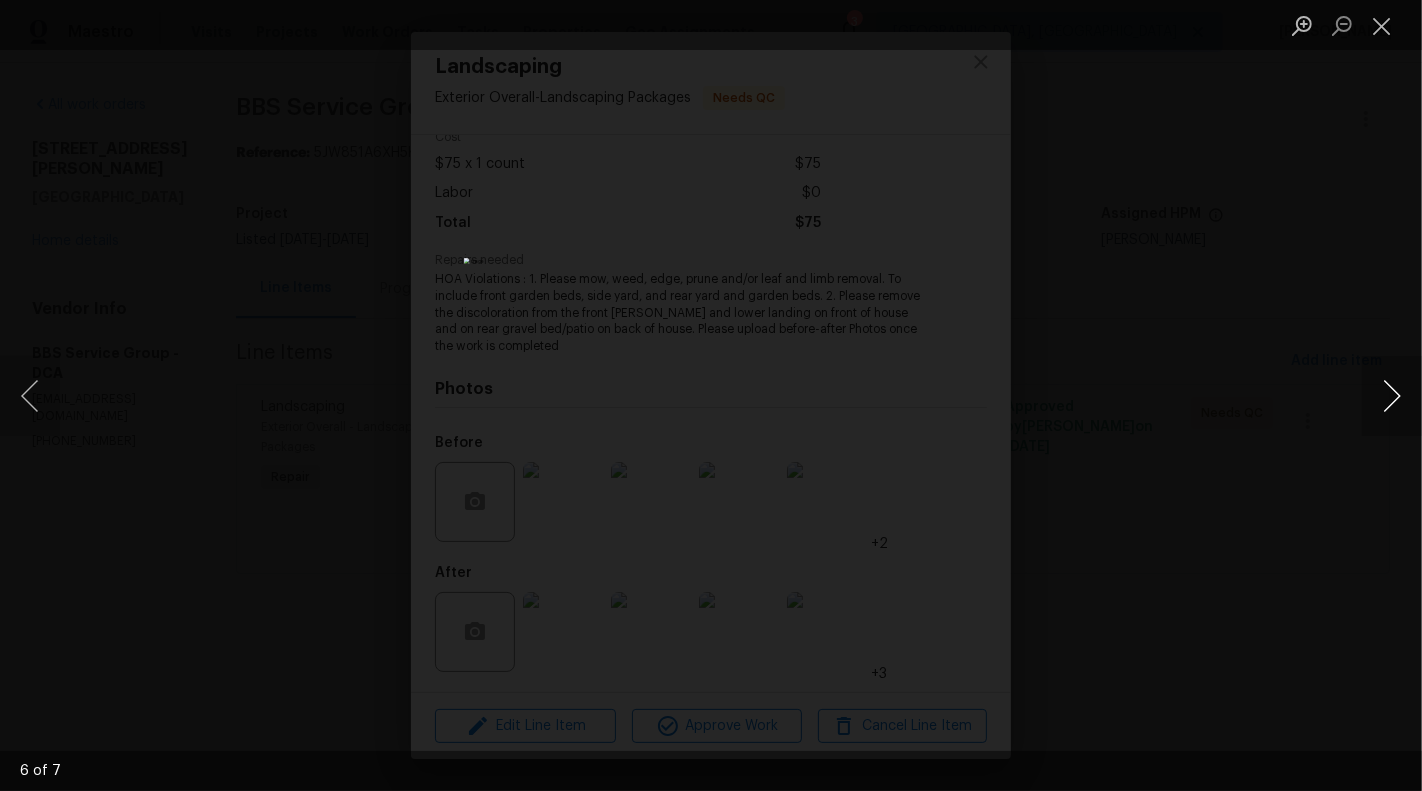 click at bounding box center [1392, 396] 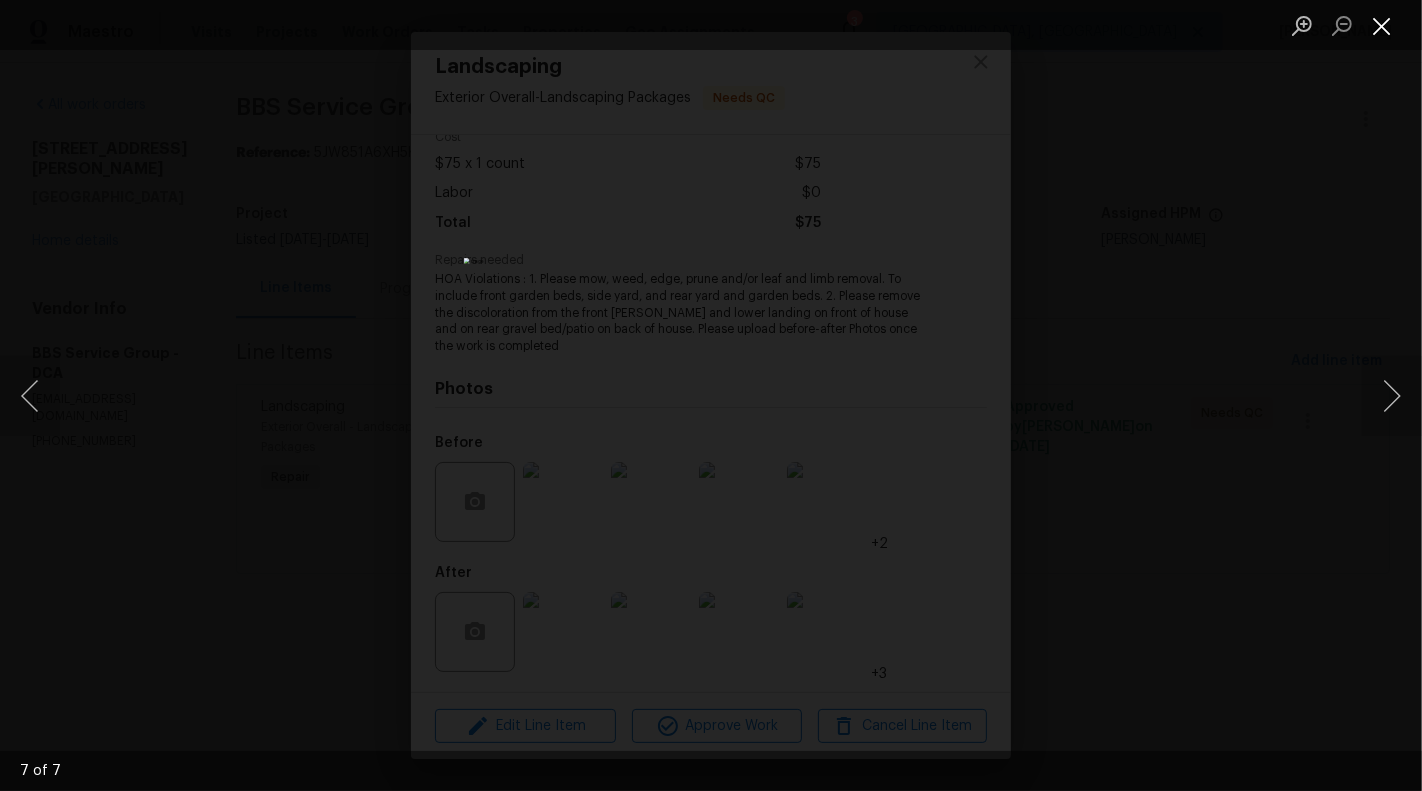 click at bounding box center (1382, 25) 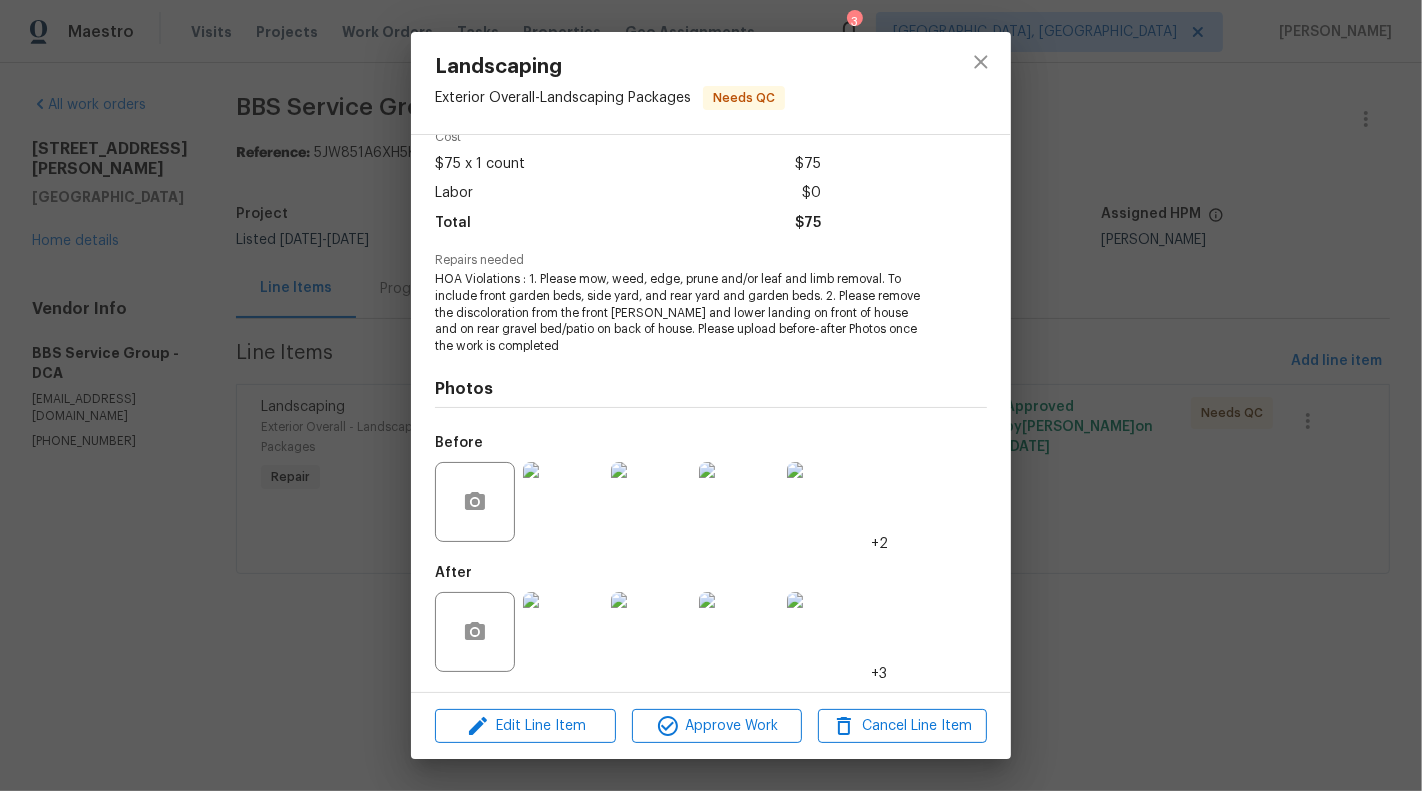 click on "Landscaping Exterior Overall  -  Landscaping Packages Needs QC Vendor BBS Service Group Account Category Repairs Cost $75 x 1 count $75 Labor $0 Total $75 Repairs needed HOA Violations : 1. Please mow, weed, edge, prune and/or
leaf and limb removal. To include front garden beds, side yard, and rear yard and garden beds.
2. Please remove the discoloration from the front [PERSON_NAME] and lower landing on front of house and on rear gravel
bed/patio on back of house.
Please upload before-after Photos once the work is completed Photos Before  +2 After  +3  Edit Line Item  Approve Work  Cancel Line Item" at bounding box center (711, 395) 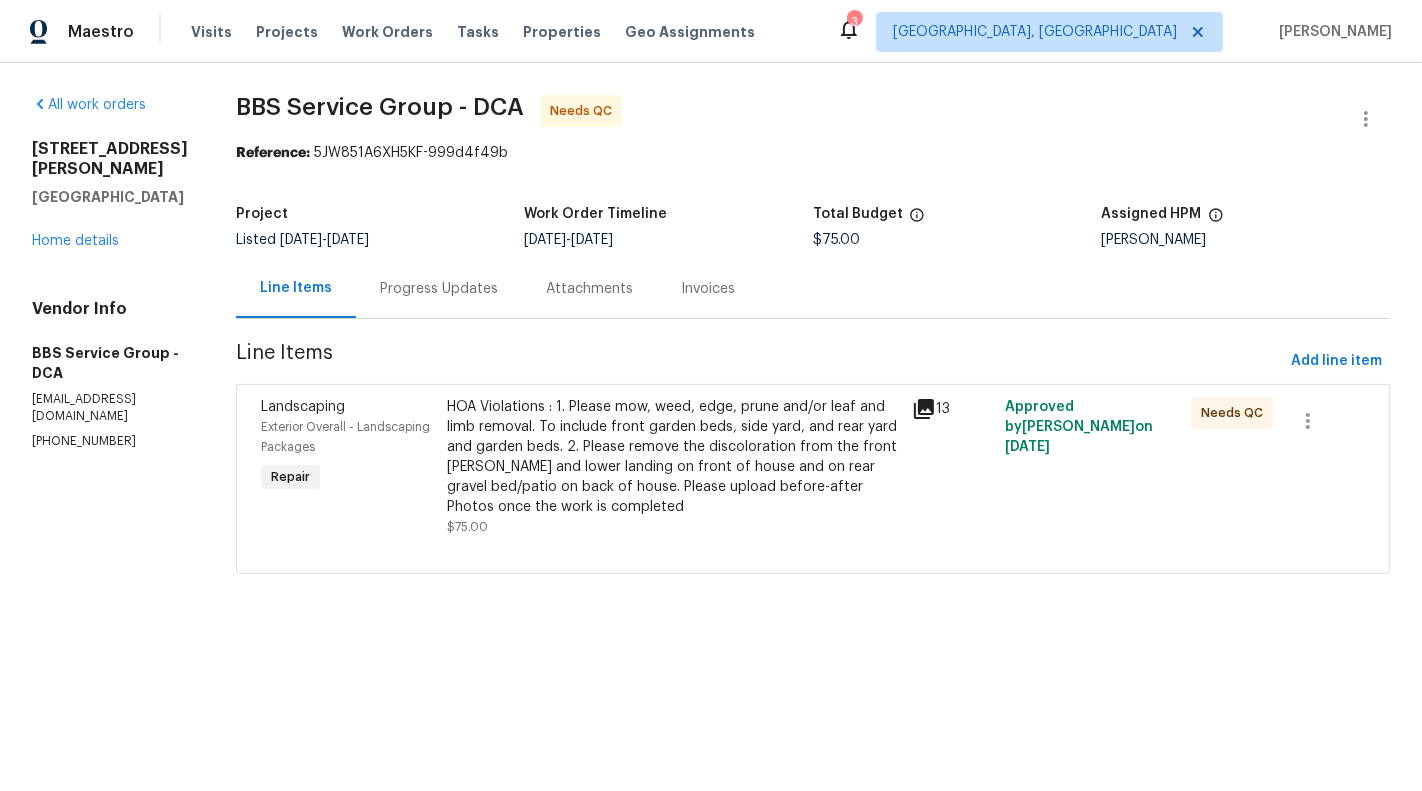 click on "HOA Violations : 1. Please mow, weed, edge, prune and/or
leaf and limb removal. To include front garden beds, side yard, and rear yard and garden beds.
2. Please remove the discoloration from the front [PERSON_NAME] and lower landing on front of house and on rear gravel
bed/patio on back of house.
Please upload before-after Photos once the work is completed" at bounding box center [673, 457] 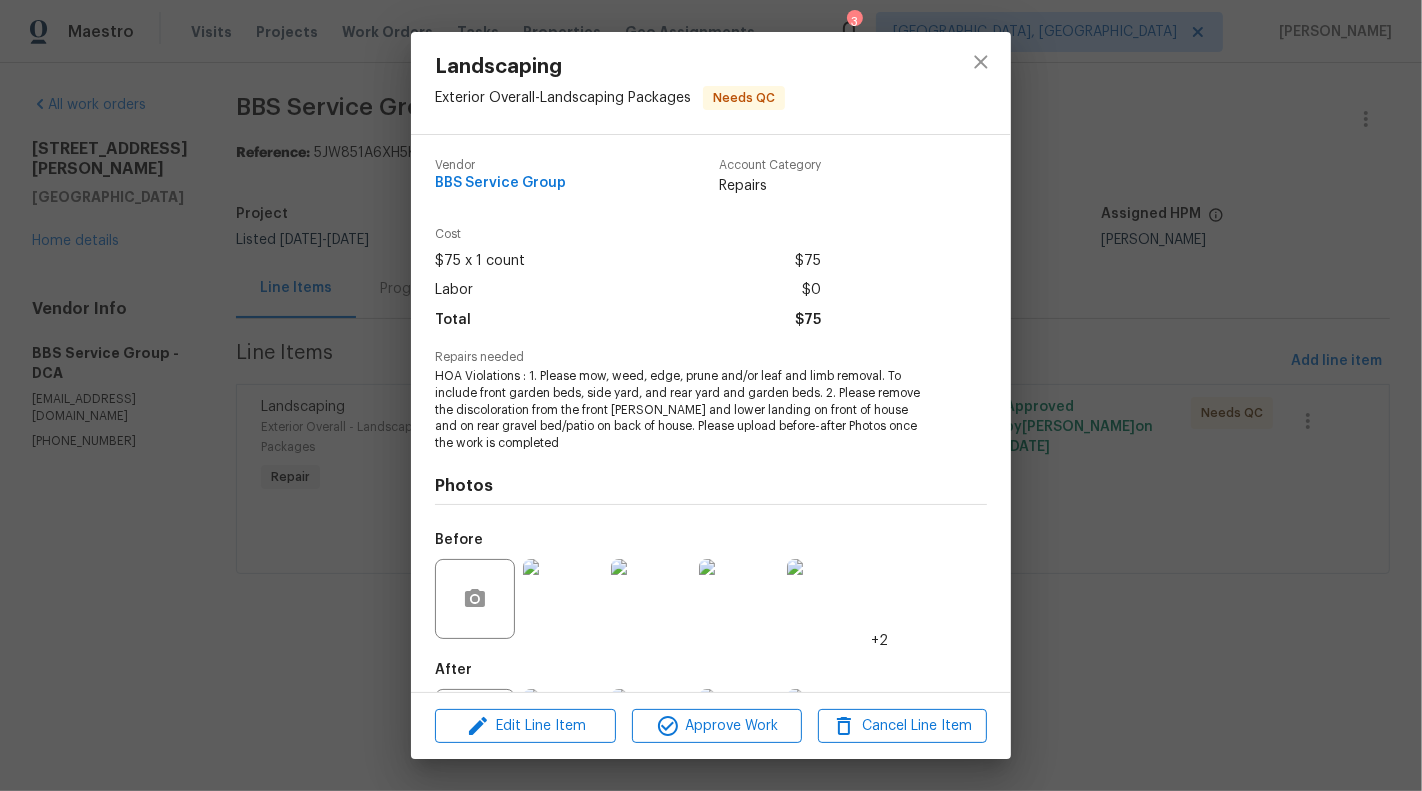 click on "Landscaping Exterior Overall  -  Landscaping Packages Needs QC Vendor BBS Service Group Account Category Repairs Cost $75 x 1 count $75 Labor $0 Total $75 Repairs needed HOA Violations : 1. Please mow, weed, edge, prune and/or
leaf and limb removal. To include front garden beds, side yard, and rear yard and garden beds.
2. Please remove the discoloration from the front [PERSON_NAME] and lower landing on front of house and on rear gravel
bed/patio on back of house.
Please upload before-after Photos once the work is completed Photos Before  +2 After  +3  Edit Line Item  Approve Work  Cancel Line Item" at bounding box center [711, 395] 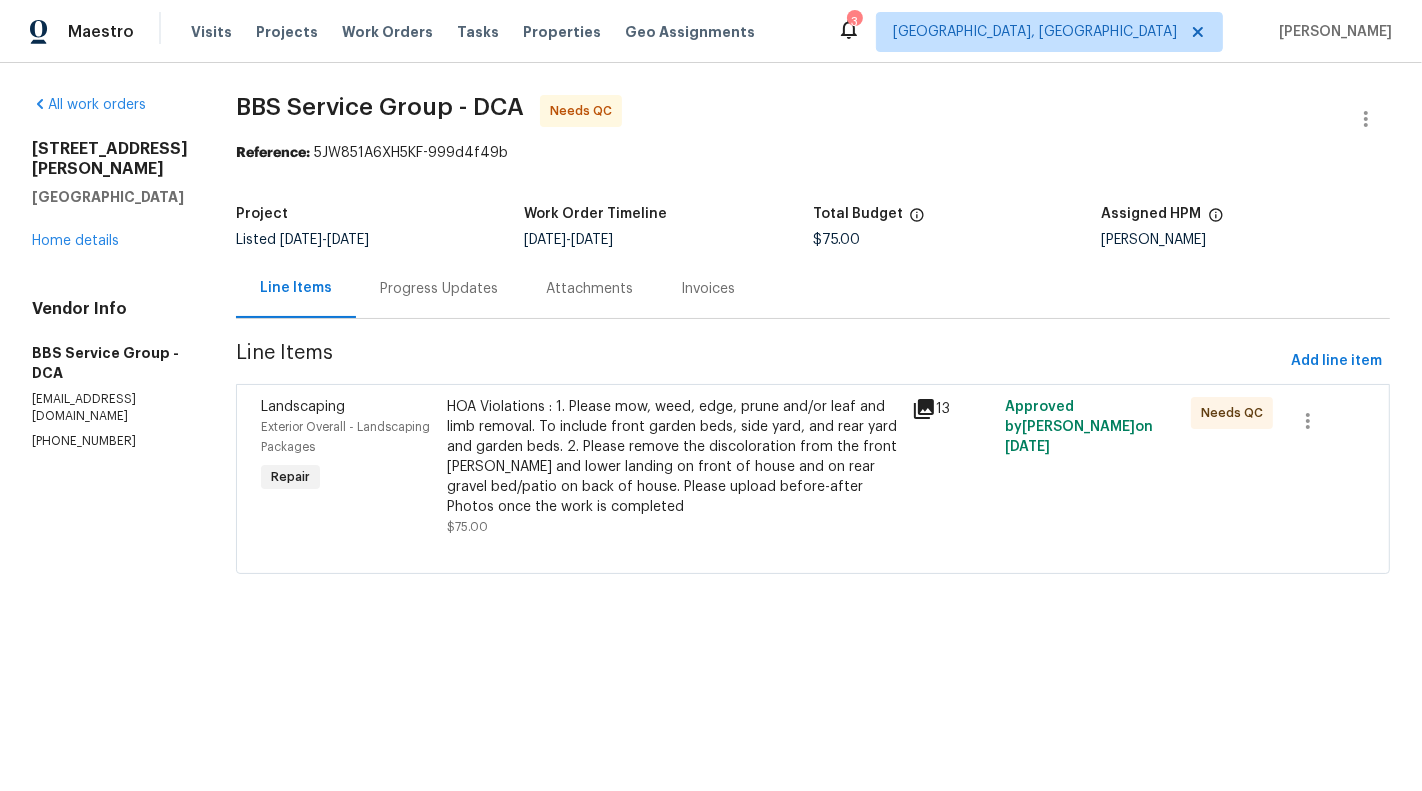 click on "BBS Service Group - DCA Needs QC Reference:   5JW851A6XH5KF-999d4f49b Project Listed   [DATE]  -  [DATE] Work Order Timeline [DATE]  -  [DATE] Total Budget $75.00 Assigned HPM [PERSON_NAME] Line Items Progress Updates Attachments Invoices Line Items Add line item Landscaping Exterior Overall - Landscaping Packages Repair HOA Violations : 1. Please mow, weed, edge, prune and/or
leaf and limb removal. To include front garden beds, side yard, and rear yard and garden beds.
2. Please remove the discoloration from the front [PERSON_NAME] and lower landing on front of house and on rear gravel
bed/patio on back of house.
Please upload before-after Photos once the work is completed $75.00   13 Approved by  [PERSON_NAME]  on   [DATE] Needs QC" at bounding box center (813, 346) 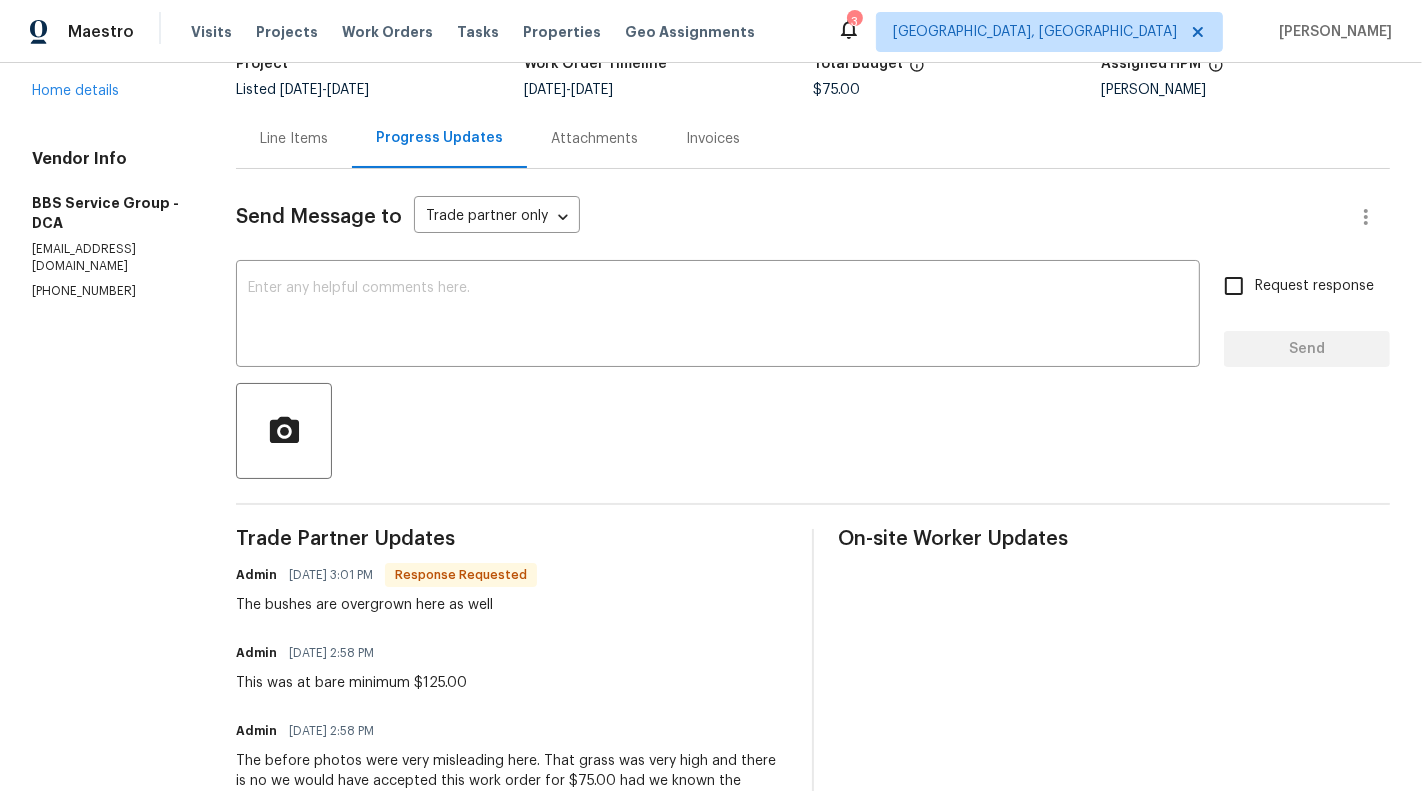 scroll, scrollTop: 74, scrollLeft: 0, axis: vertical 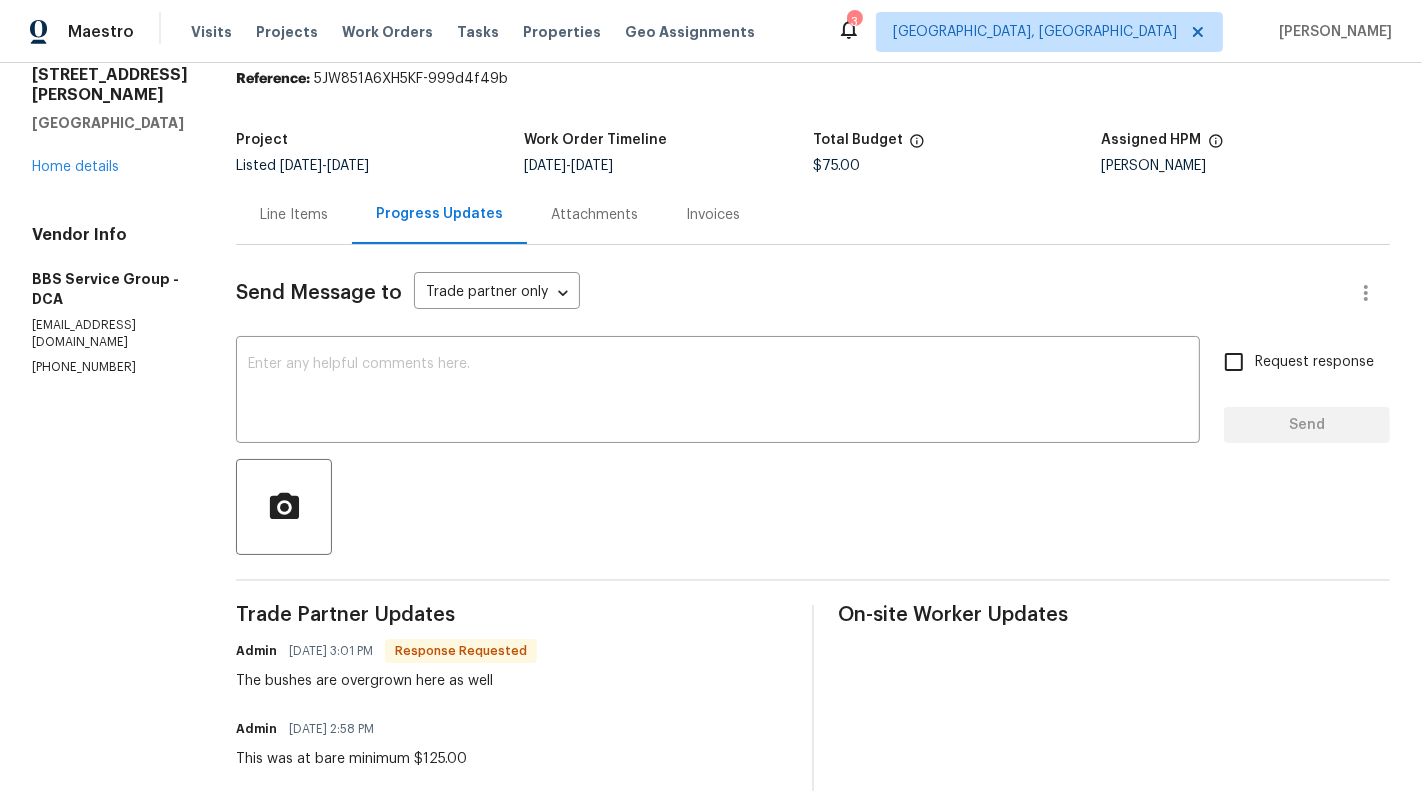 click on "Line Items" at bounding box center [294, 214] 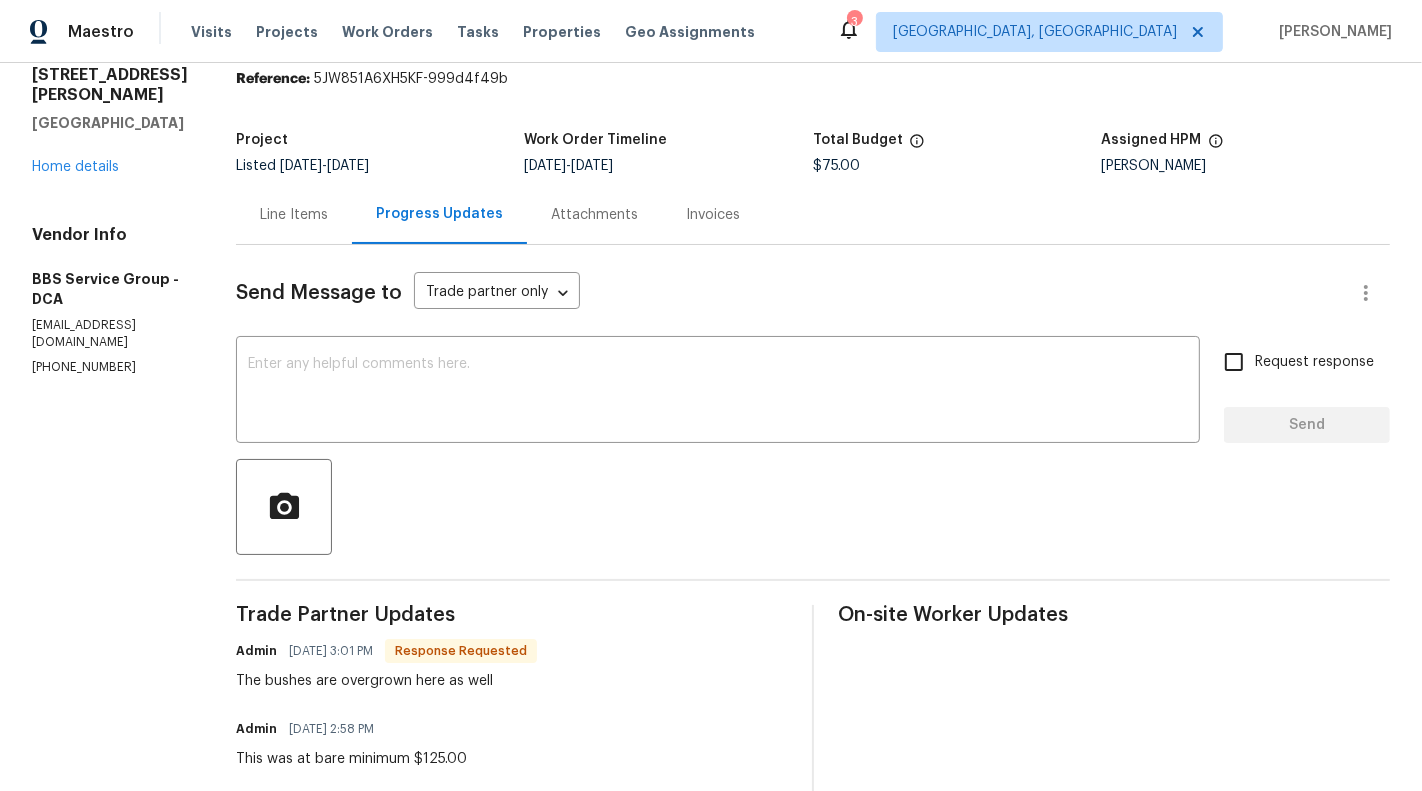 scroll, scrollTop: 0, scrollLeft: 0, axis: both 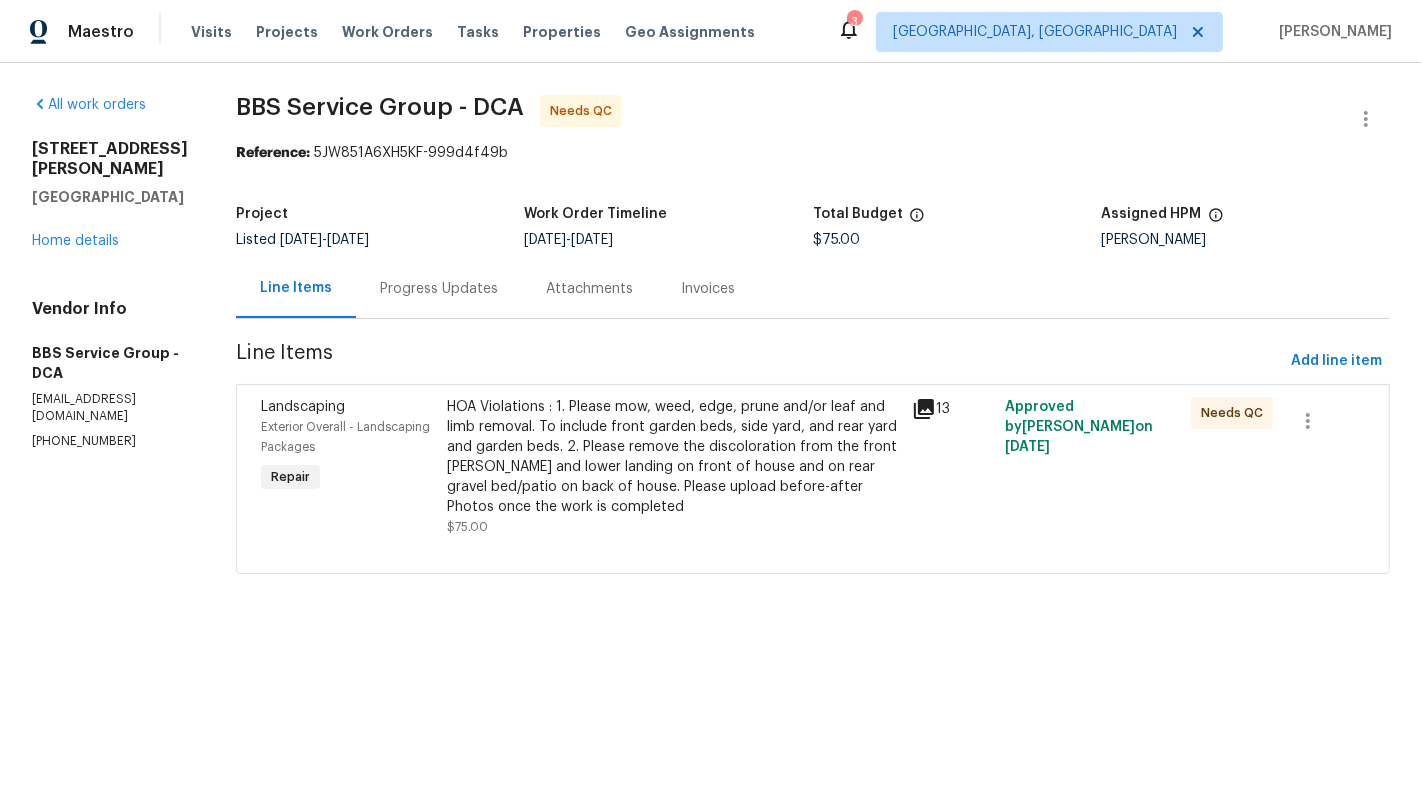 click on "HOA Violations : 1. Please mow, weed, edge, prune and/or
leaf and limb removal. To include front garden beds, side yard, and rear yard and garden beds.
2. Please remove the discoloration from the front [PERSON_NAME] and lower landing on front of house and on rear gravel
bed/patio on back of house.
Please upload before-after Photos once the work is completed" at bounding box center (673, 457) 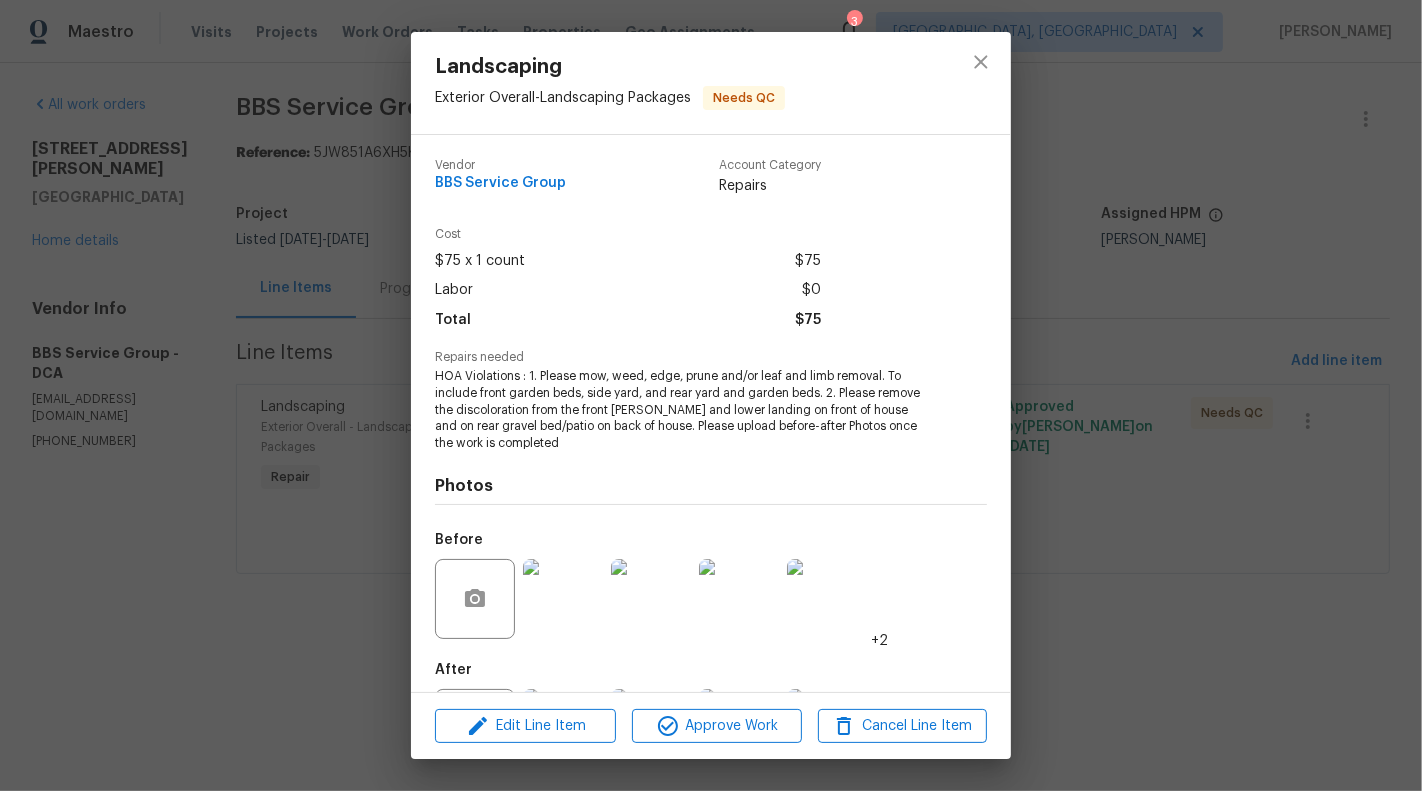 scroll, scrollTop: 97, scrollLeft: 0, axis: vertical 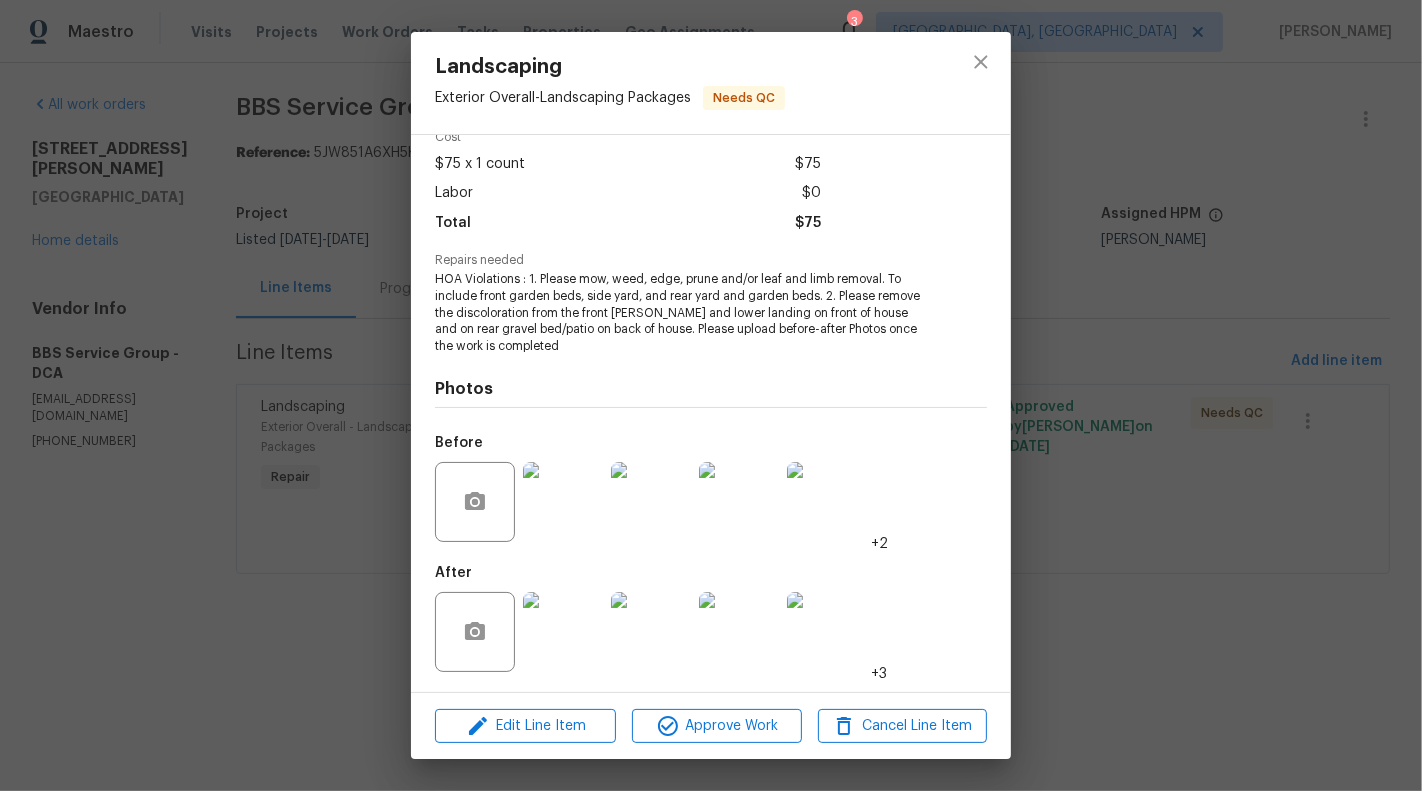 click on "Landscaping Exterior Overall  -  Landscaping Packages Needs QC Vendor BBS Service Group Account Category Repairs Cost $75 x 1 count $75 Labor $0 Total $75 Repairs needed HOA Violations : 1. Please mow, weed, edge, prune and/or
leaf and limb removal. To include front garden beds, side yard, and rear yard and garden beds.
2. Please remove the discoloration from the front [PERSON_NAME] and lower landing on front of house and on rear gravel
bed/patio on back of house.
Please upload before-after Photos once the work is completed Photos Before  +2 After  +3  Edit Line Item  Approve Work  Cancel Line Item" at bounding box center (711, 395) 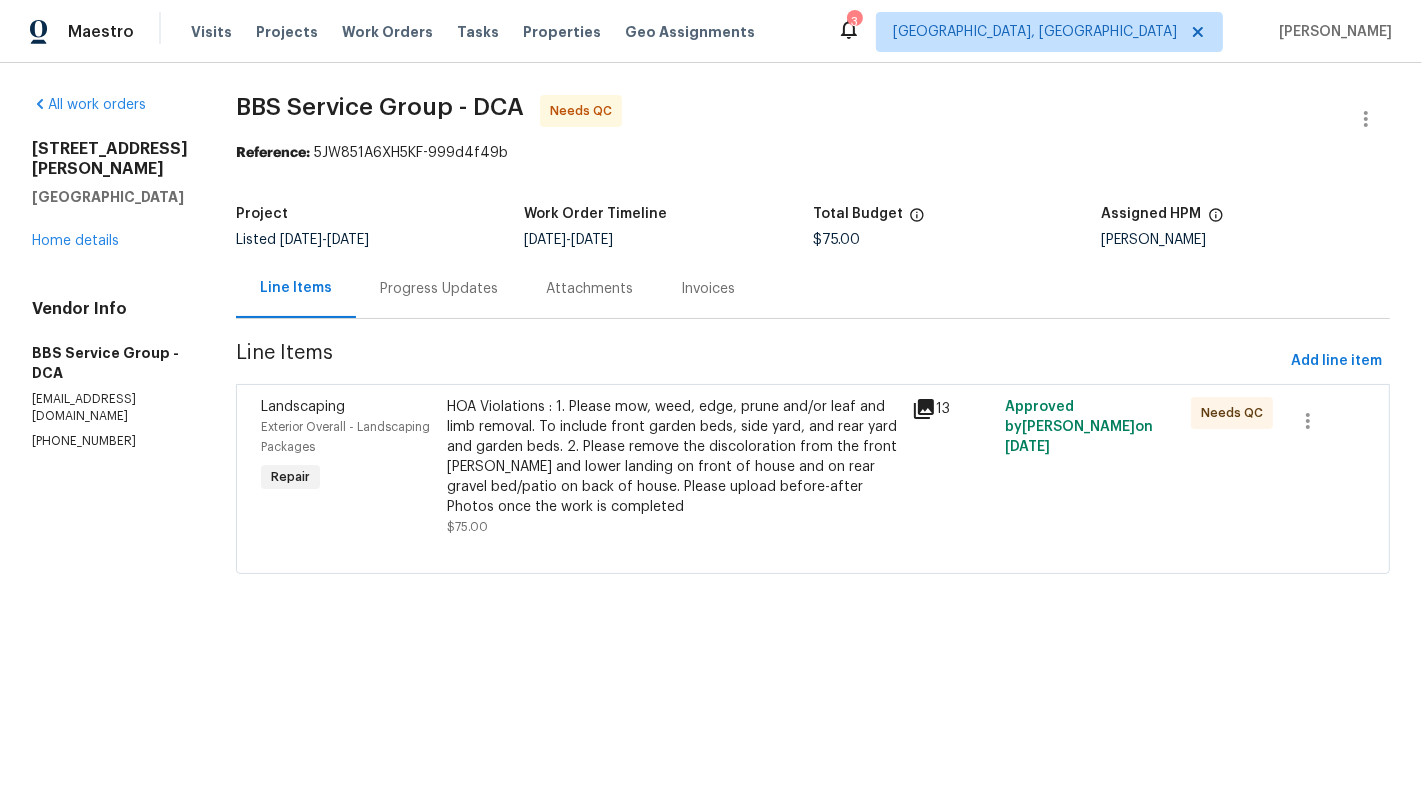 click on "HOA Violations : 1. Please mow, weed, edge, prune and/or
leaf and limb removal. To include front garden beds, side yard, and rear yard and garden beds.
2. Please remove the discoloration from the front [PERSON_NAME] and lower landing on front of house and on rear gravel
bed/patio on back of house.
Please upload before-after Photos once the work is completed" at bounding box center [673, 457] 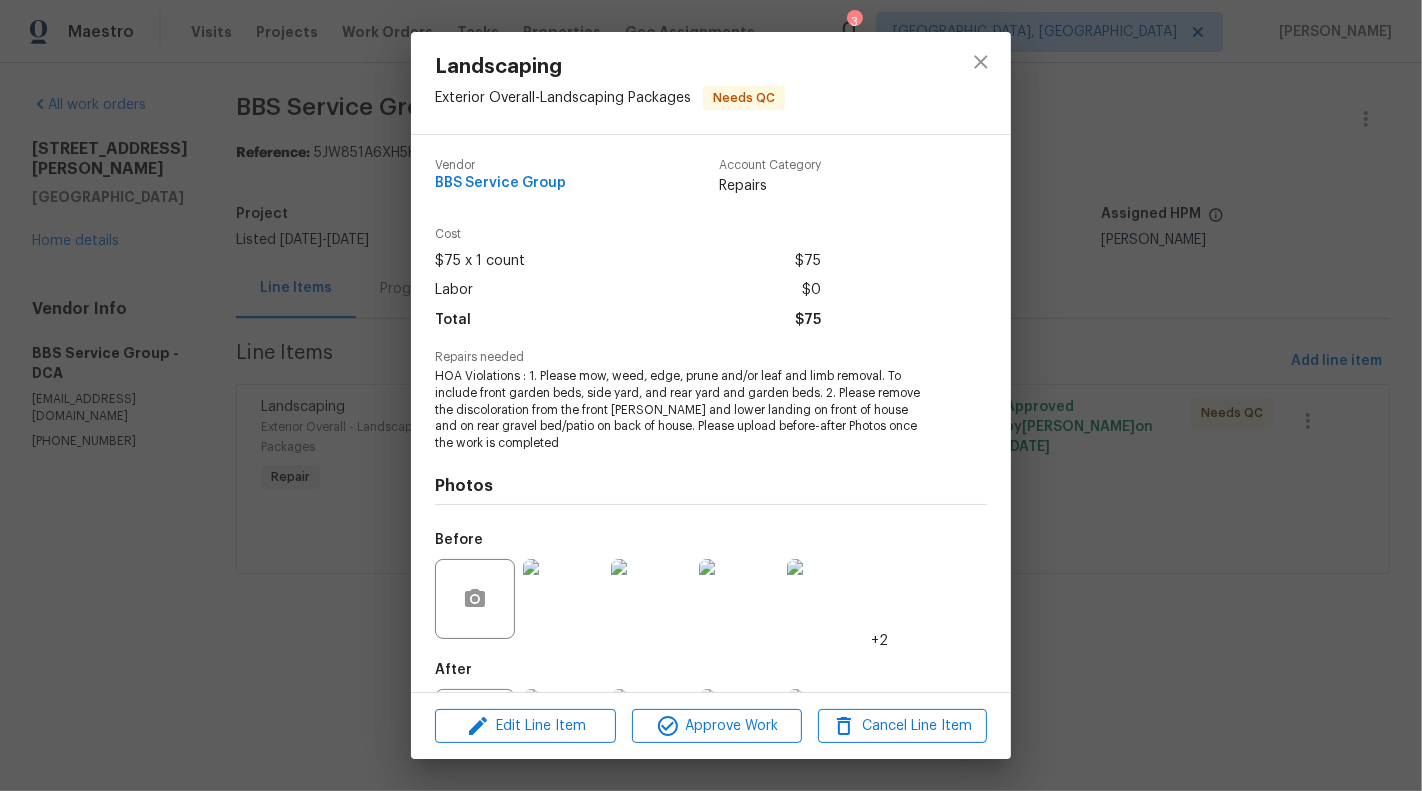 scroll, scrollTop: 97, scrollLeft: 0, axis: vertical 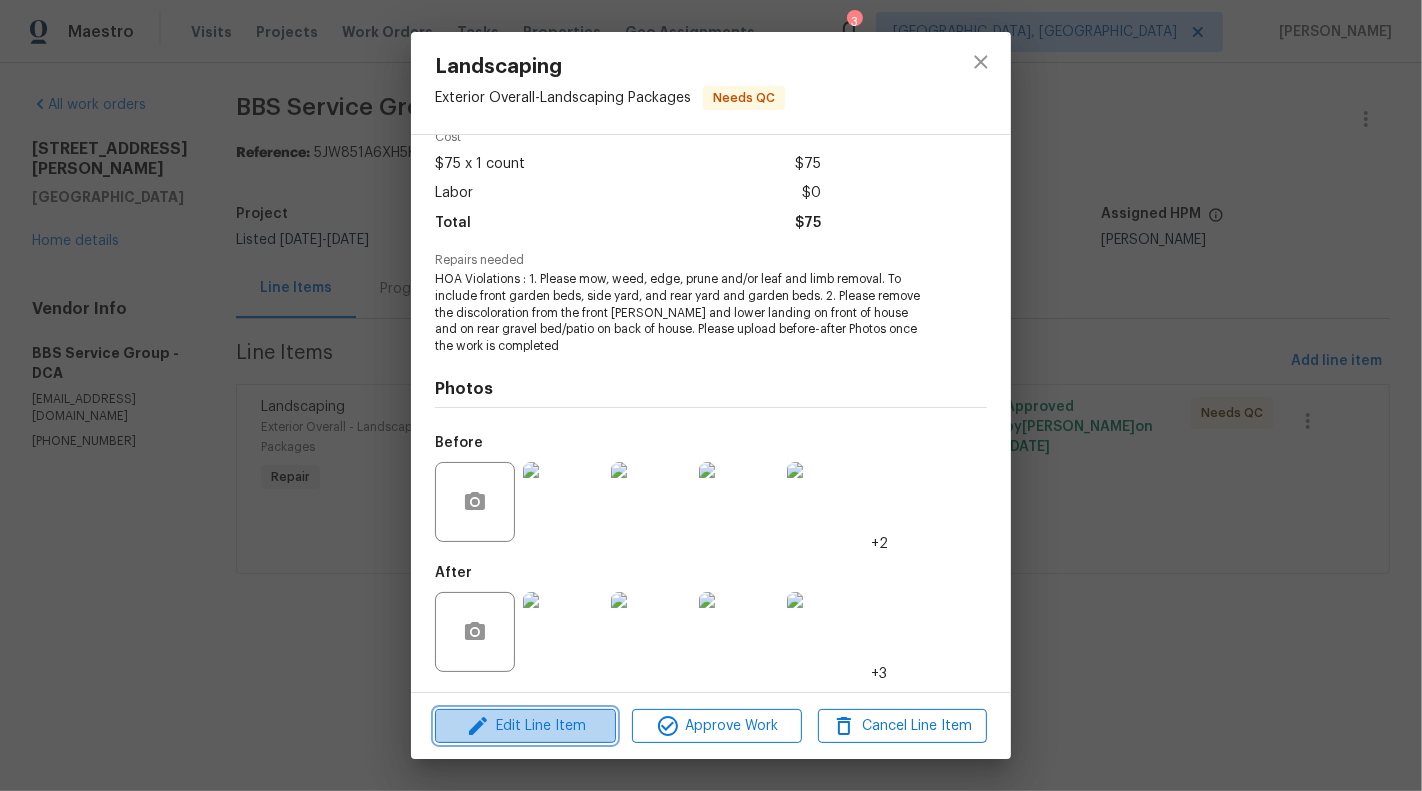 click on "Edit Line Item" at bounding box center (525, 726) 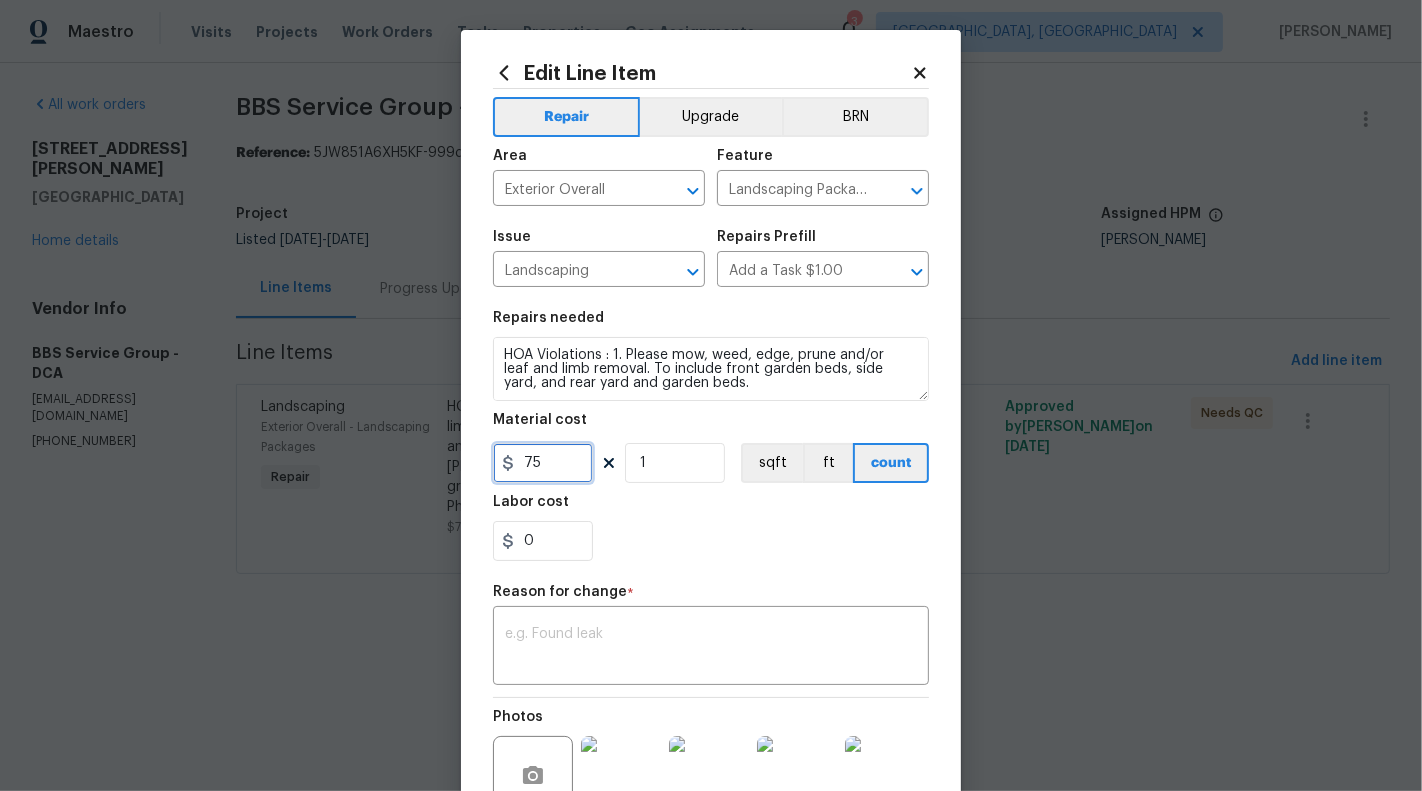 drag, startPoint x: 525, startPoint y: 462, endPoint x: 558, endPoint y: 462, distance: 33 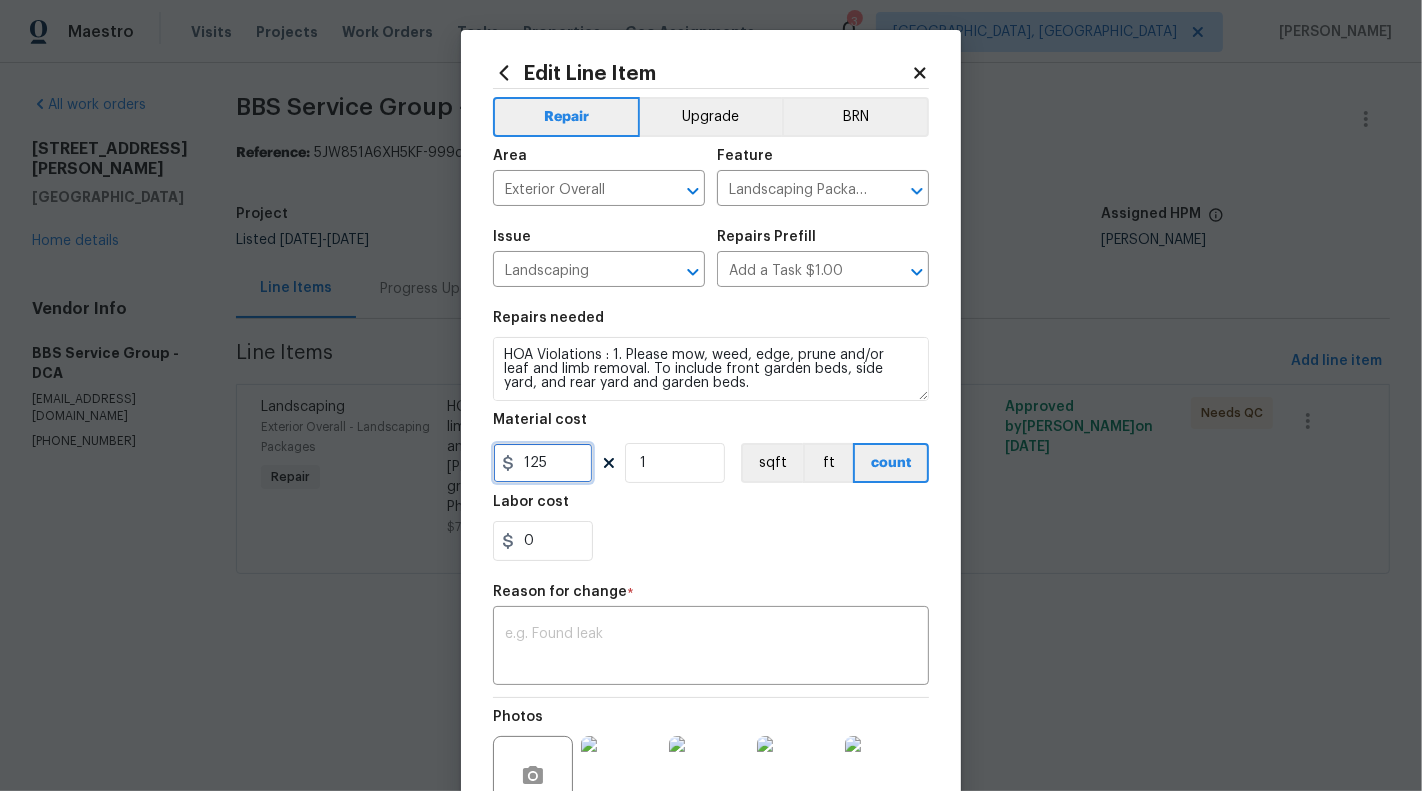 type on "125" 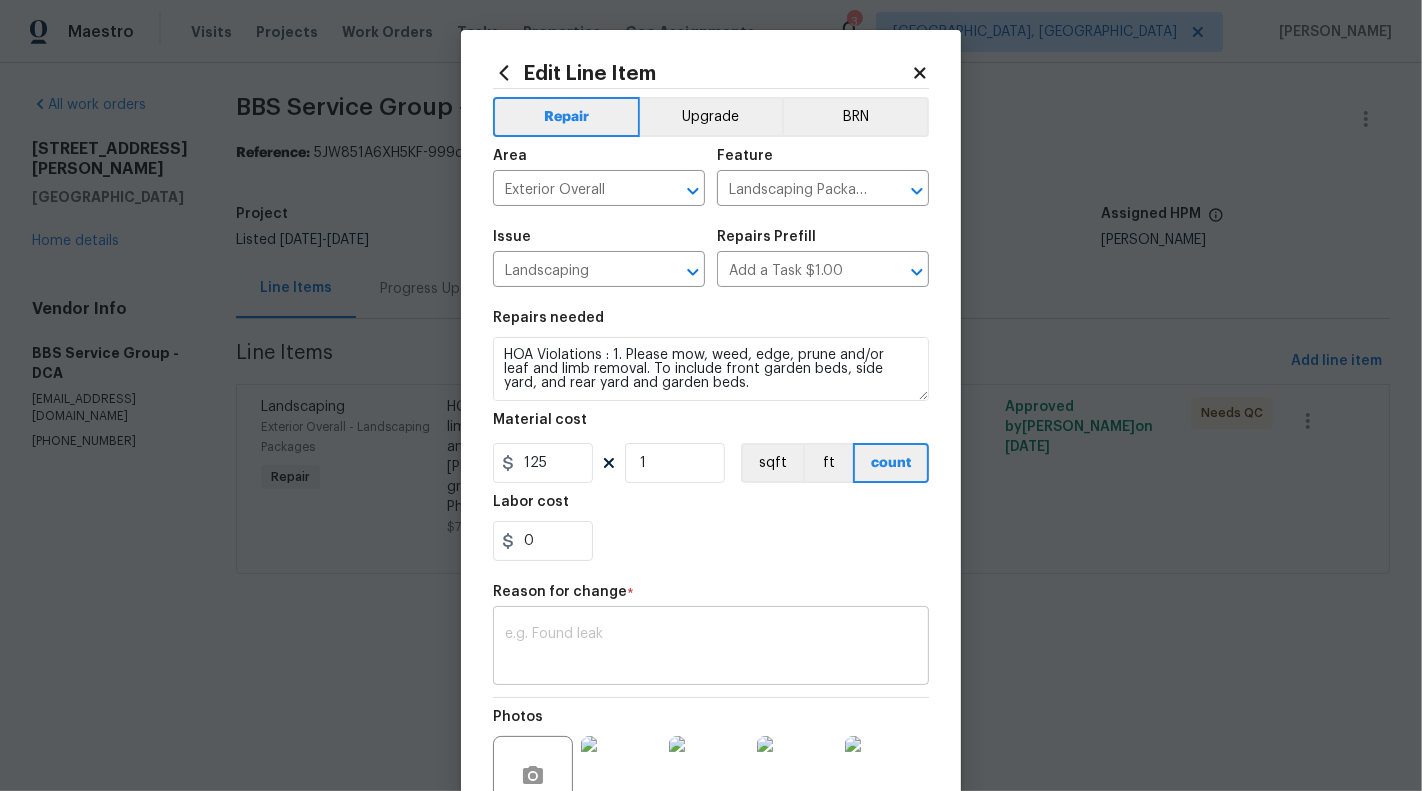click at bounding box center (711, 648) 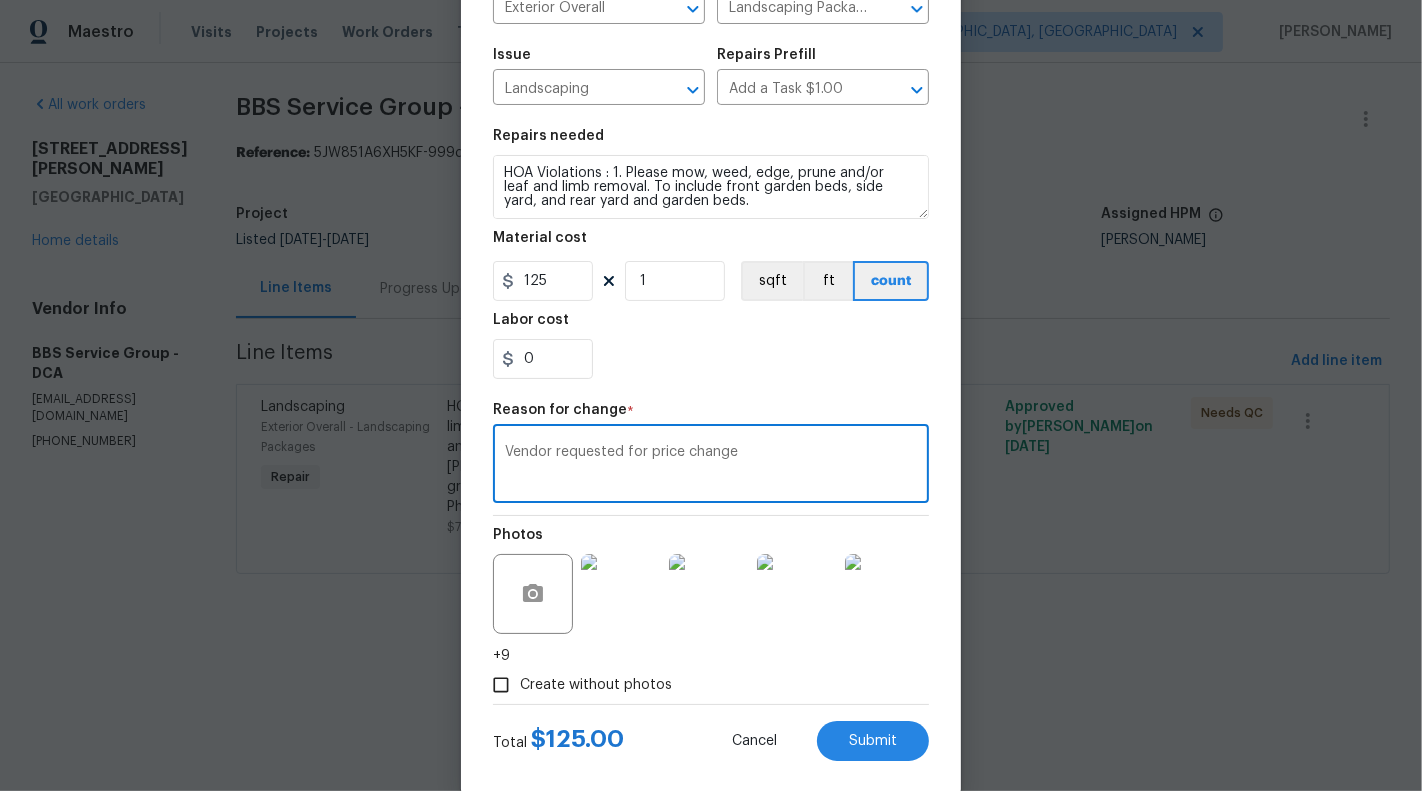 scroll, scrollTop: 213, scrollLeft: 0, axis: vertical 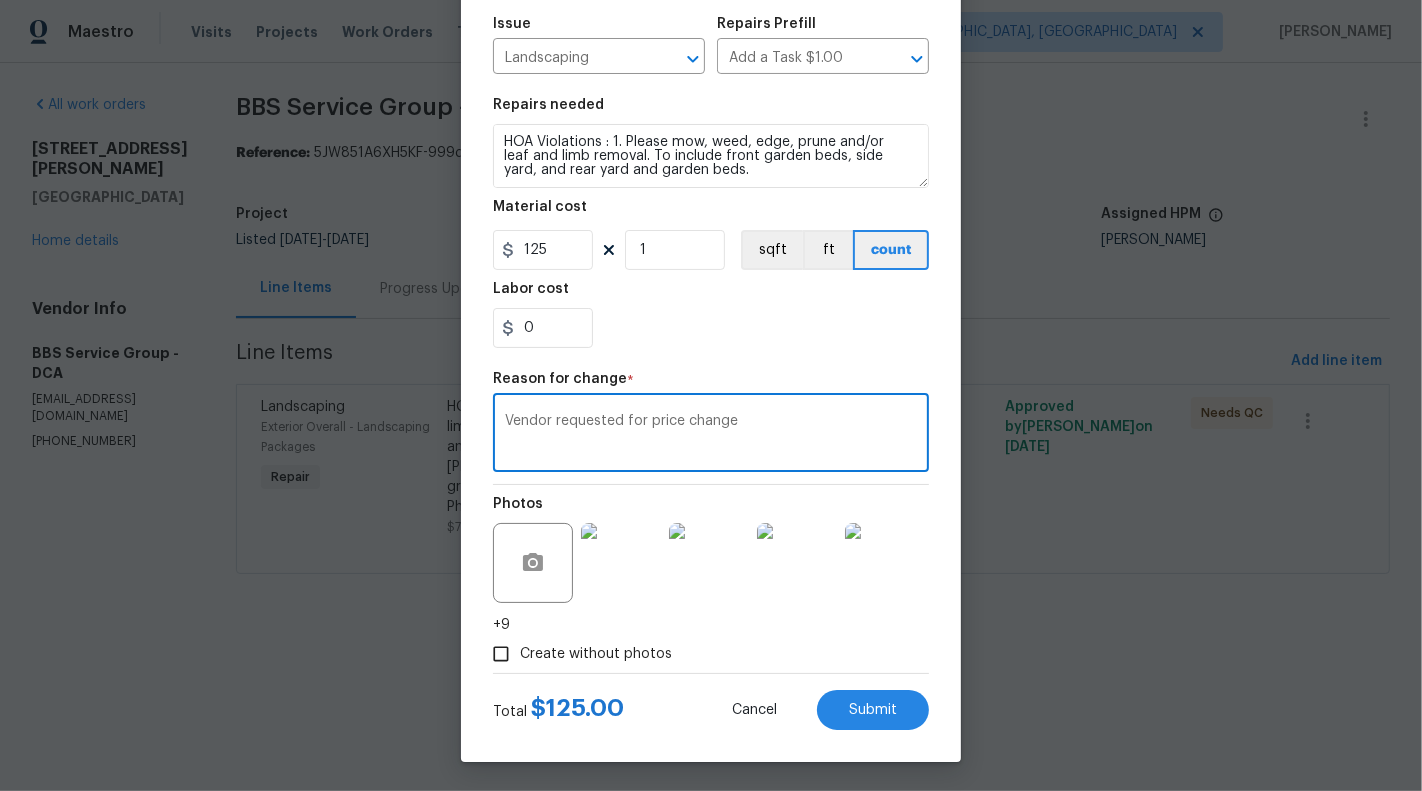 type on "Vendor requested for price change" 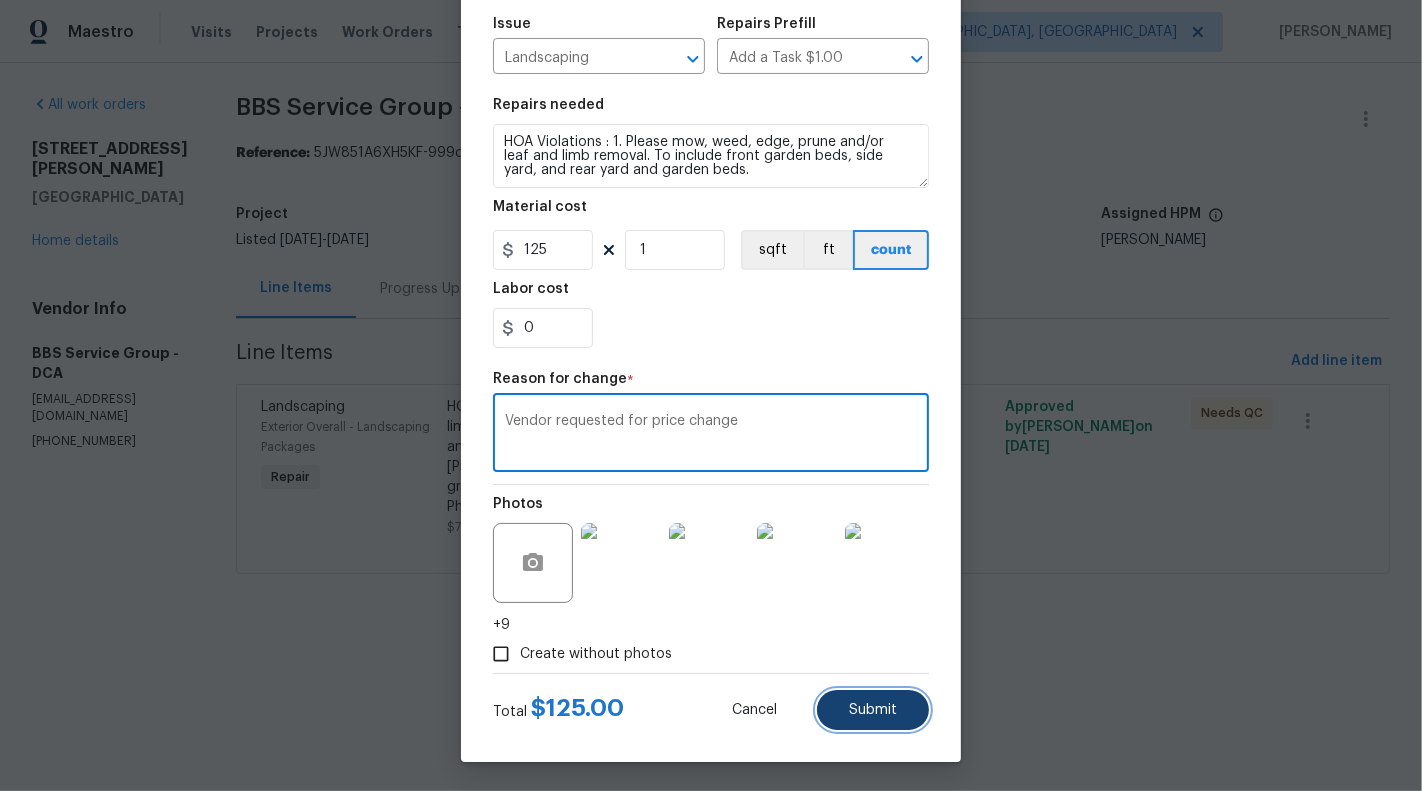 click on "Submit" at bounding box center [873, 710] 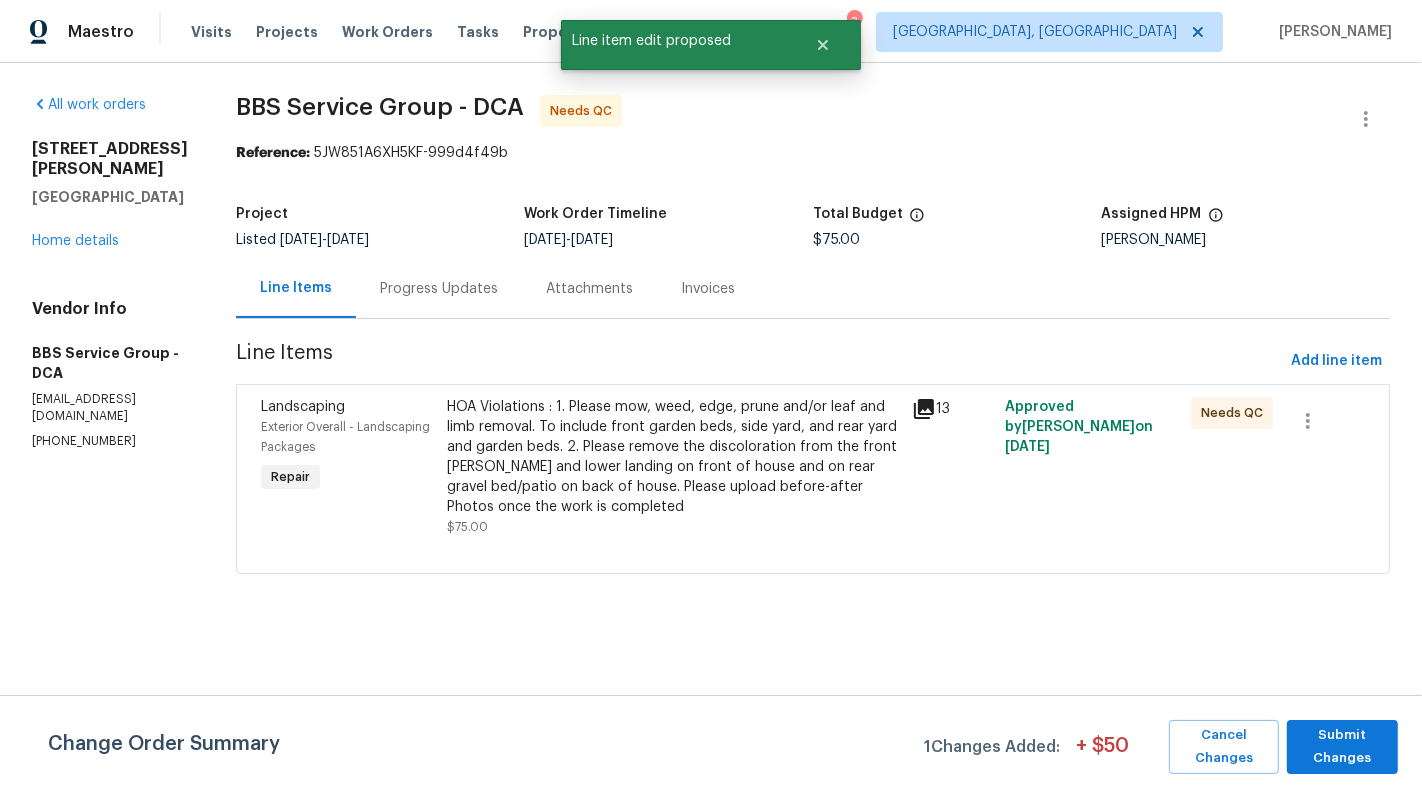 scroll, scrollTop: 0, scrollLeft: 0, axis: both 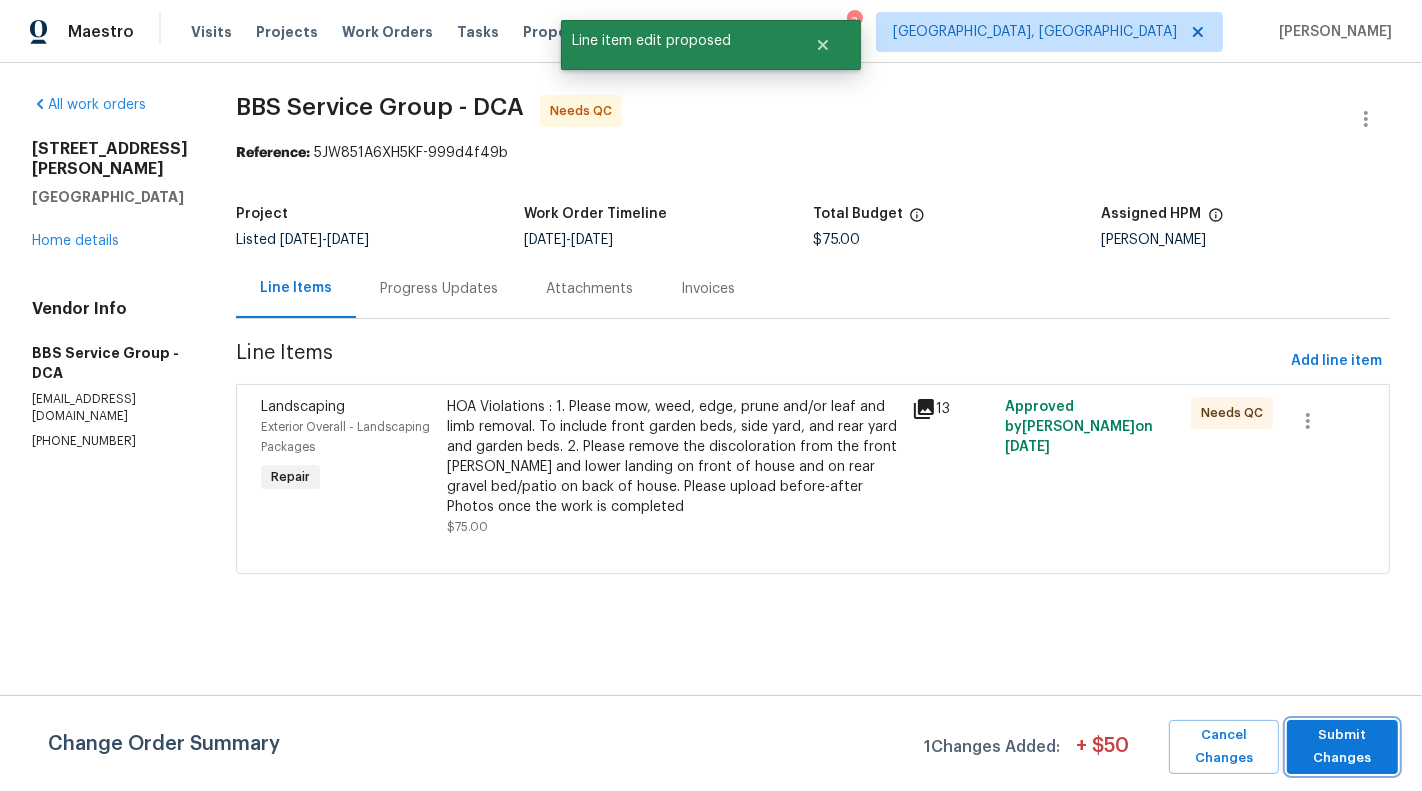 click on "Submit Changes" at bounding box center (1342, 747) 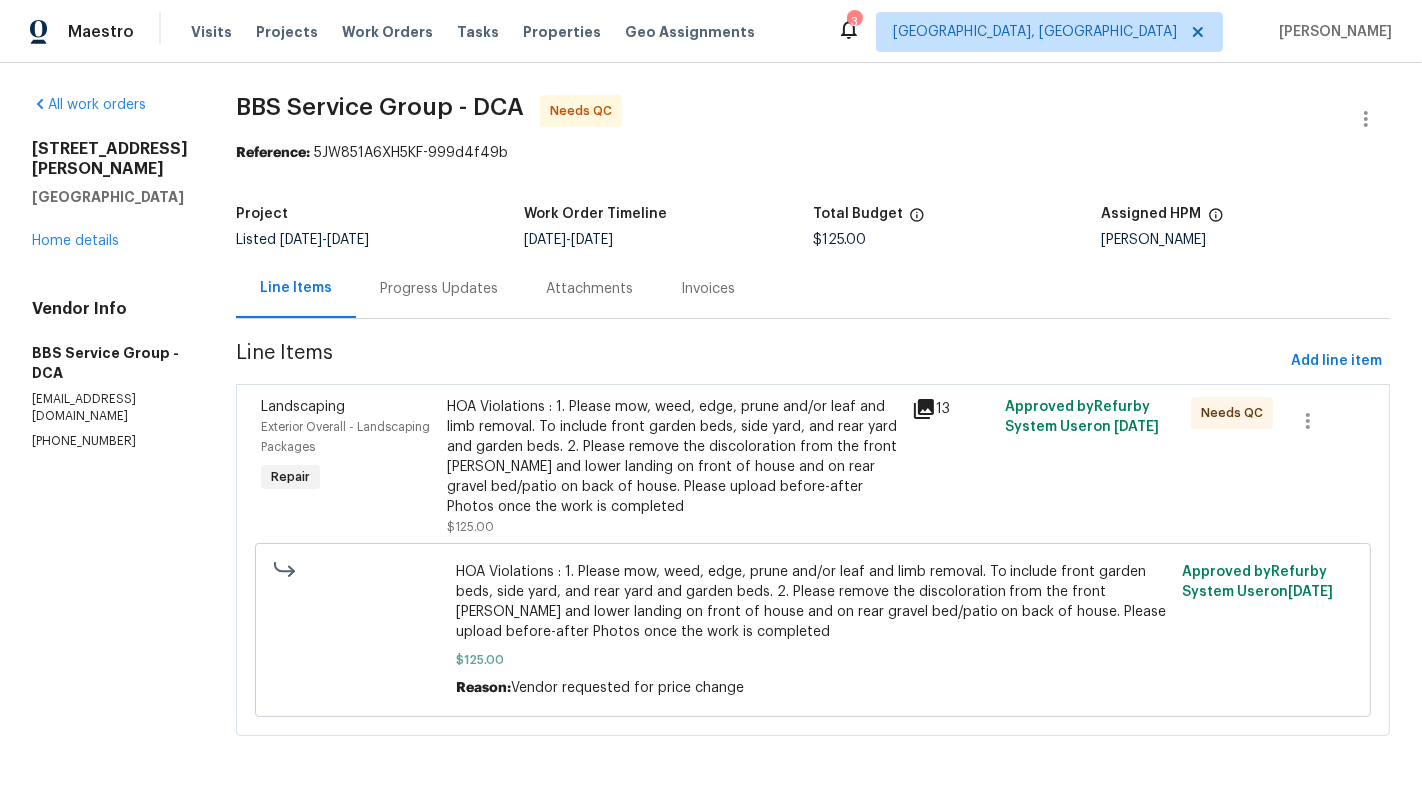 click on "HOA Violations : 1. Please mow, weed, edge, prune and/or
leaf and limb removal. To include front garden beds, side yard, and rear yard and garden beds.
2. Please remove the discoloration from the front [PERSON_NAME] and lower landing on front of house and on rear gravel
bed/patio on back of house.
Please upload before-after Photos once the work is completed" at bounding box center [673, 457] 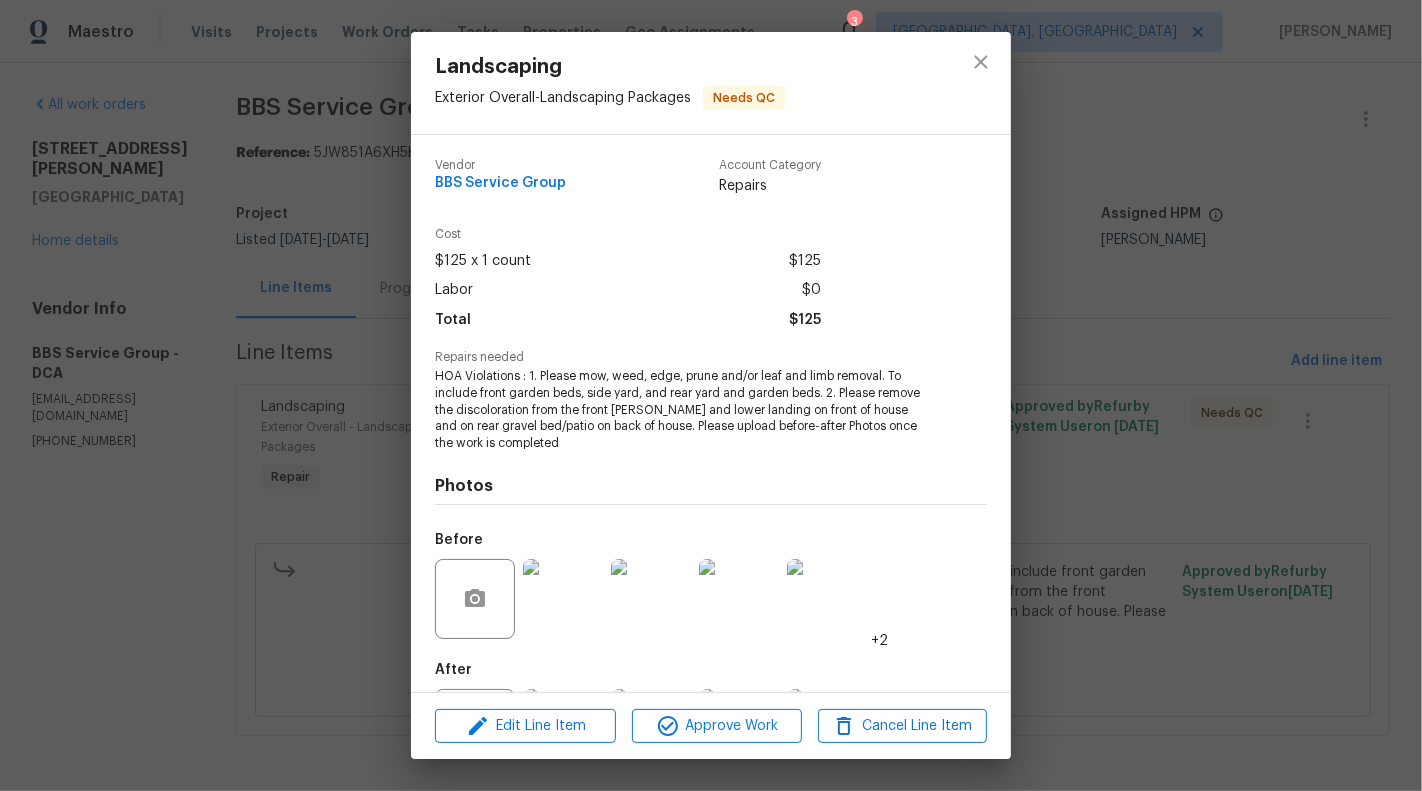 scroll, scrollTop: 97, scrollLeft: 0, axis: vertical 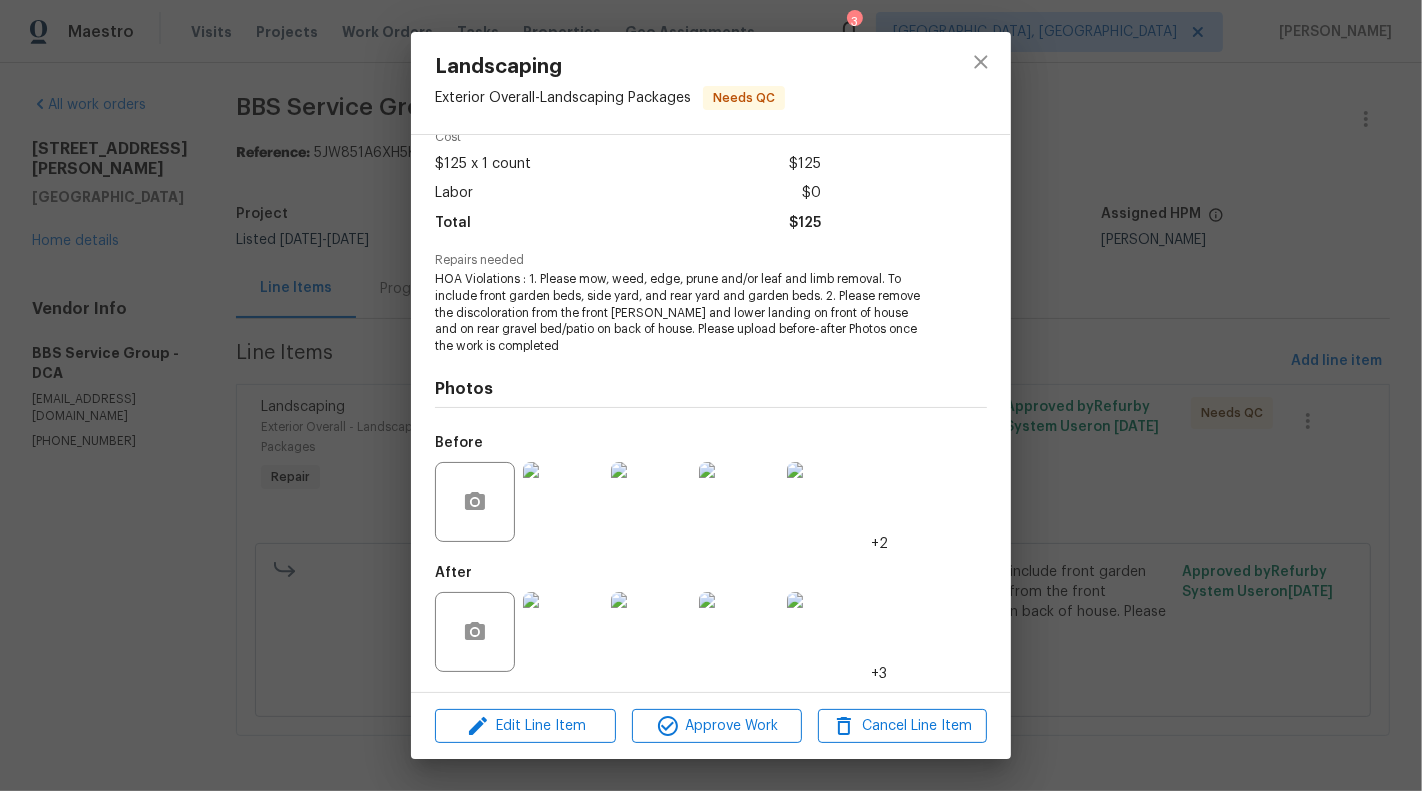 click at bounding box center [563, 632] 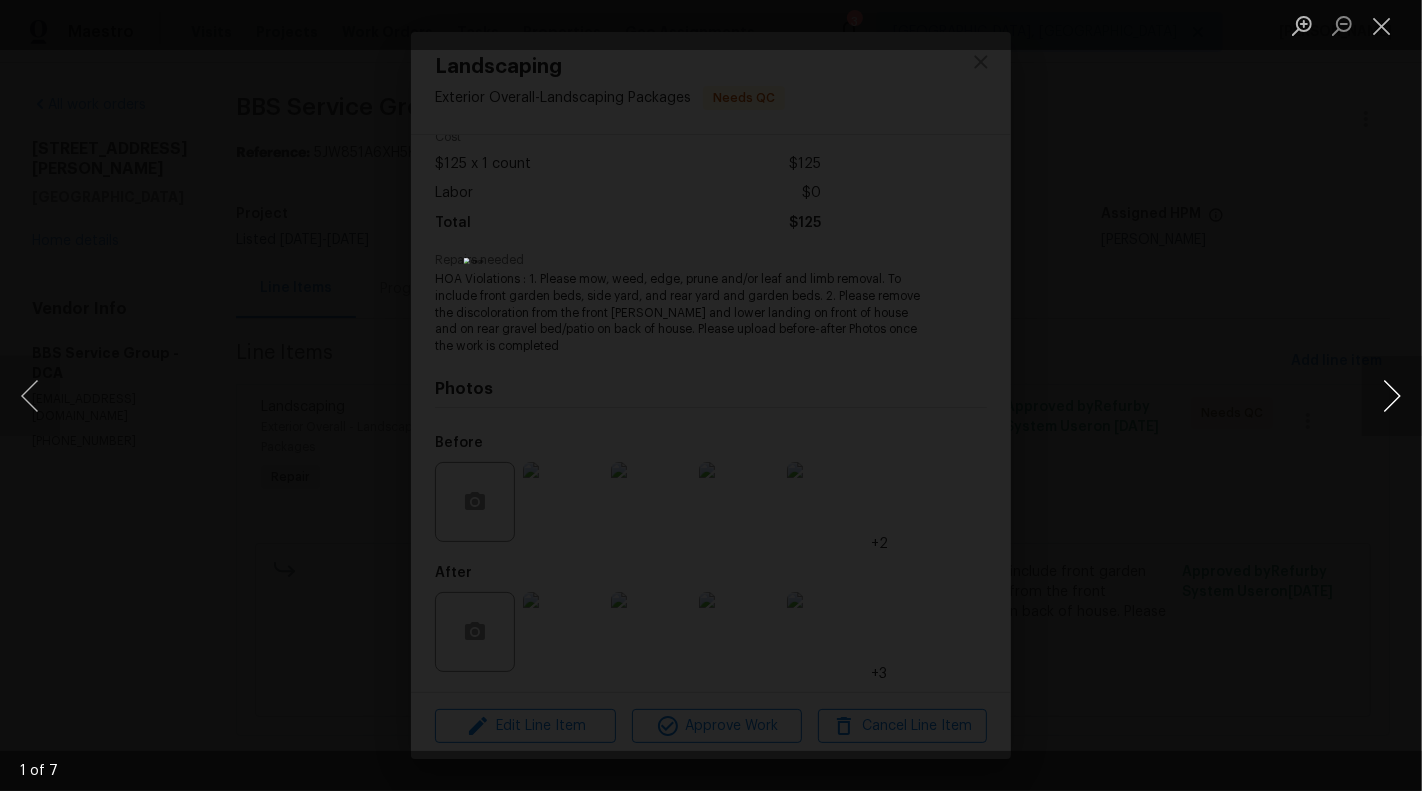 click at bounding box center (1392, 396) 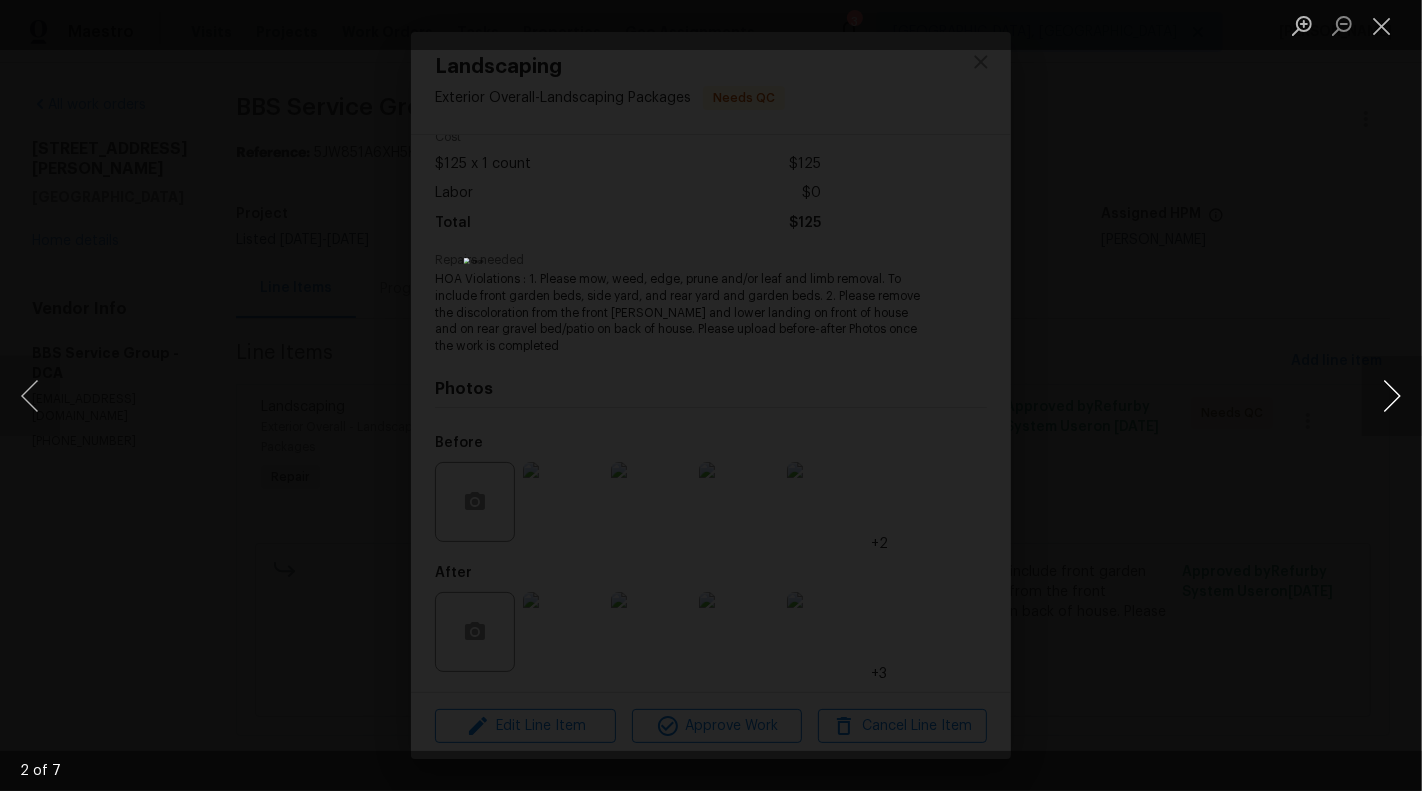 click at bounding box center [1392, 396] 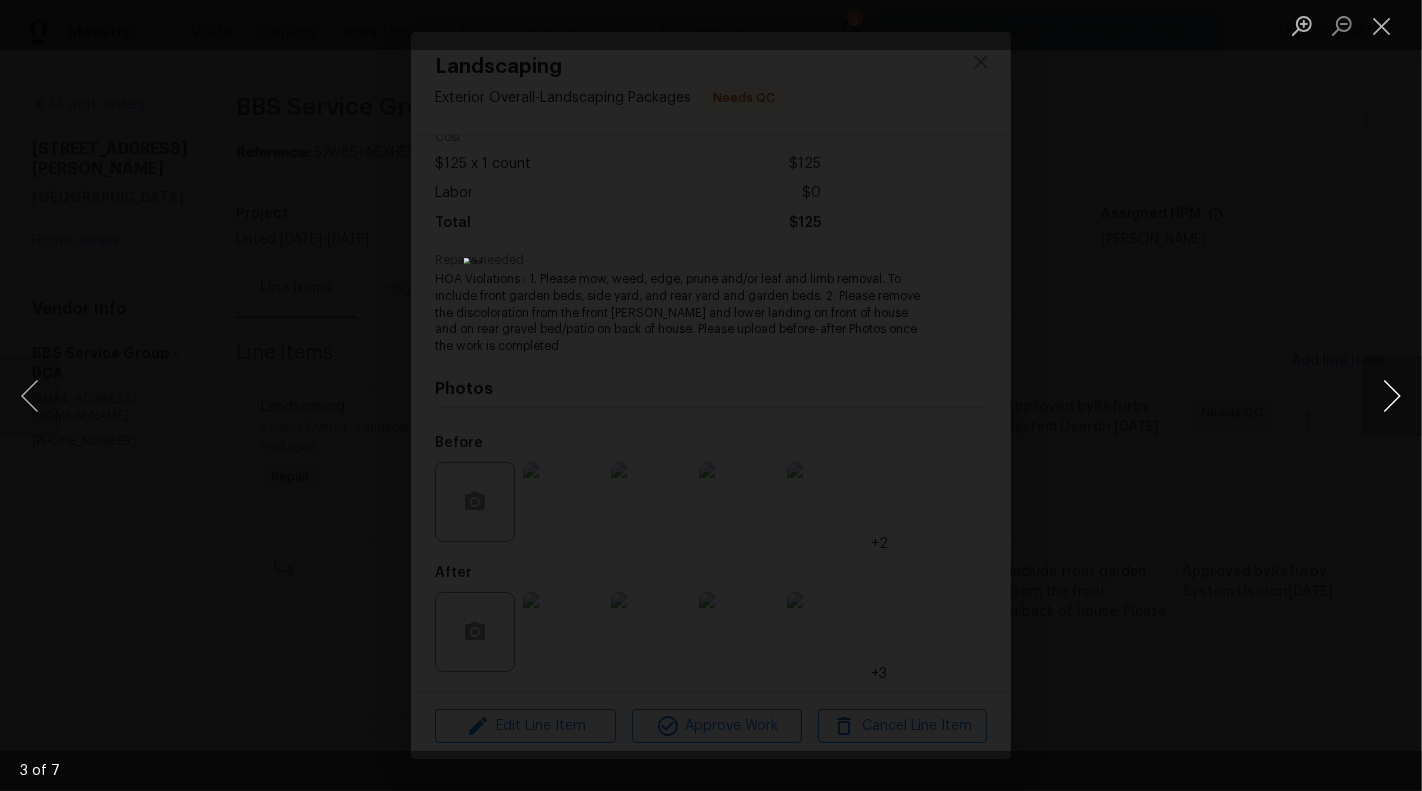 click at bounding box center [1392, 396] 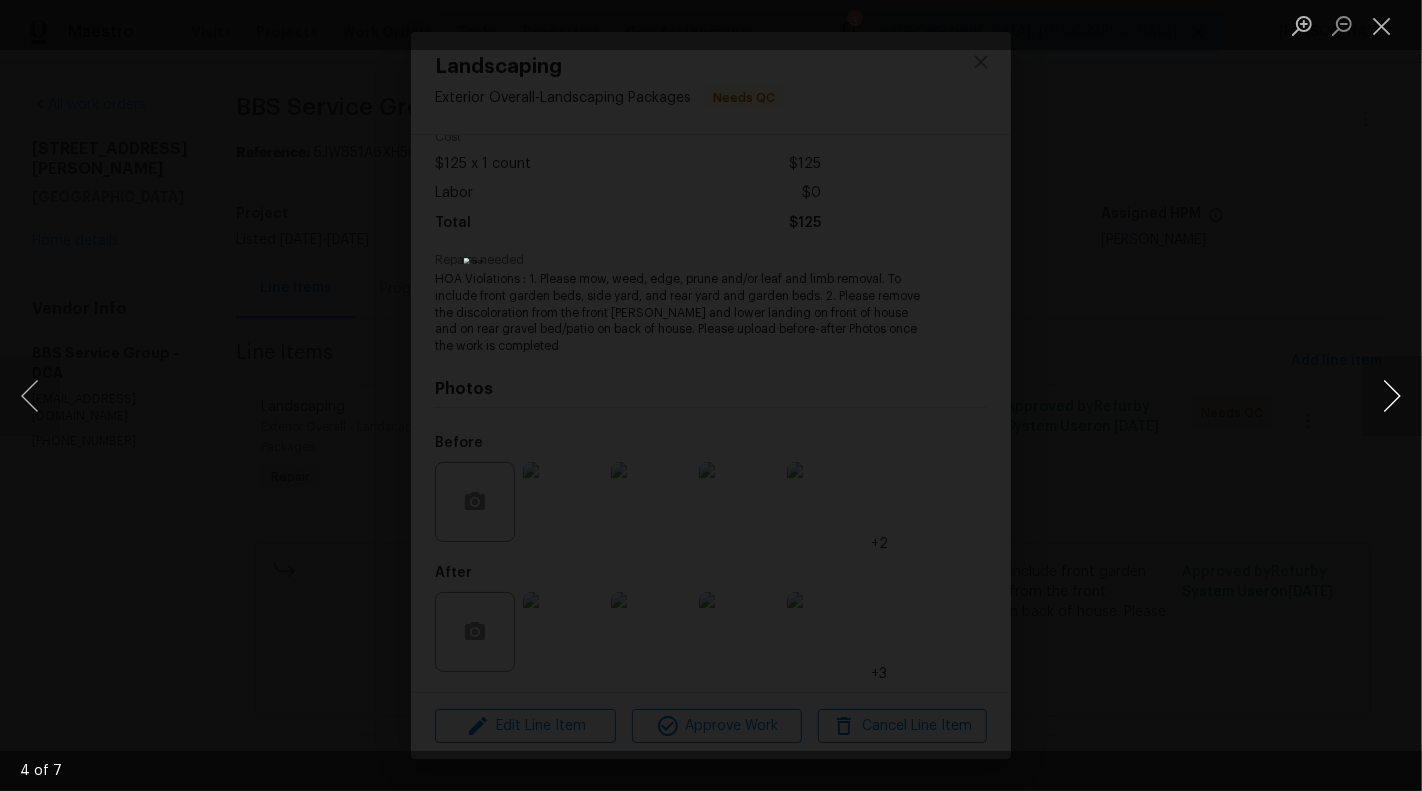 click at bounding box center (1392, 396) 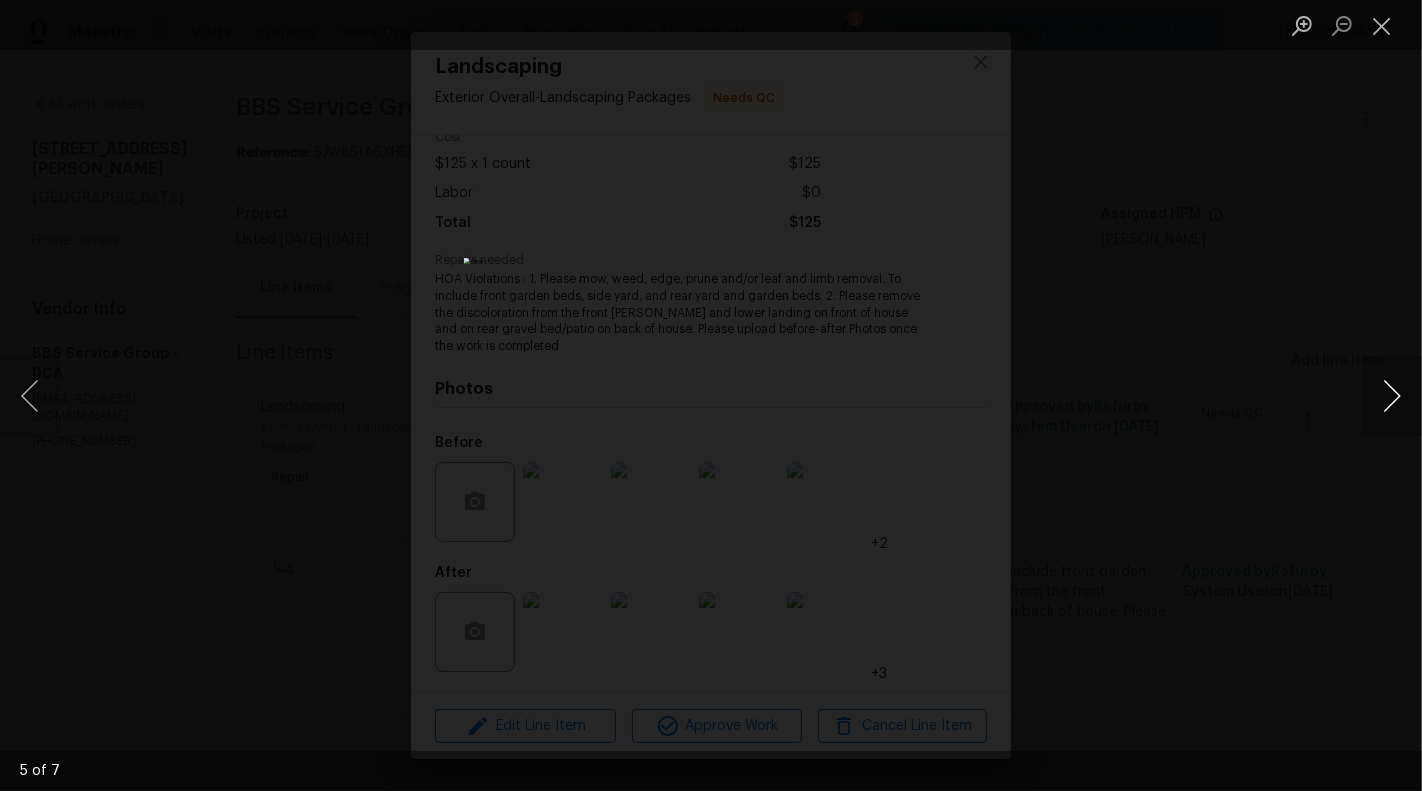 click at bounding box center [1392, 396] 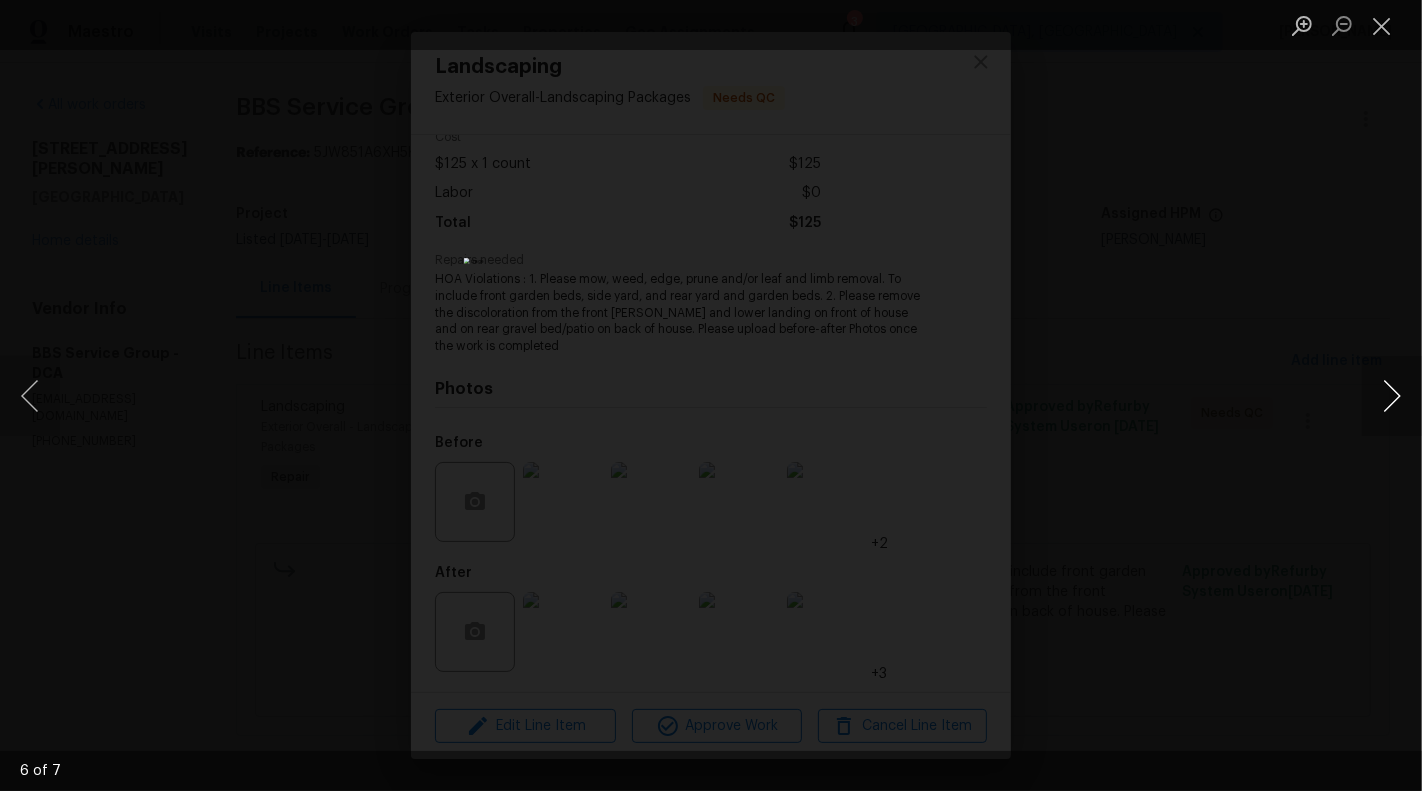 click at bounding box center [1392, 396] 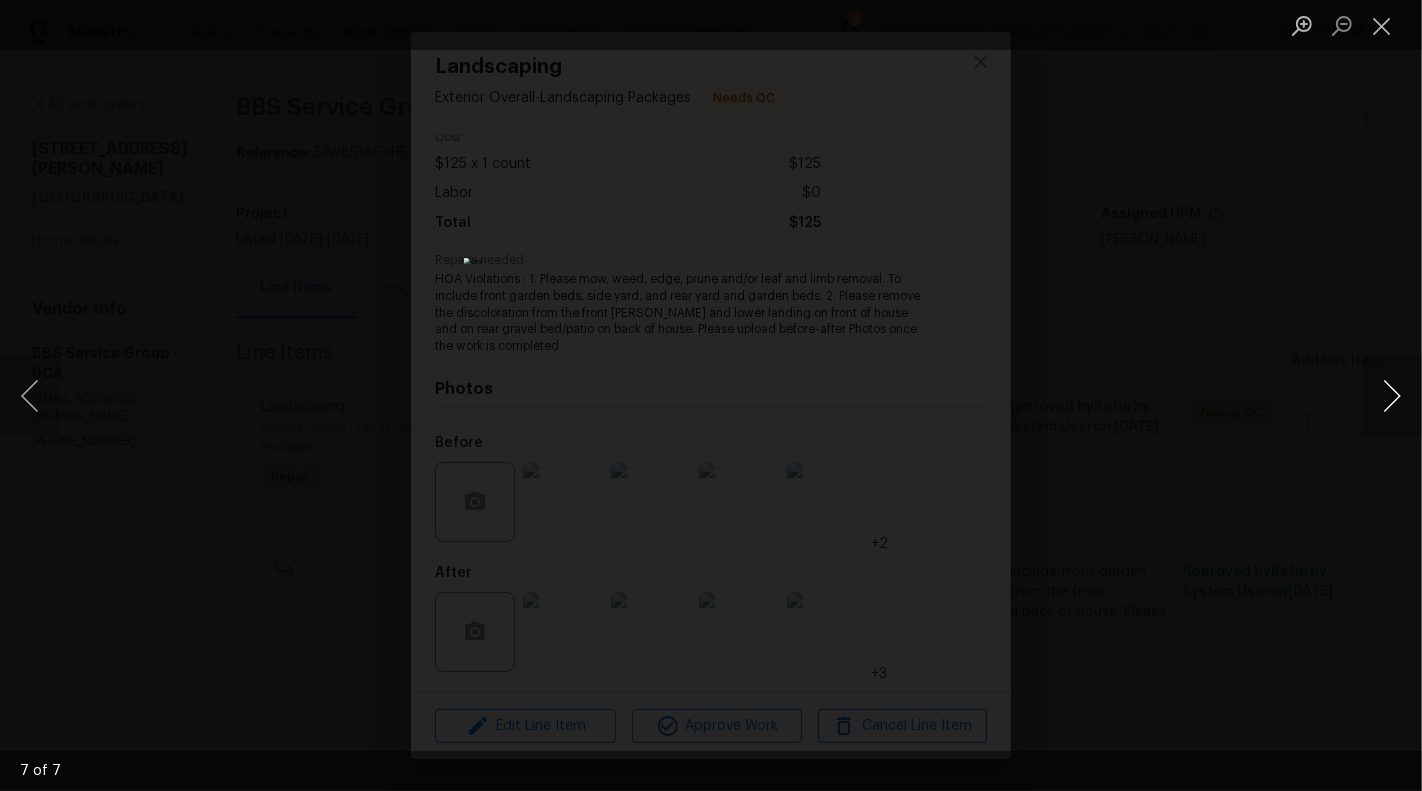 click at bounding box center [1392, 396] 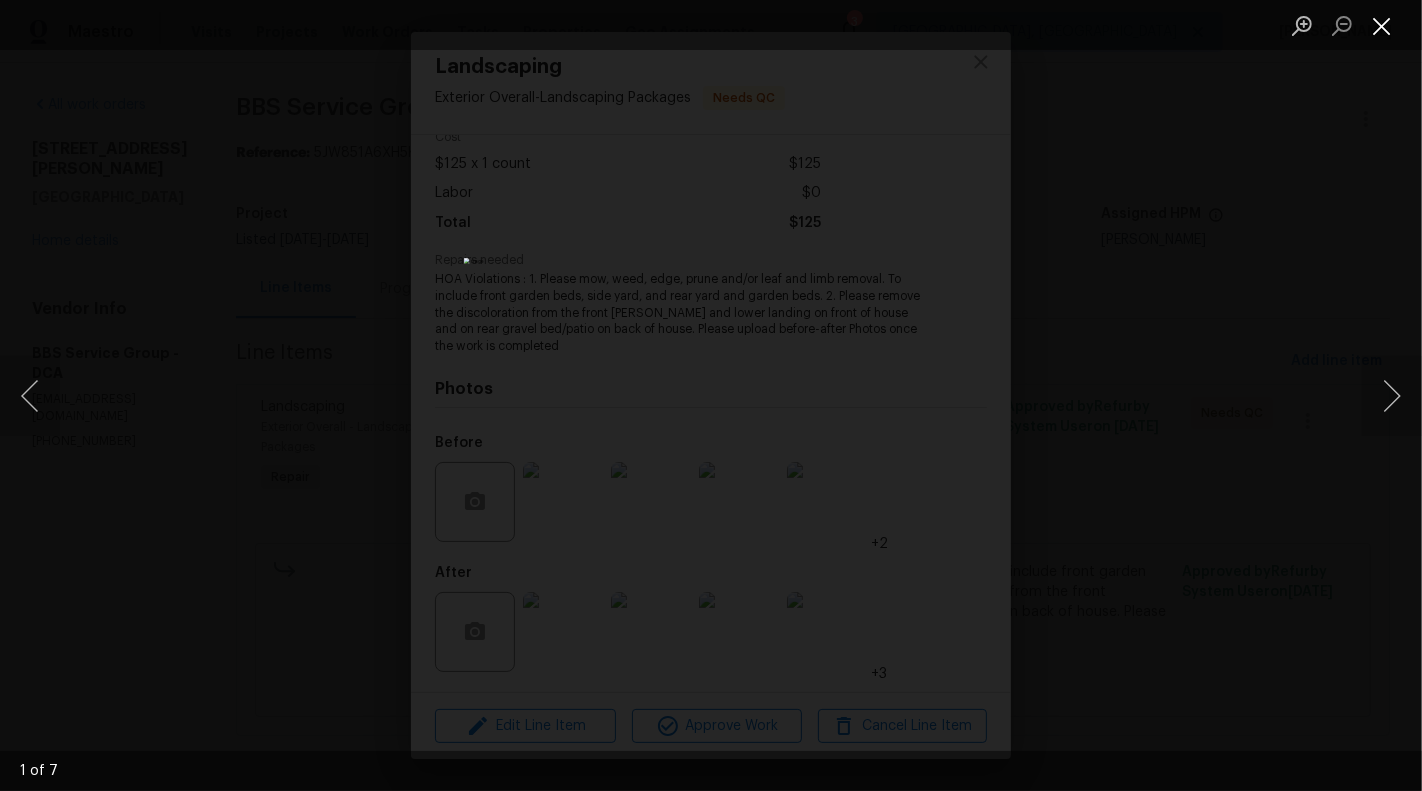 click at bounding box center (1382, 25) 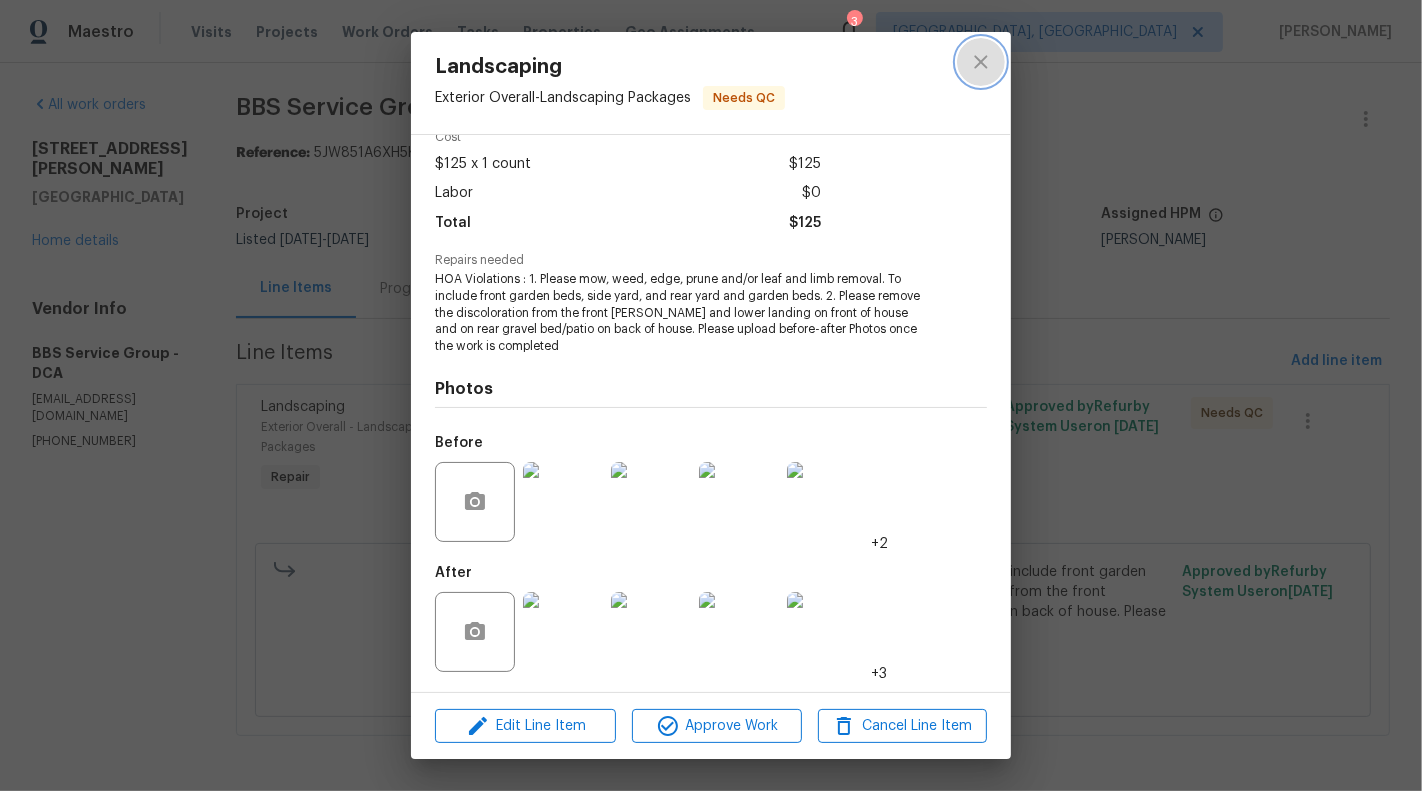 click 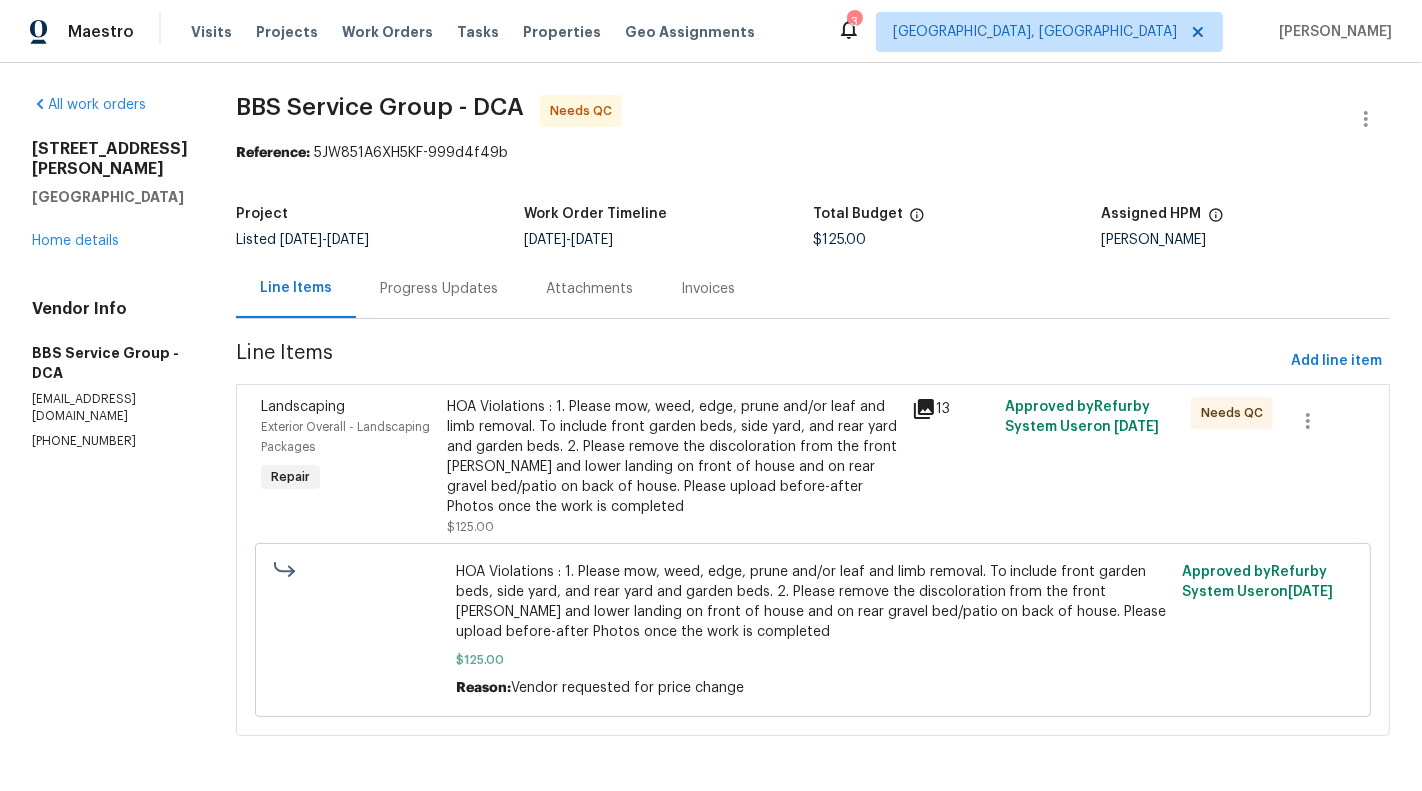 click on "HOA Violations : 1. Please mow, weed, edge, prune and/or
leaf and limb removal. To include front garden beds, side yard, and rear yard and garden beds.
2. Please remove the discoloration from the front [PERSON_NAME] and lower landing on front of house and on rear gravel
bed/patio on back of house.
Please upload before-after Photos once the work is completed" at bounding box center (673, 457) 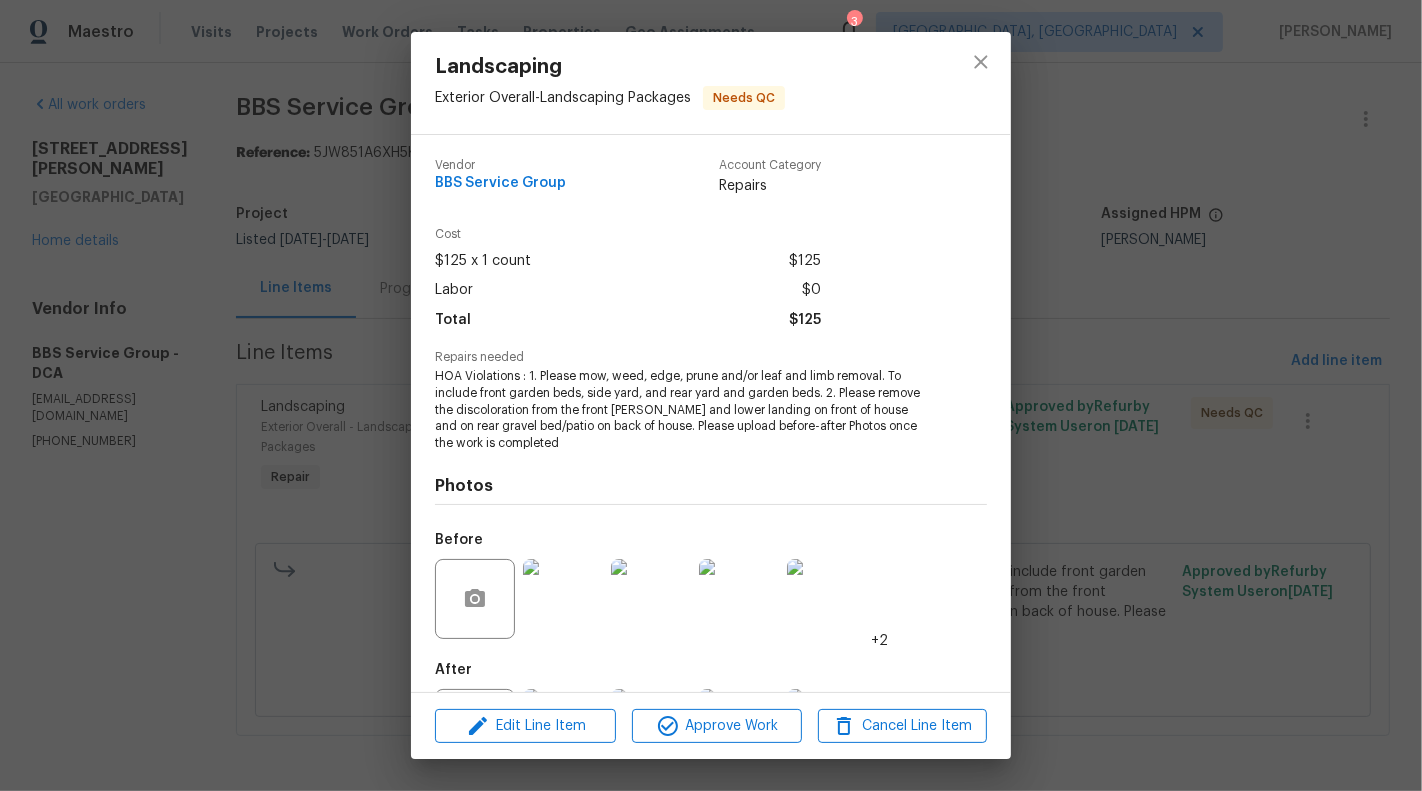scroll, scrollTop: 97, scrollLeft: 0, axis: vertical 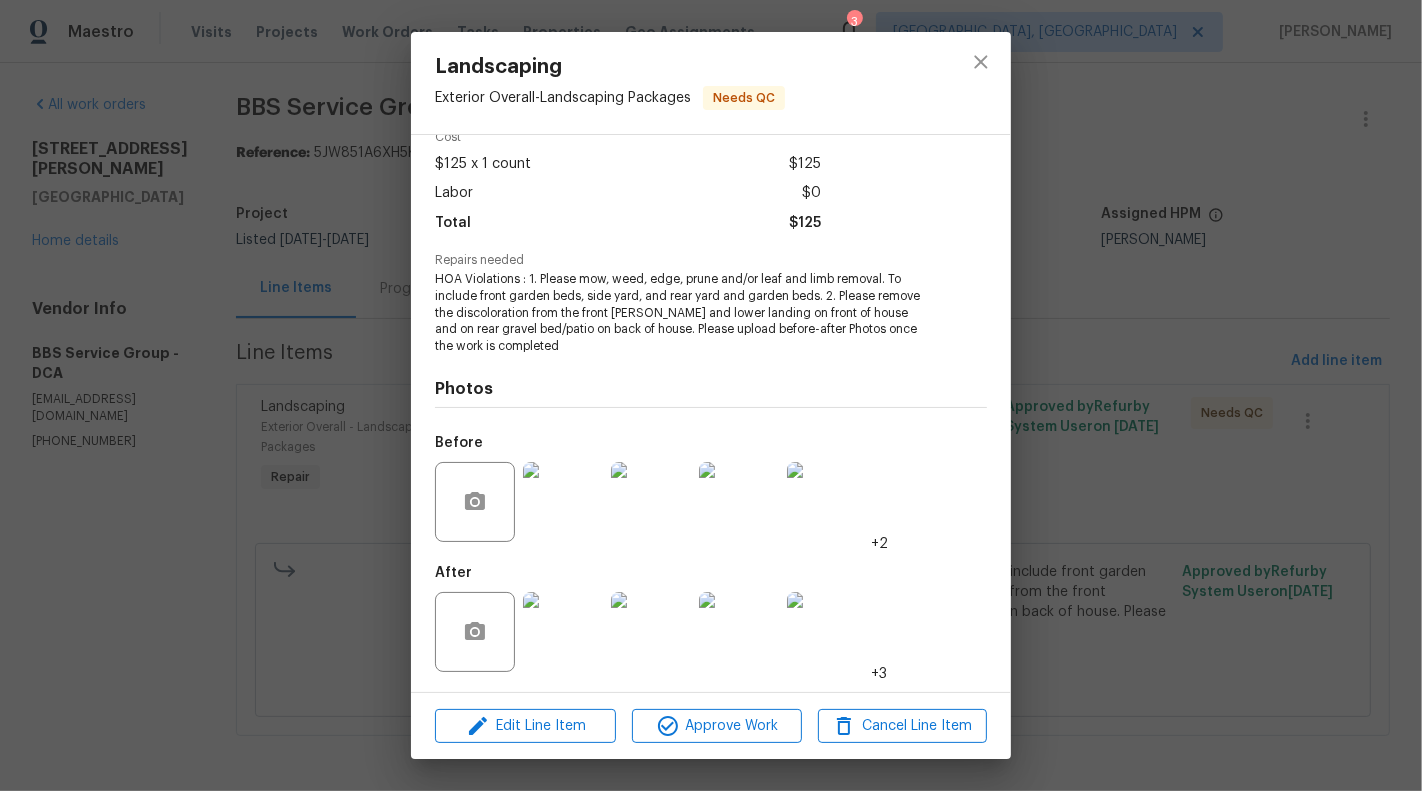click at bounding box center [563, 632] 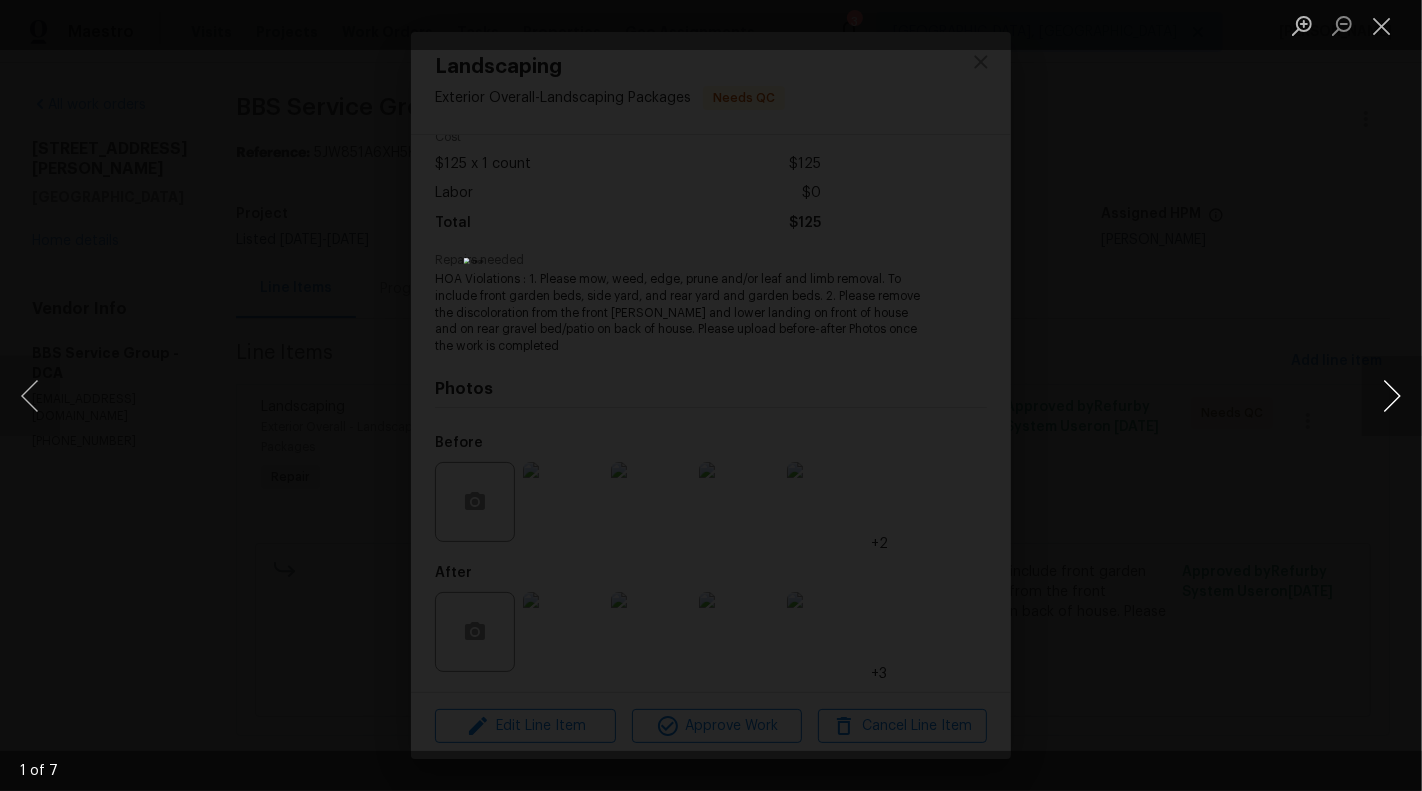 click at bounding box center (1392, 396) 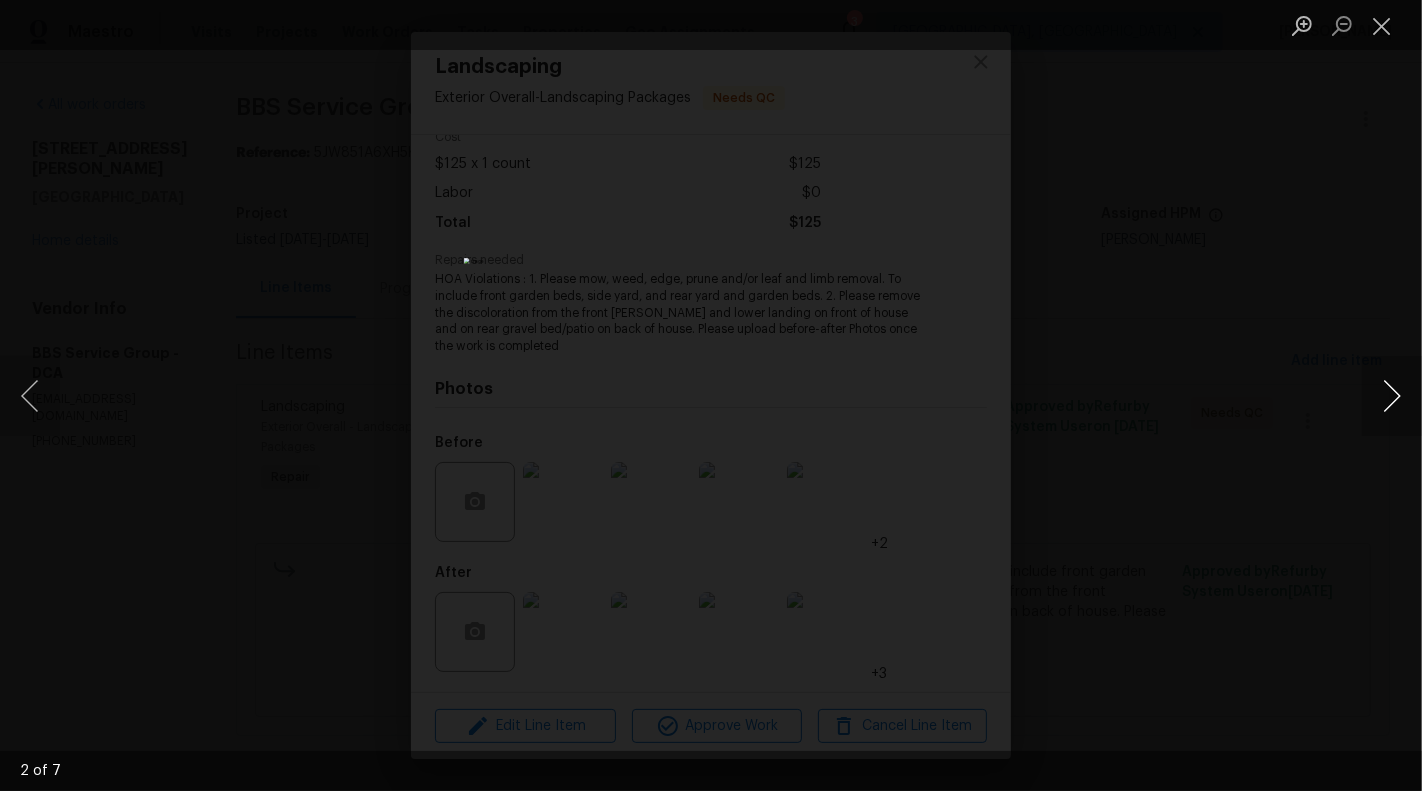 click at bounding box center [1392, 396] 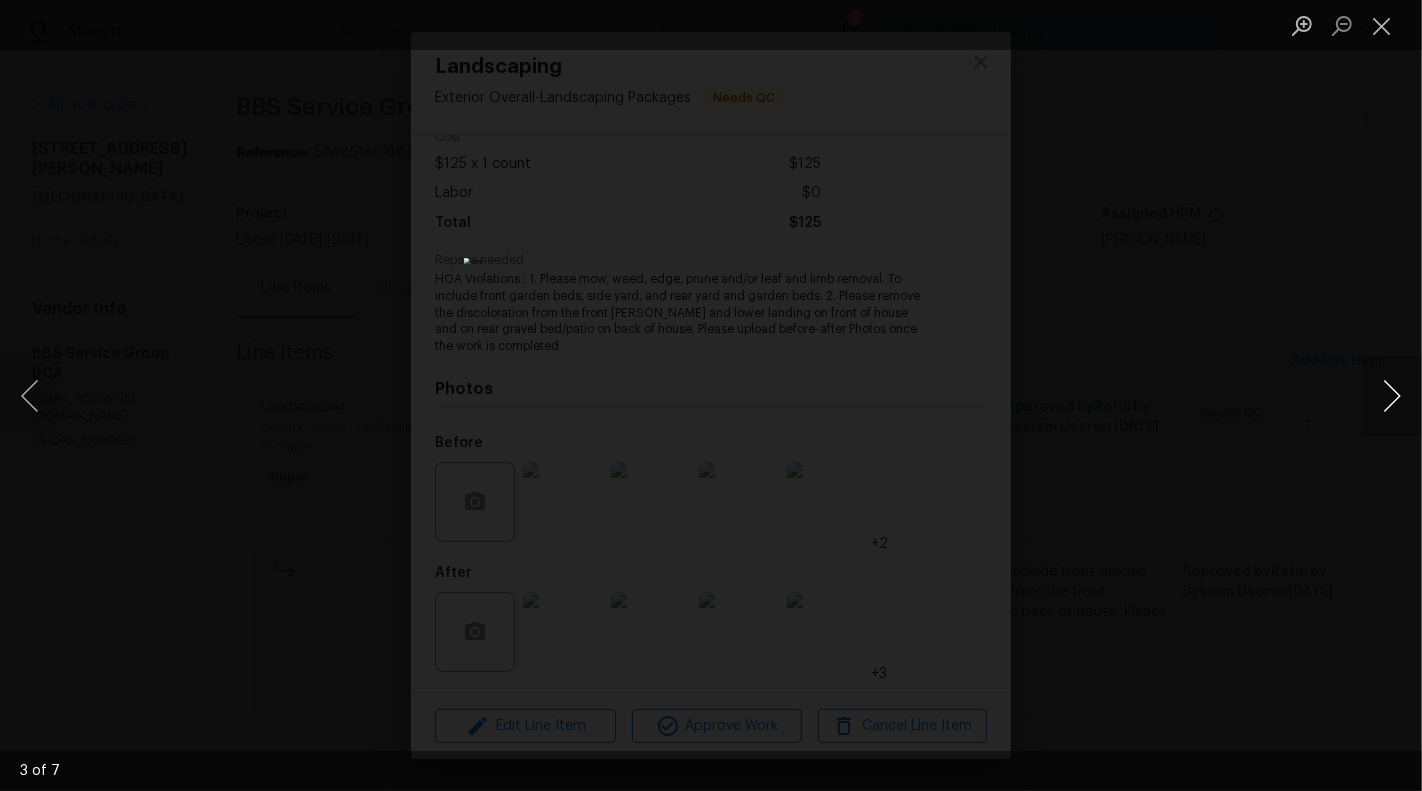 click at bounding box center (1392, 396) 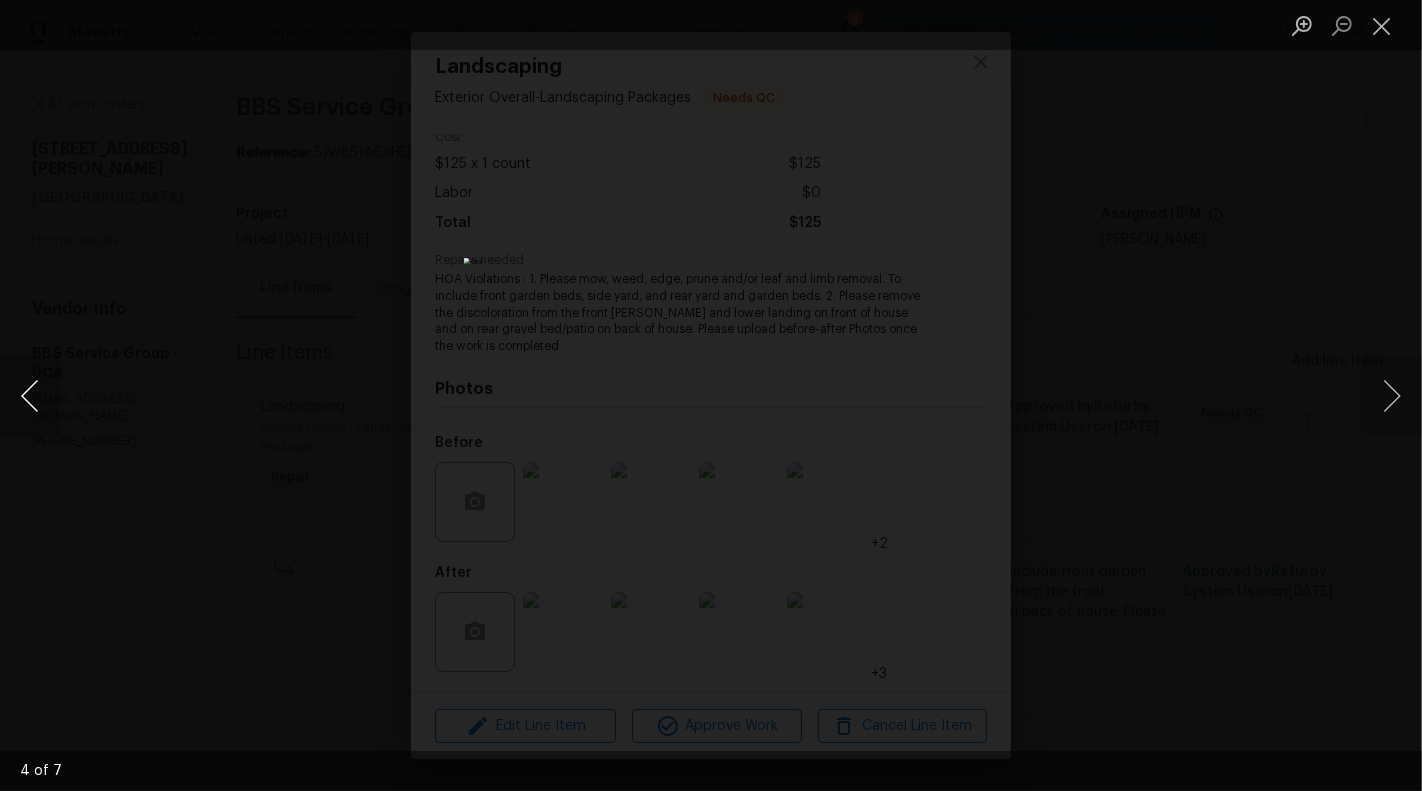 click at bounding box center (30, 396) 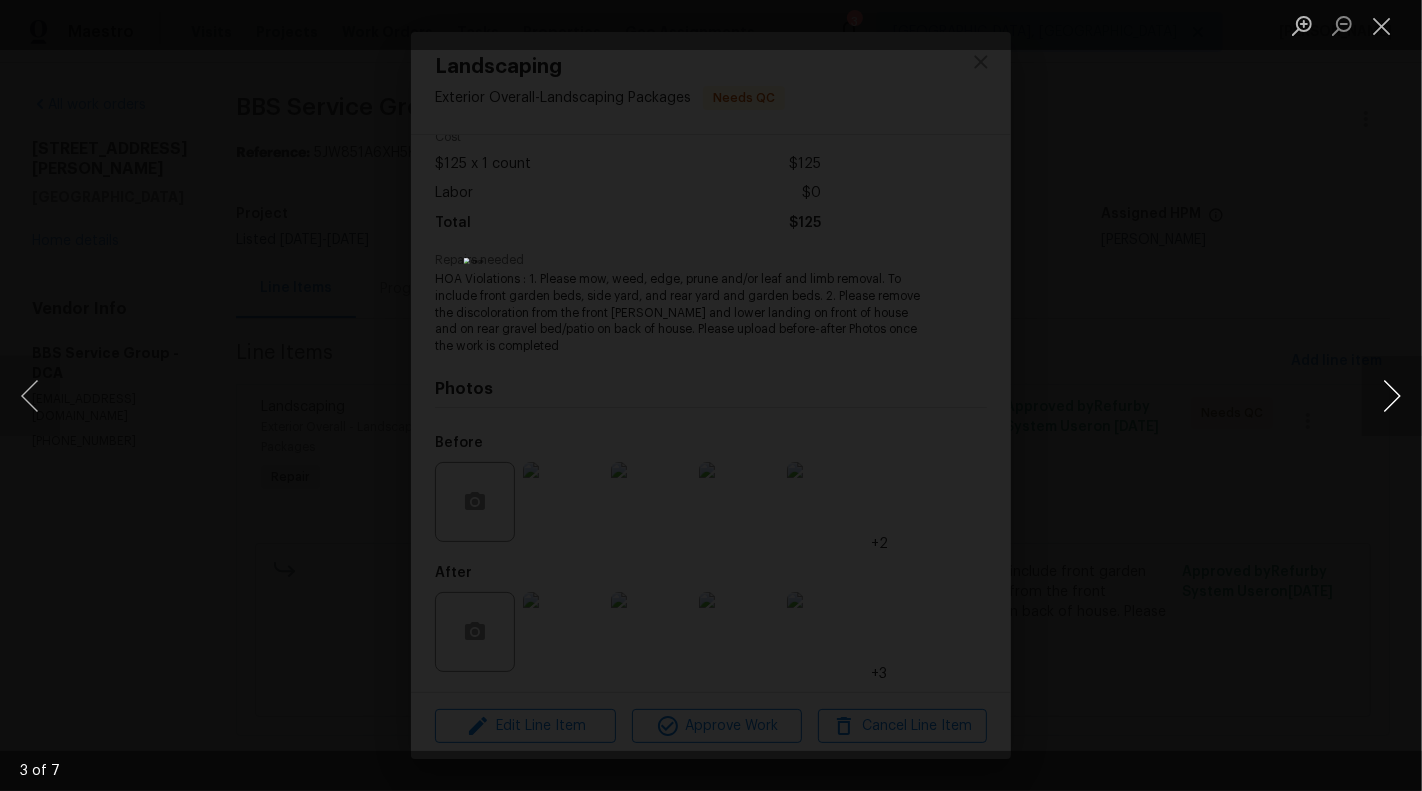 click at bounding box center (1392, 396) 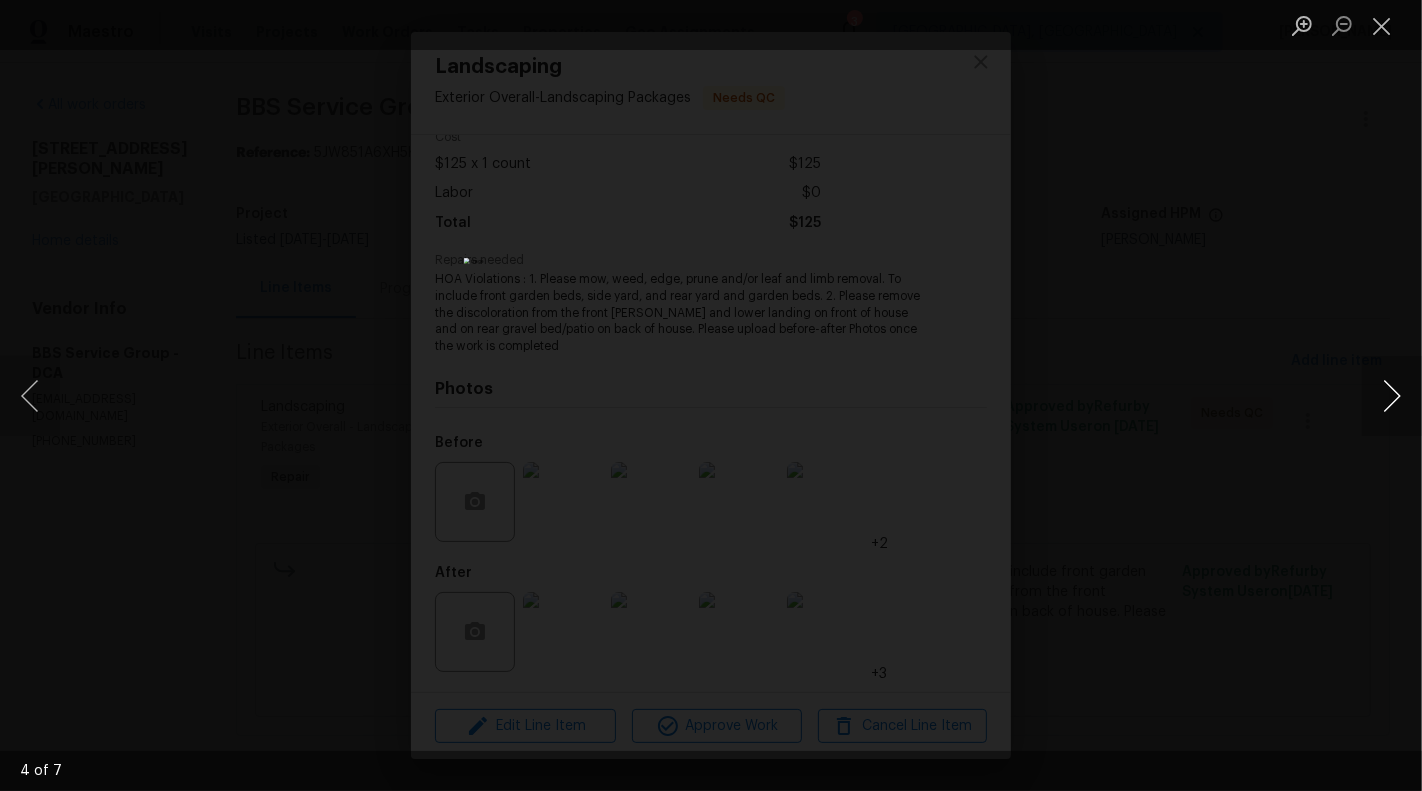 click at bounding box center (1392, 396) 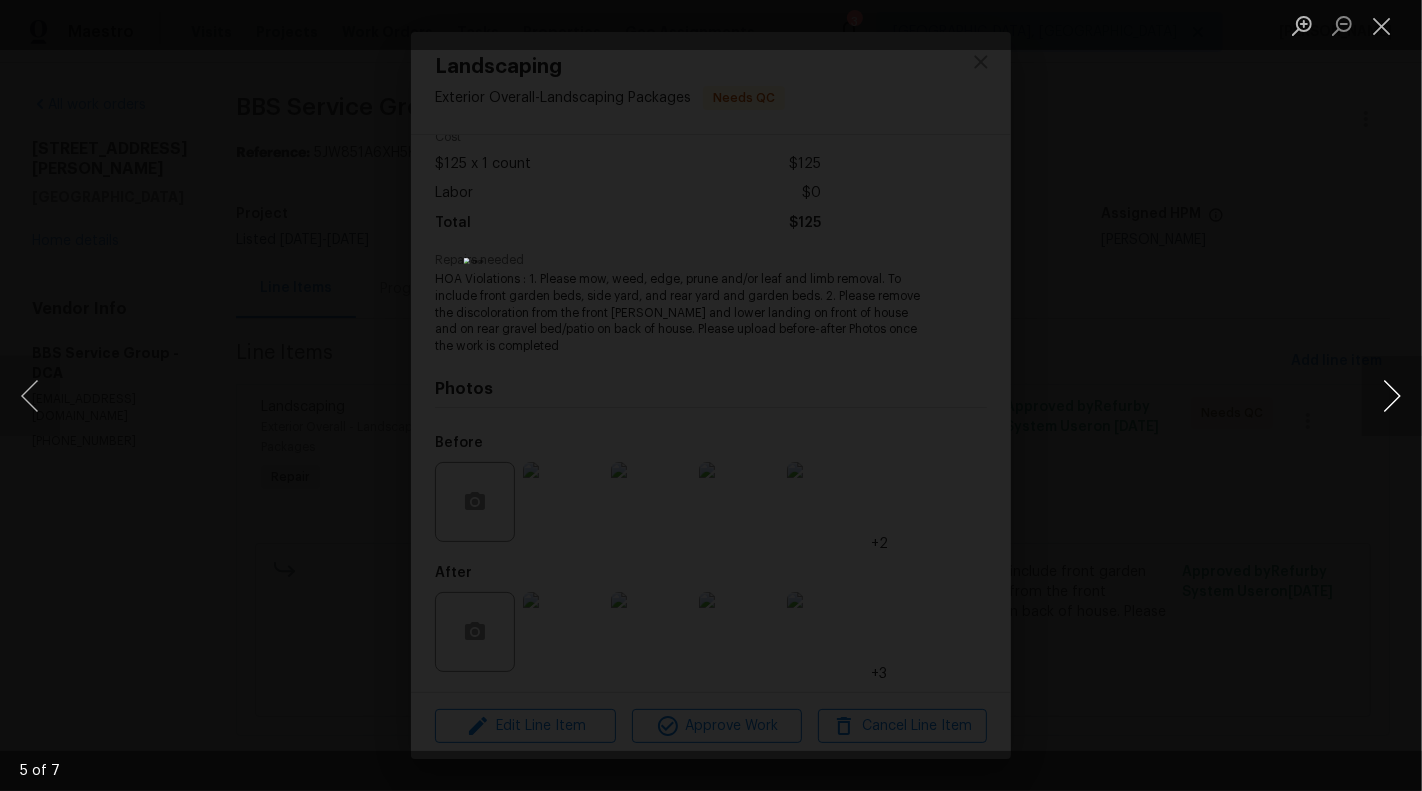 click at bounding box center (1392, 396) 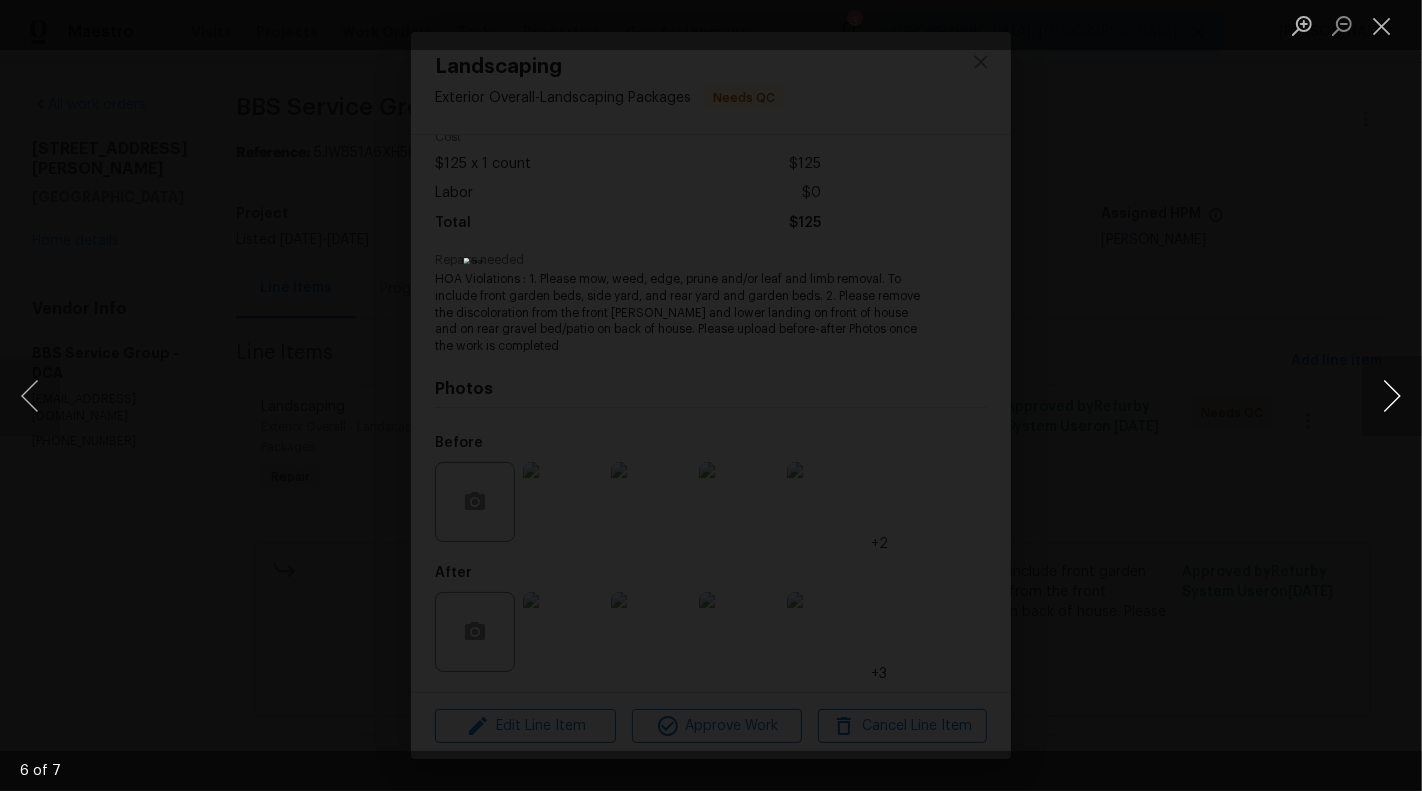 click at bounding box center [1392, 396] 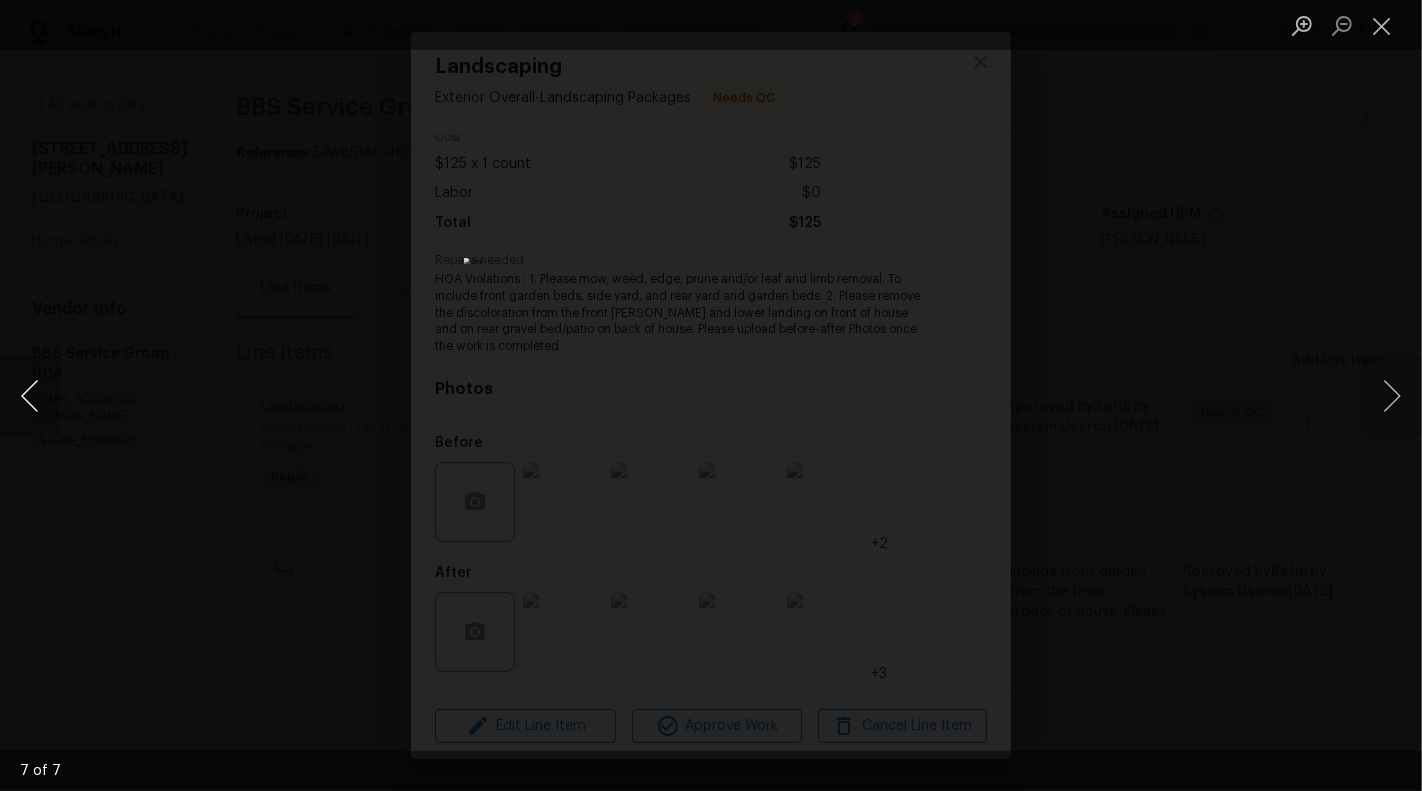 click at bounding box center [30, 396] 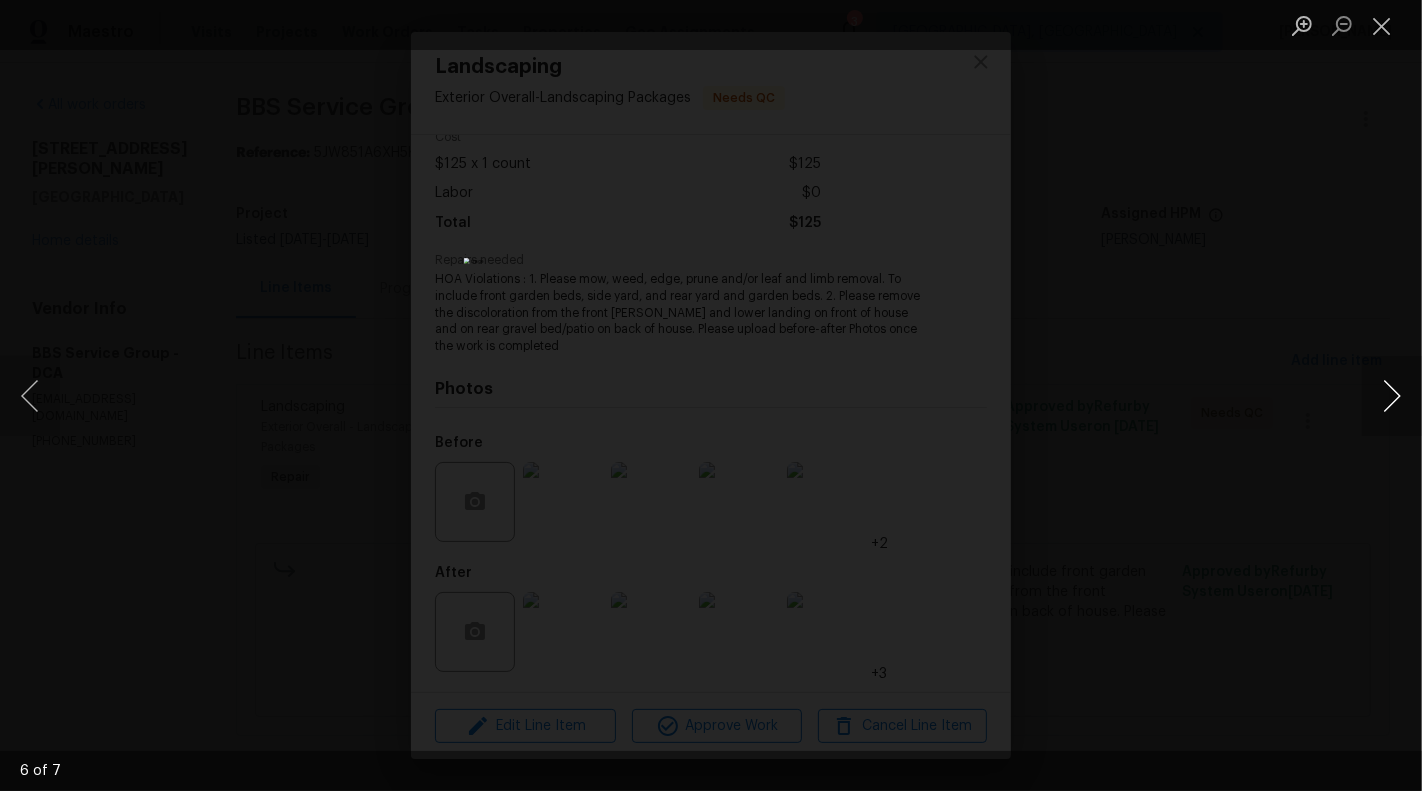 click at bounding box center (1392, 396) 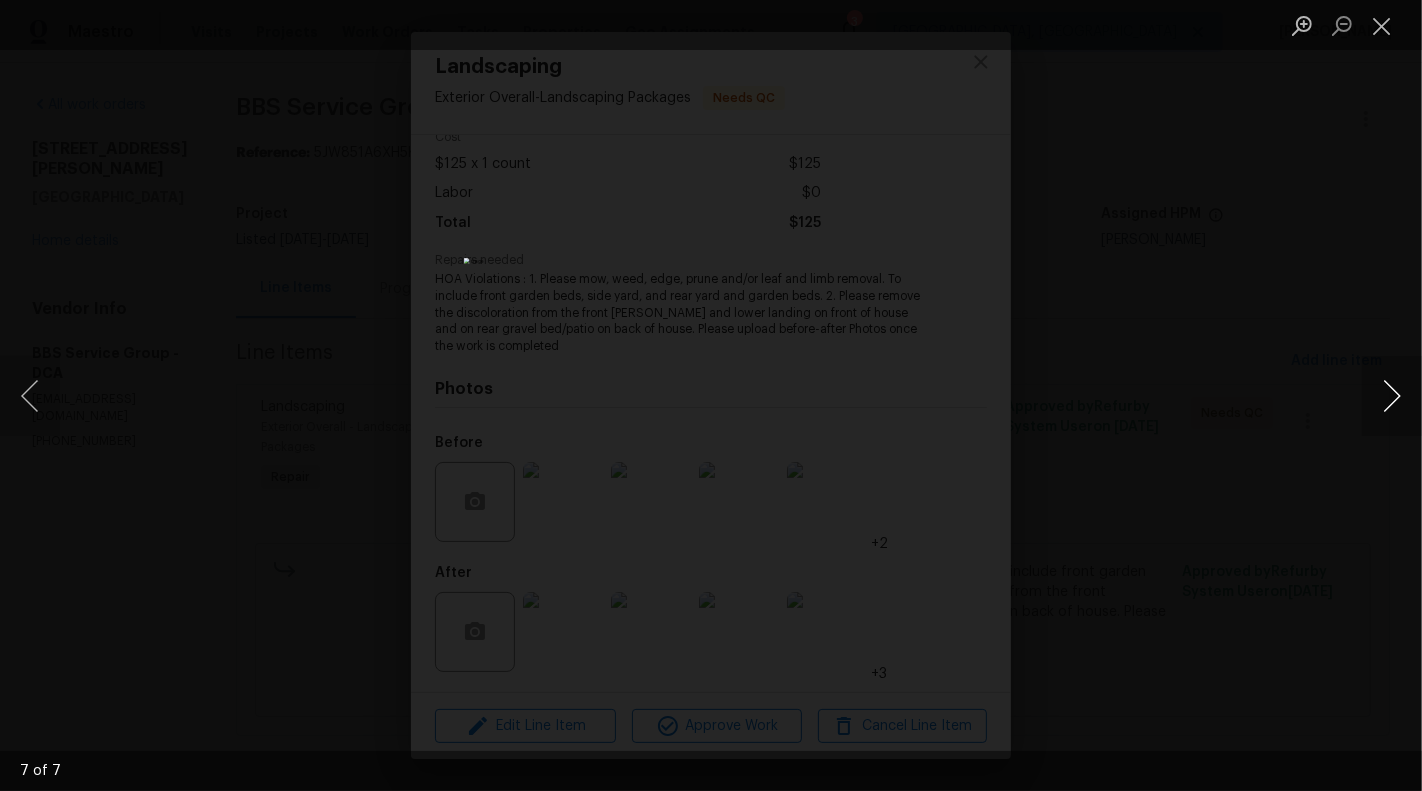 click at bounding box center (1392, 396) 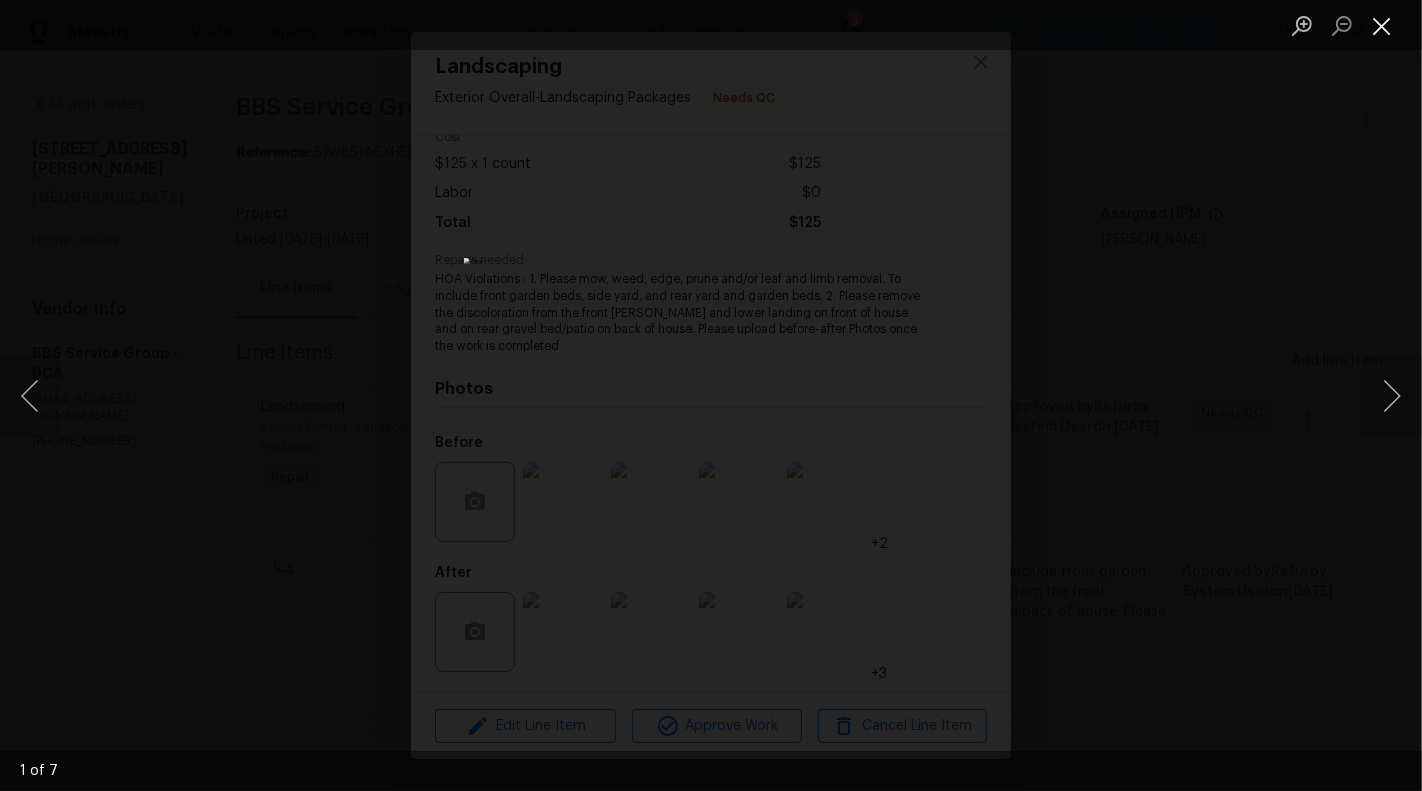 click at bounding box center [1382, 25] 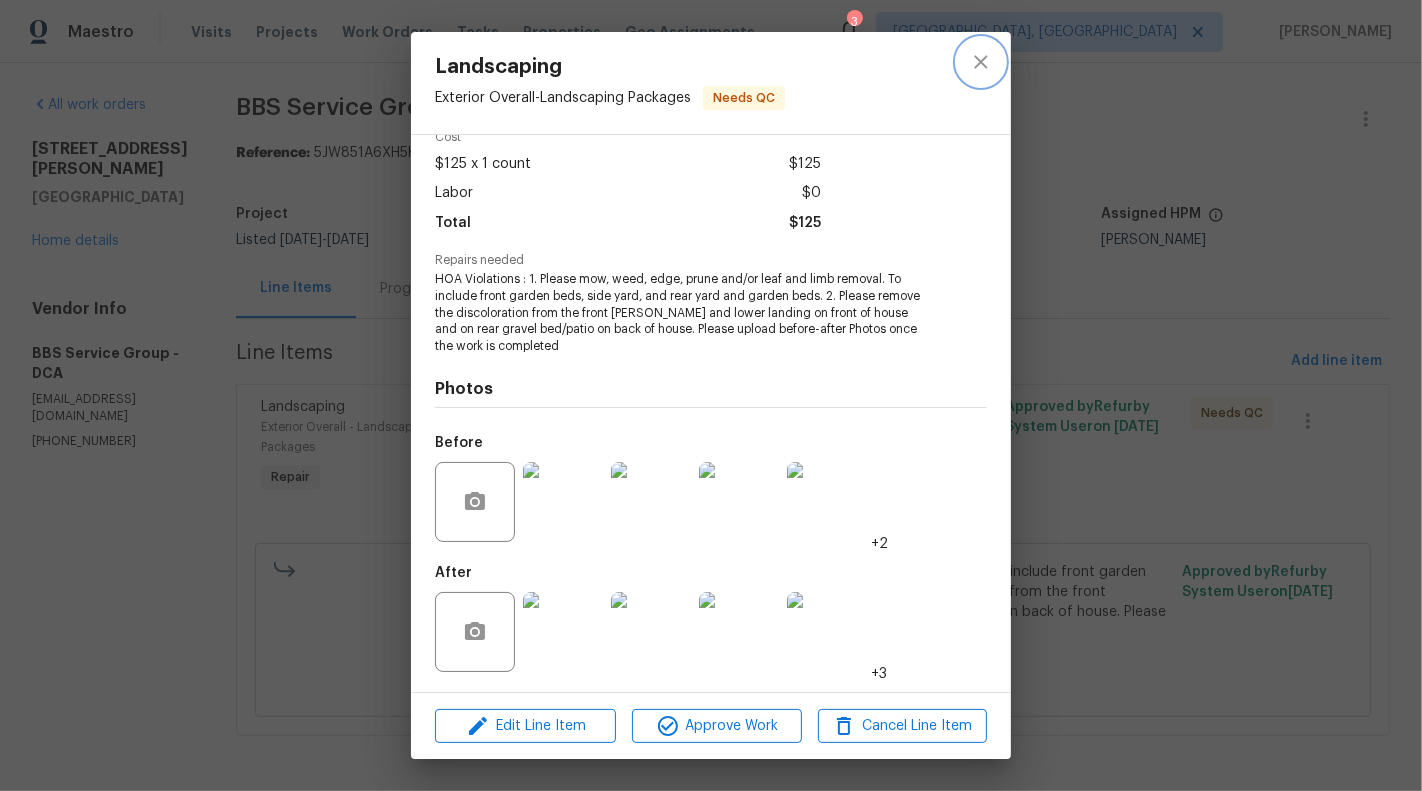 click 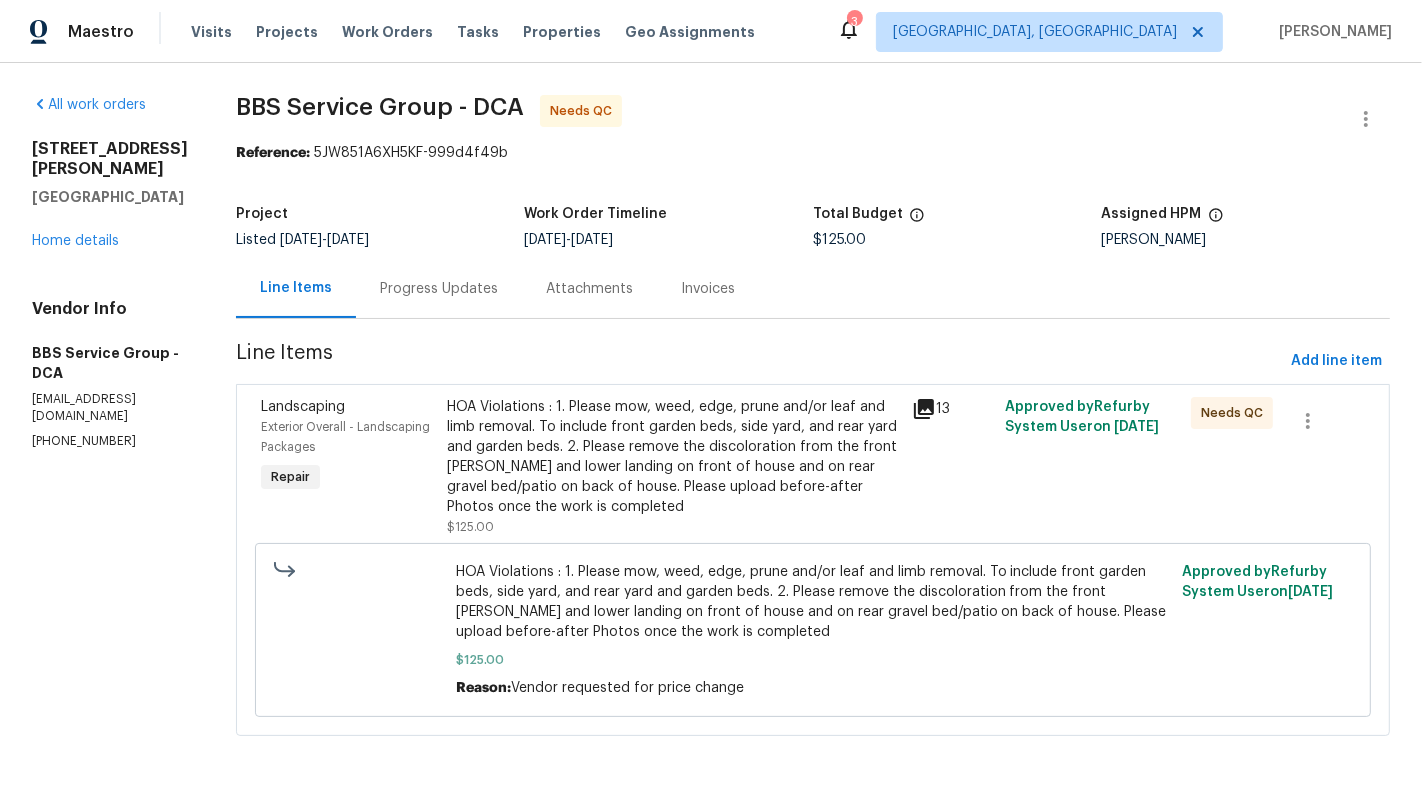 click on "All work orders [STREET_ADDRESS][PERSON_NAME] Home details Vendor Info BBS Service Group - DCA [EMAIL_ADDRESS][DOMAIN_NAME] [PHONE_NUMBER] BBS Service Group - DCA Needs QC Reference:   5JW851A6XH5KF-999d4f49b Project Listed   [DATE]  -  [DATE] Work Order Timeline [DATE]  -  [DATE] Total Budget $125.00 Assigned HPM [PERSON_NAME] Line Items Progress Updates Attachments Invoices Line Items Add line item Landscaping Exterior Overall - Landscaping Packages Repair HOA Violations : 1. Please mow, weed, edge, prune and/or
leaf and limb removal. To include front garden beds, side yard, and rear yard and garden beds.
2. Please remove the discoloration from the front [PERSON_NAME] and lower landing on front of house and on rear gravel
bed/patio on back of house.
Please upload before-after Photos once the work is completed $125.00   13 Approved by  Refurby System User  on   [DATE] Needs QC $125.00 Reason:  Vendor requested for price change Approved by  Refurby System User  on  [DATE]" at bounding box center [711, 427] 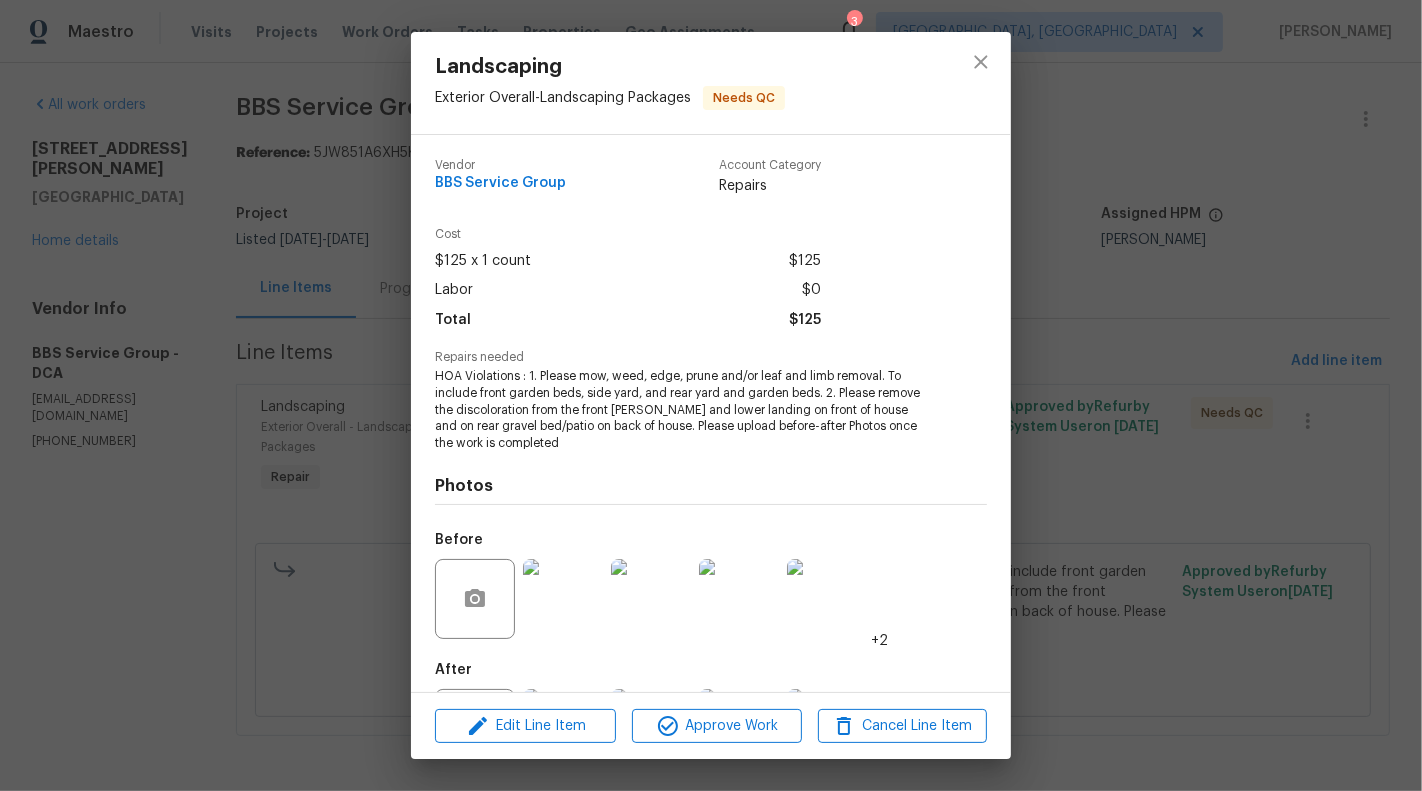 scroll, scrollTop: 97, scrollLeft: 0, axis: vertical 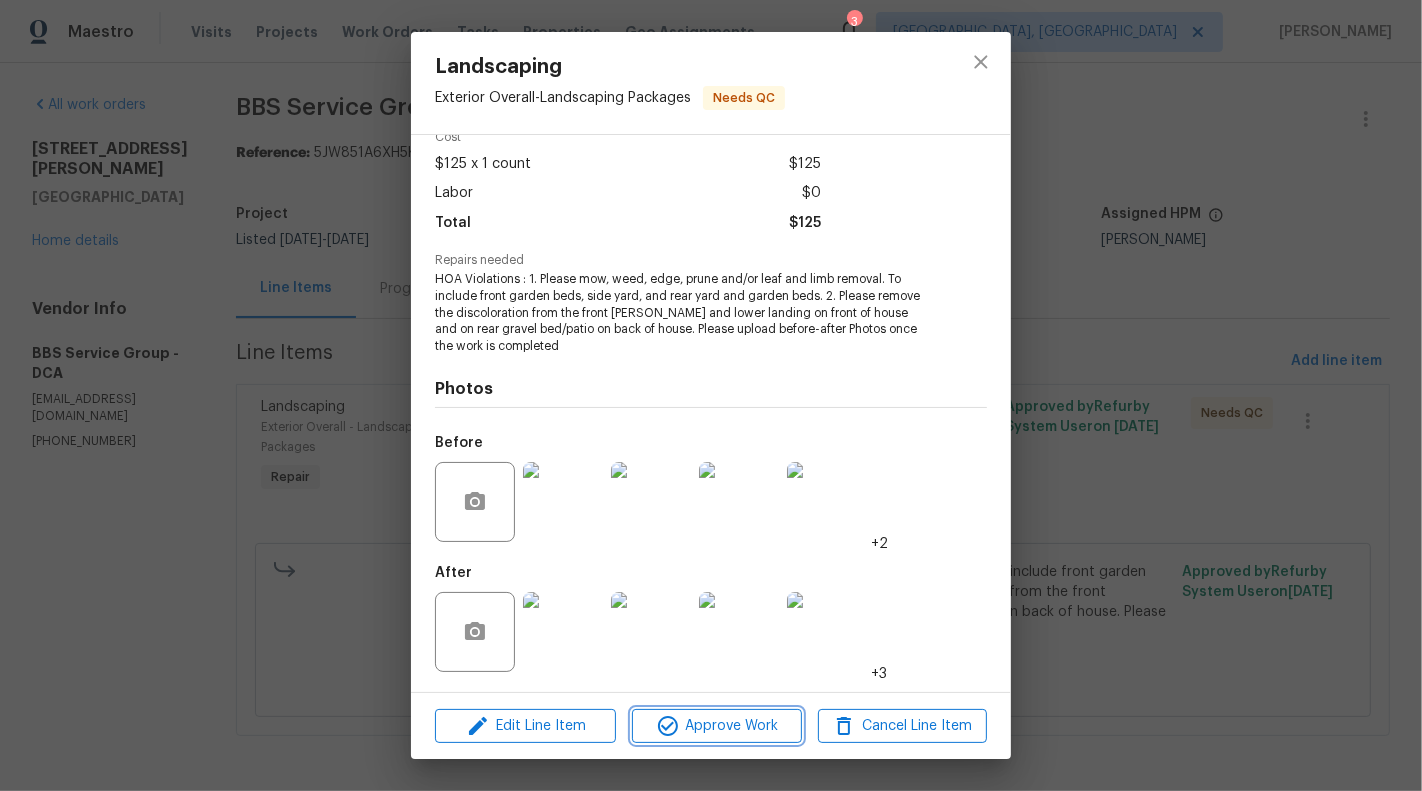 click on "Approve Work" at bounding box center [716, 726] 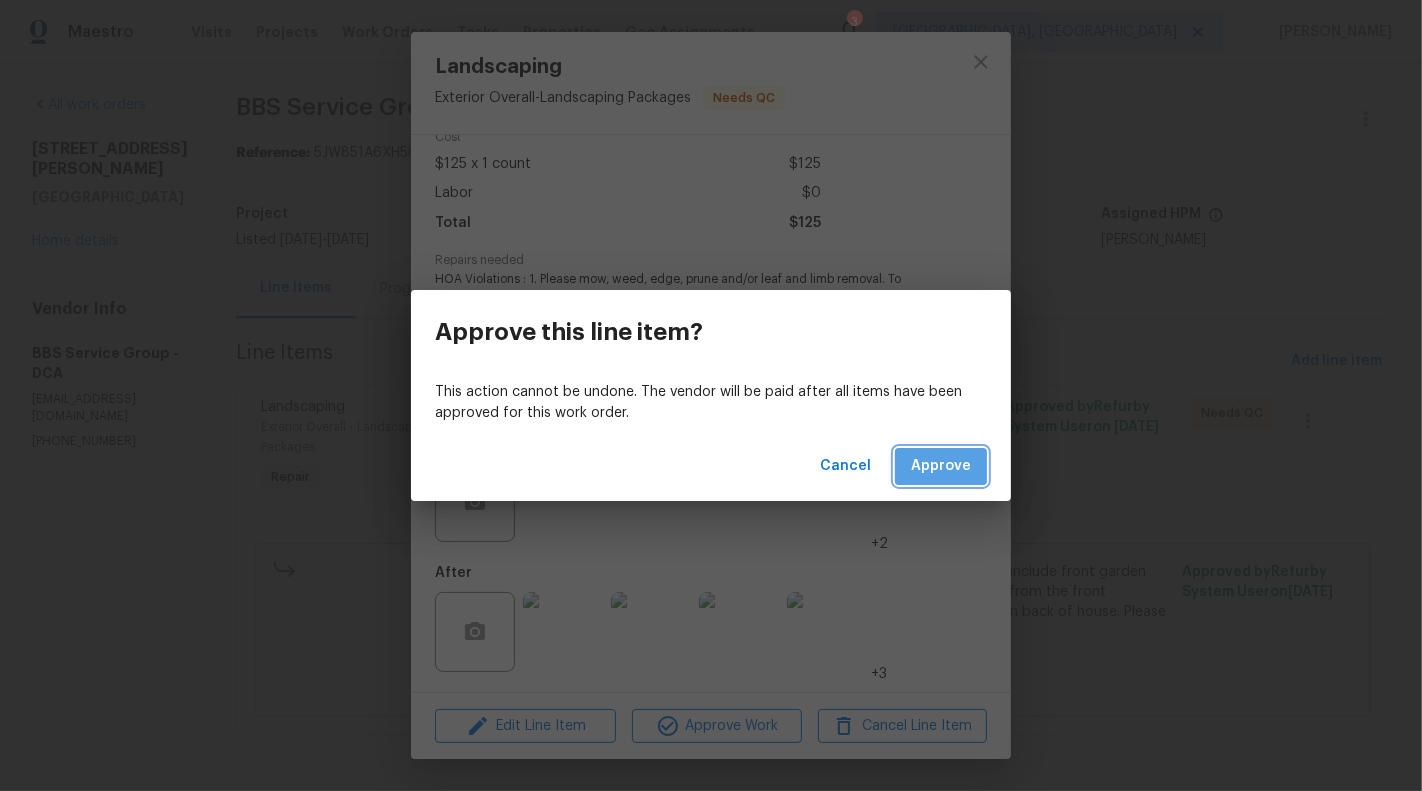 click on "Approve" at bounding box center (941, 466) 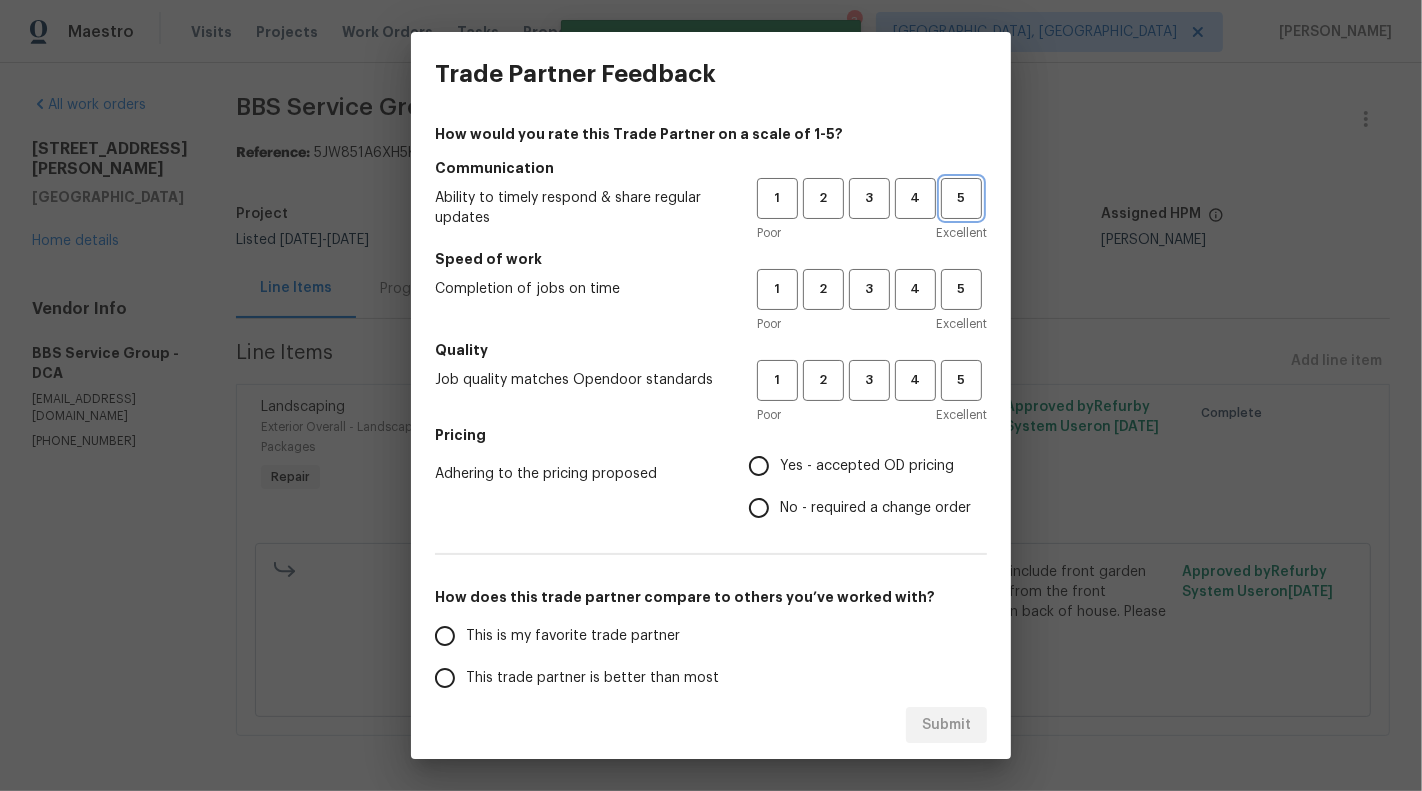 click on "5" at bounding box center [961, 198] 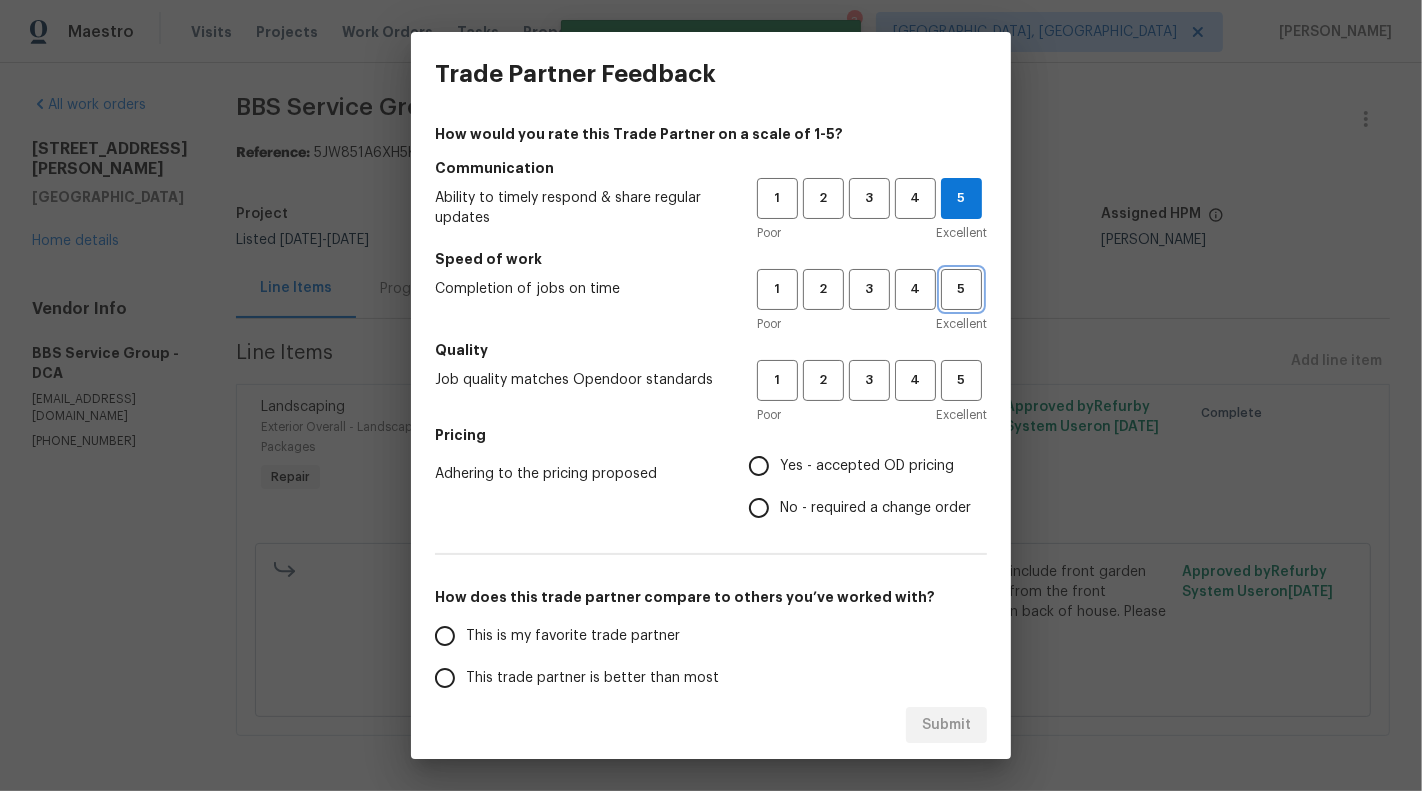 click on "5" at bounding box center [961, 289] 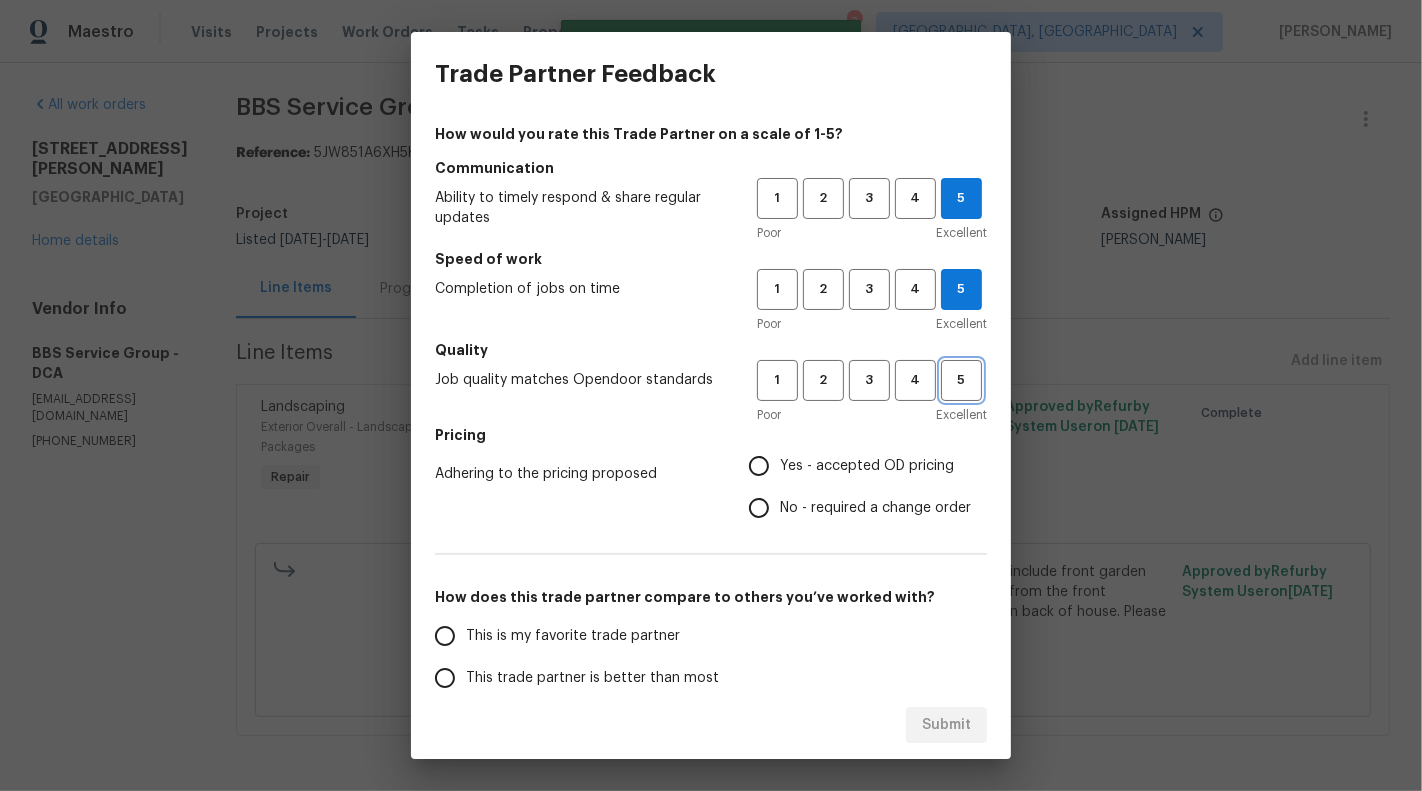click on "5" at bounding box center [961, 380] 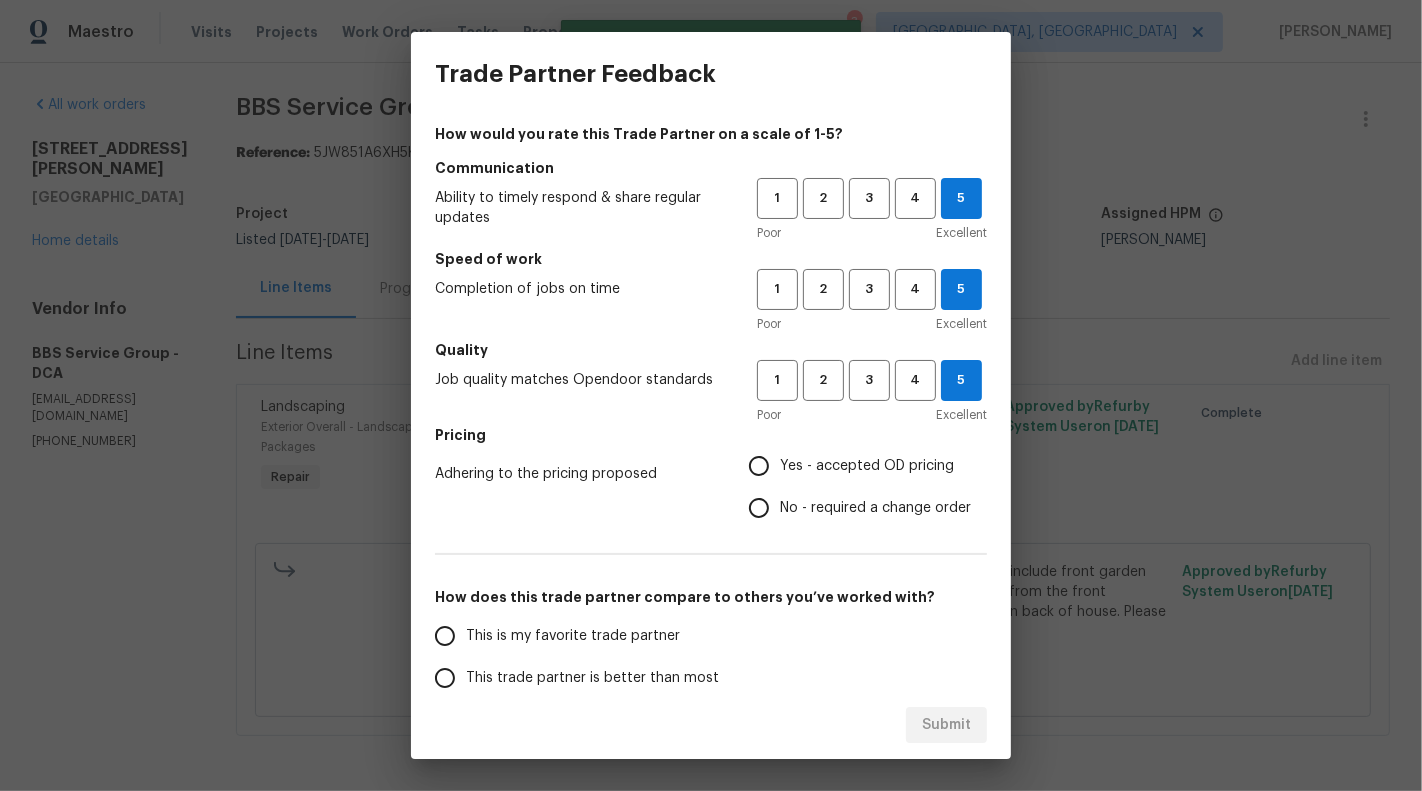 click on "Yes - accepted OD pricing" at bounding box center [854, 466] 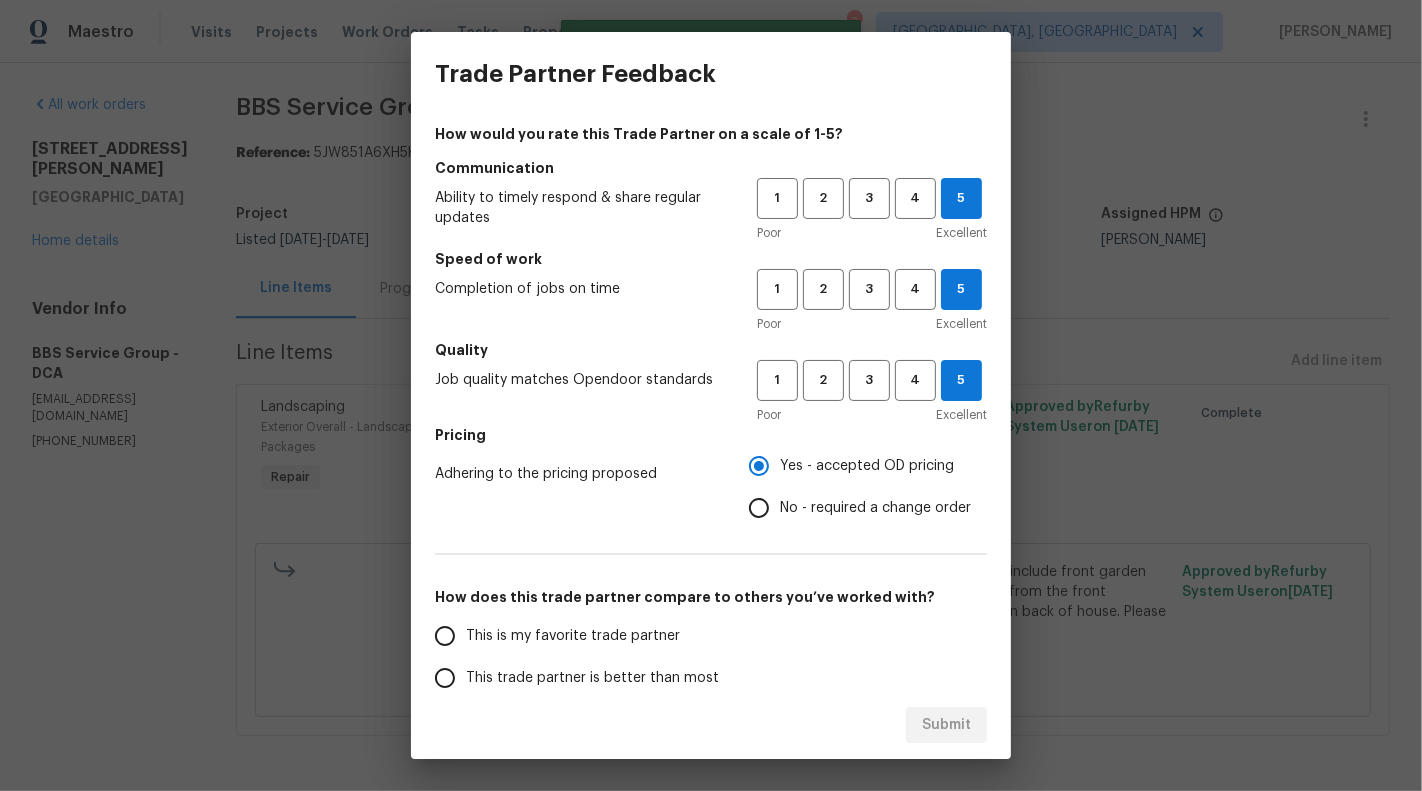 scroll, scrollTop: 224, scrollLeft: 0, axis: vertical 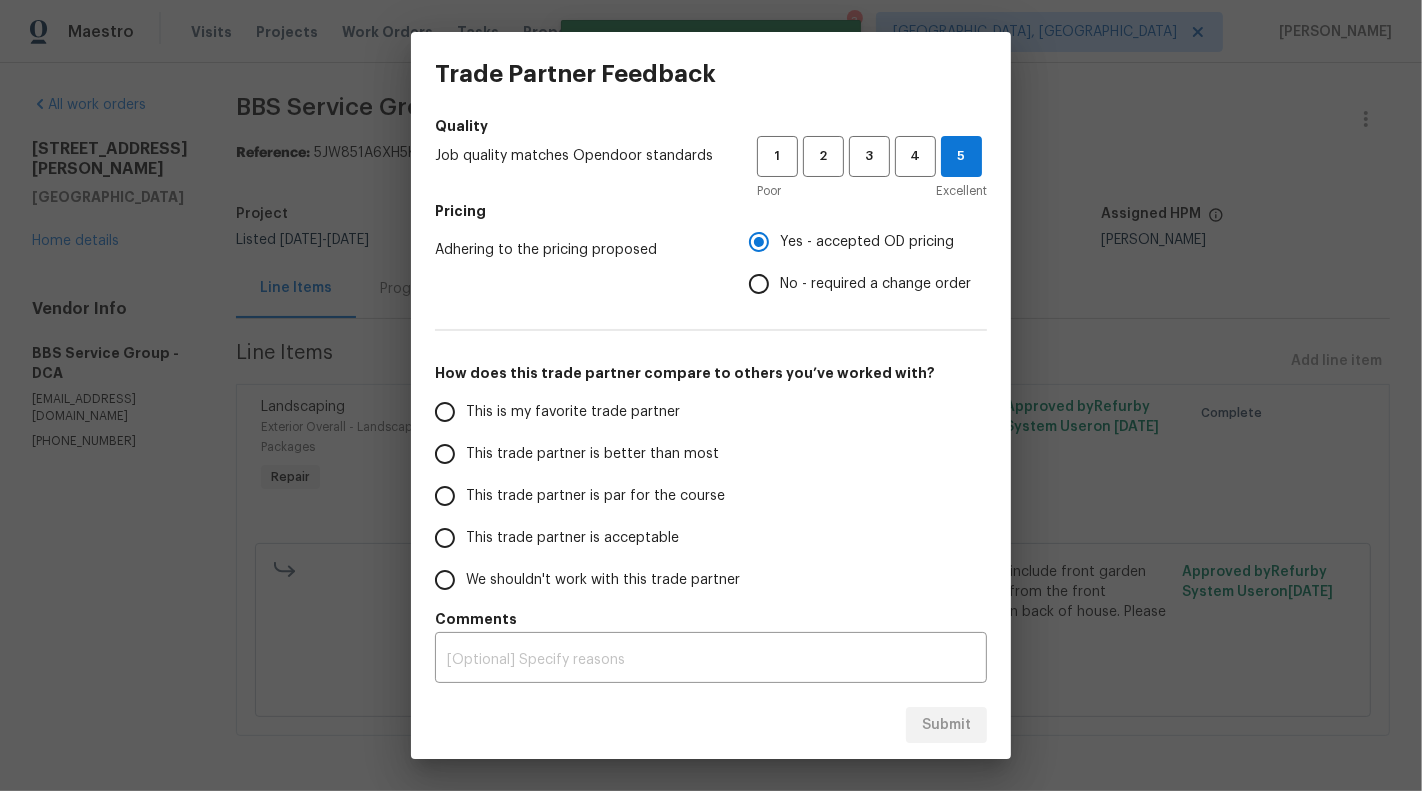 click on "This is my favorite trade partner" at bounding box center [573, 412] 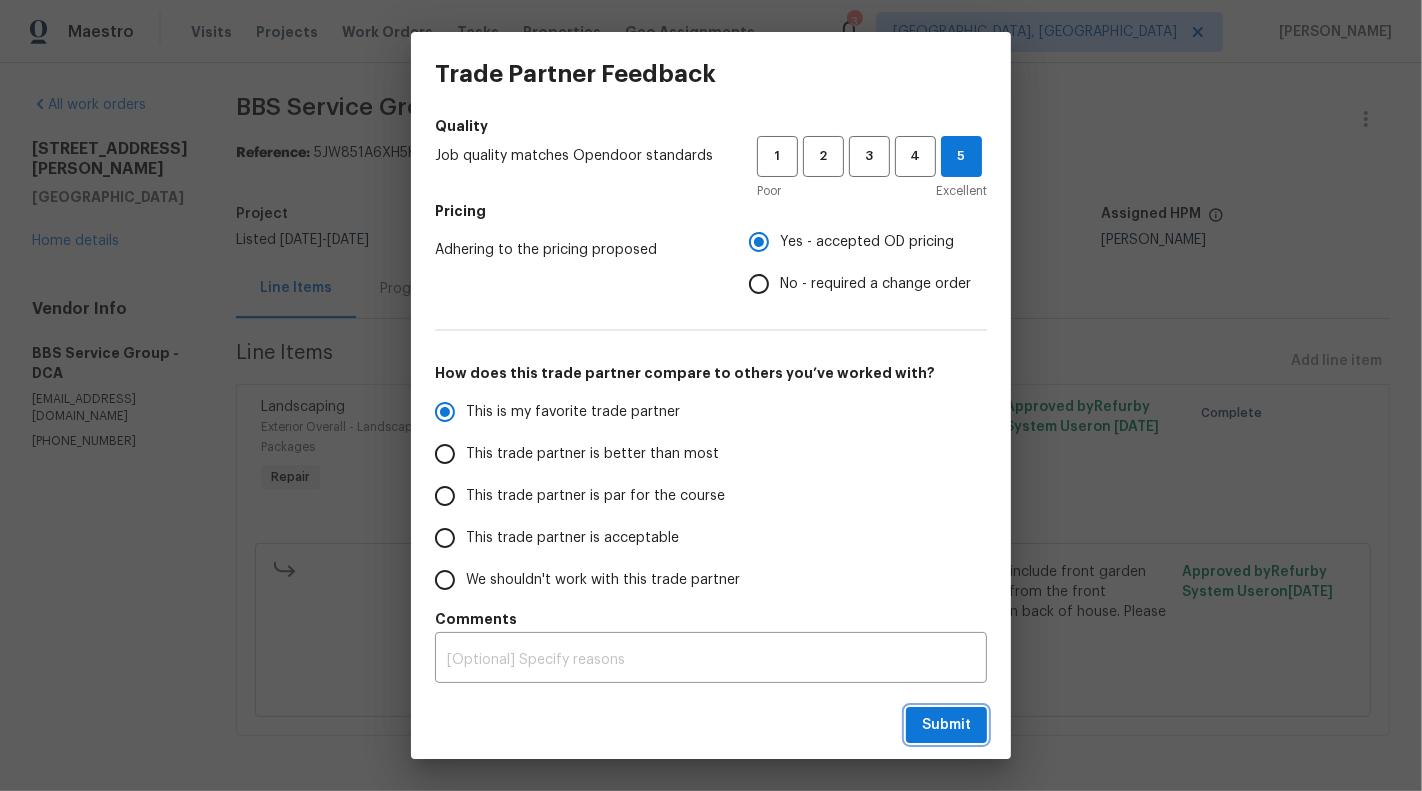 click on "Submit" at bounding box center (946, 725) 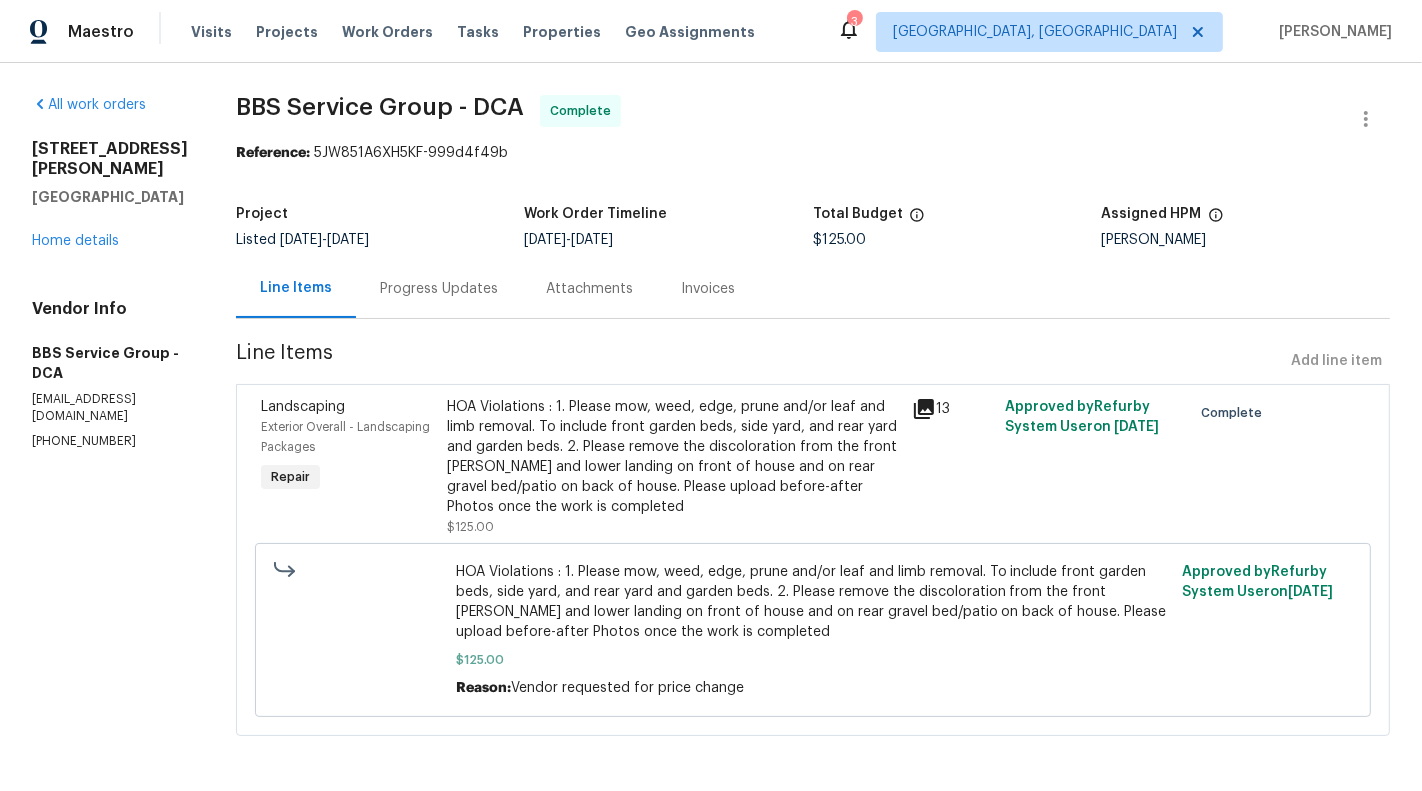 click on "All work orders [STREET_ADDRESS][PERSON_NAME] Home details Vendor Info BBS Service Group - DCA [EMAIL_ADDRESS][DOMAIN_NAME] [PHONE_NUMBER]" at bounding box center [110, 272] 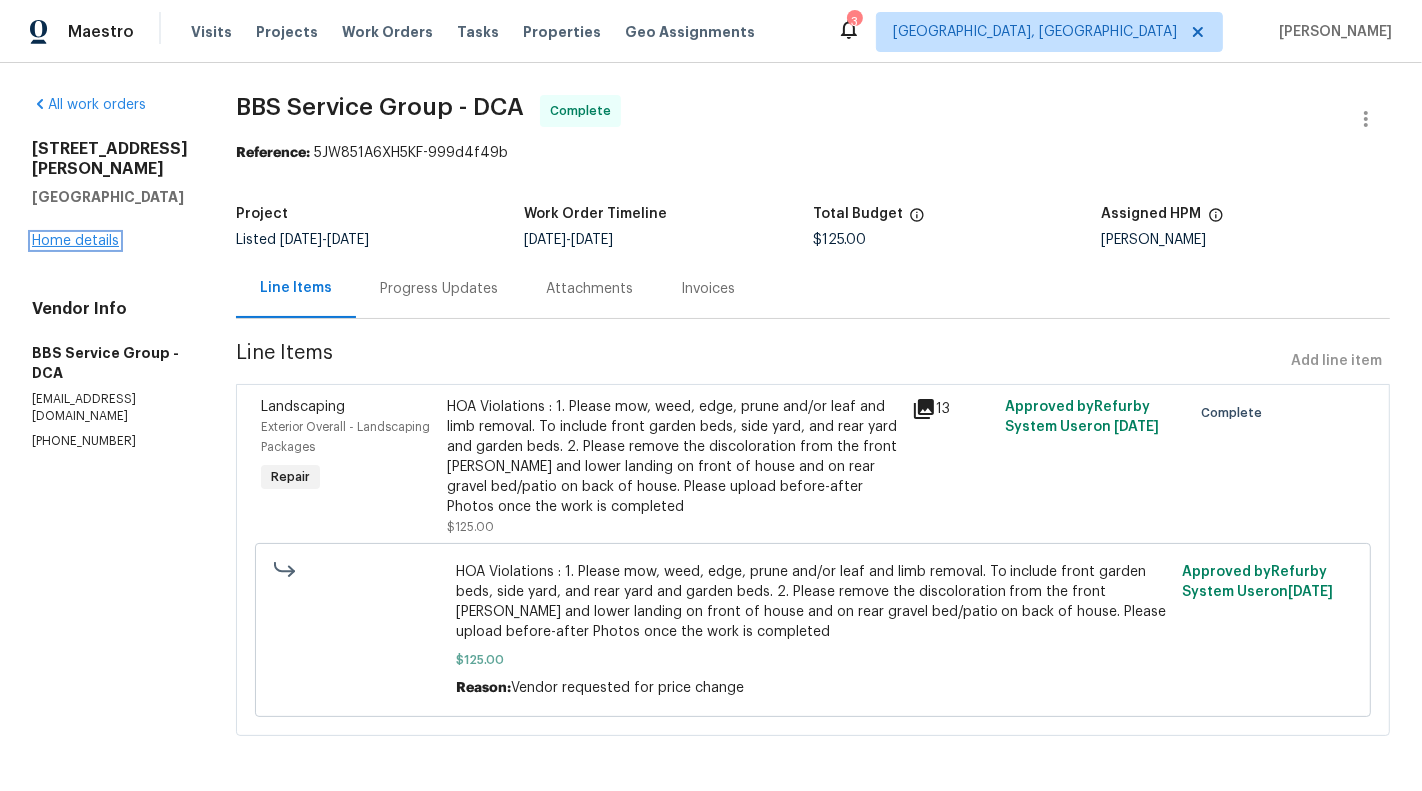 click on "Home details" at bounding box center [75, 241] 